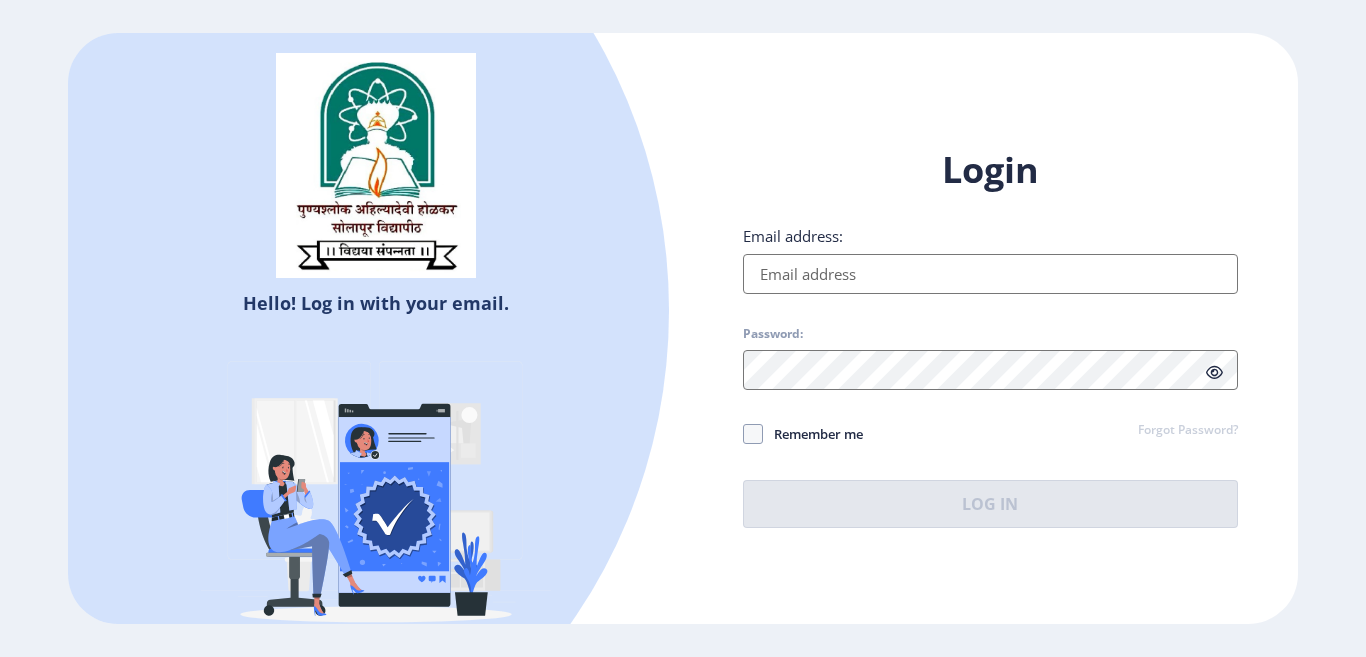 click on "Email address:" at bounding box center [990, 274] 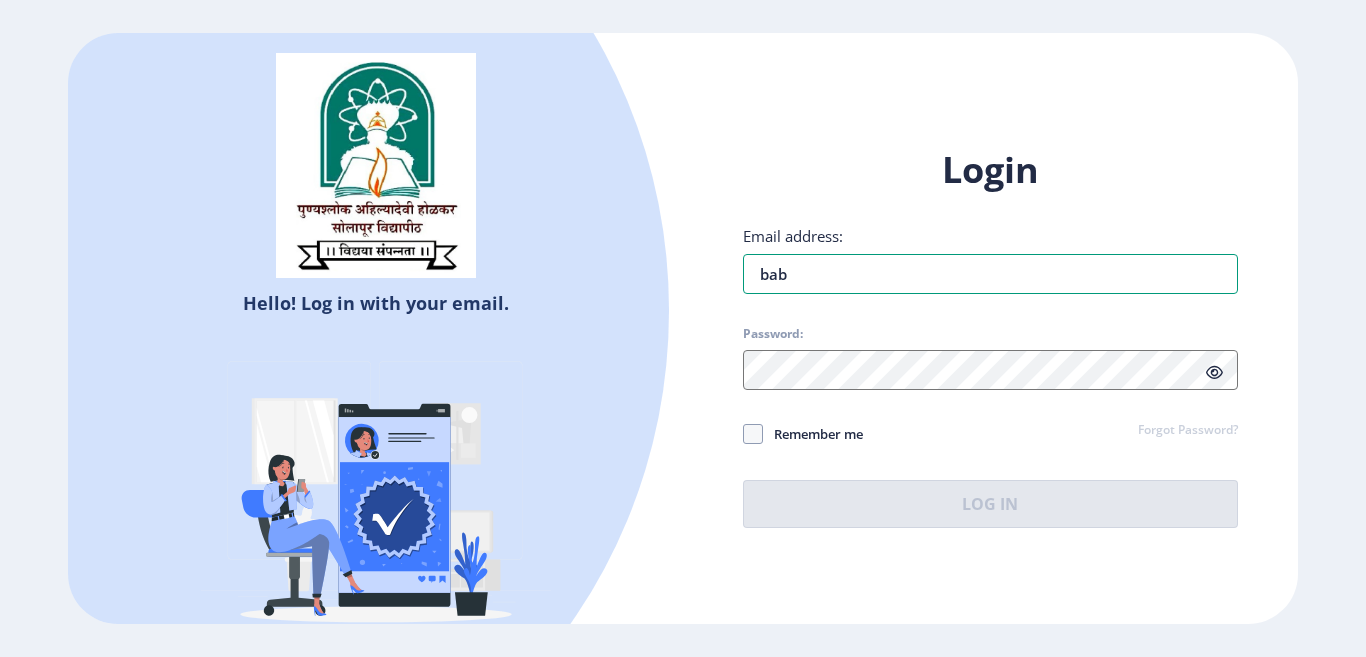 type on "[EMAIL_ADDRESS][DOMAIN_NAME]" 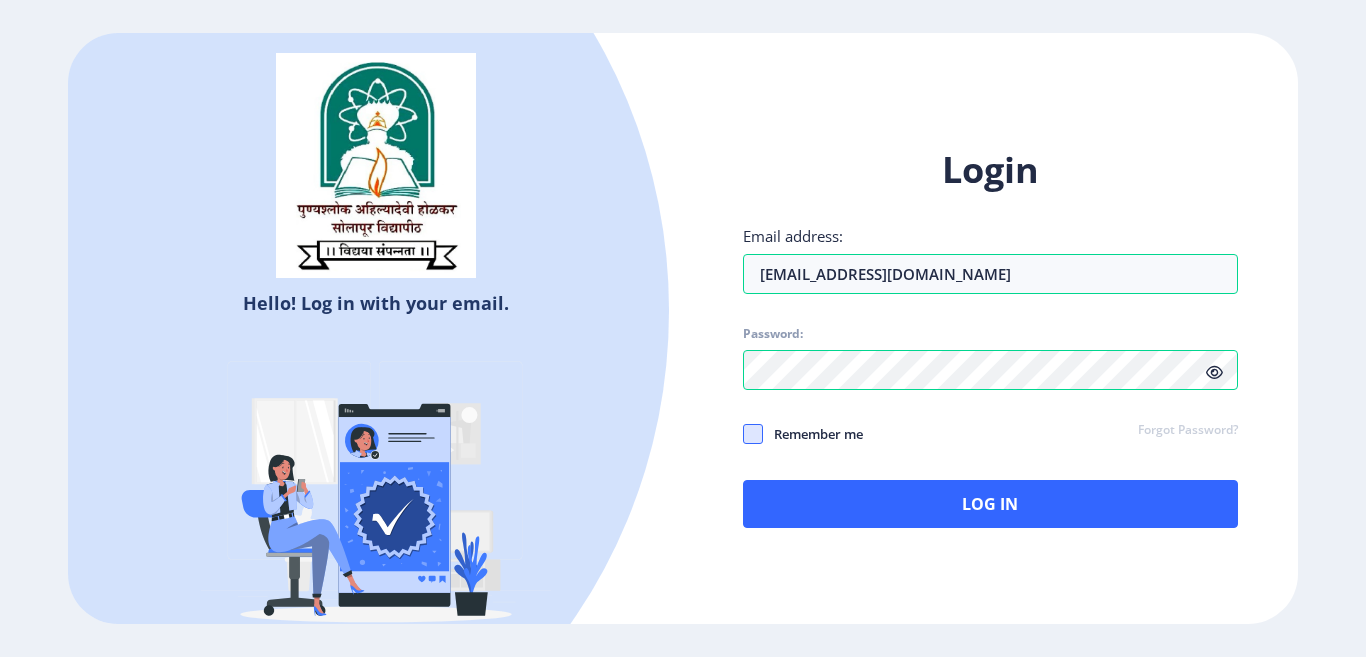 click 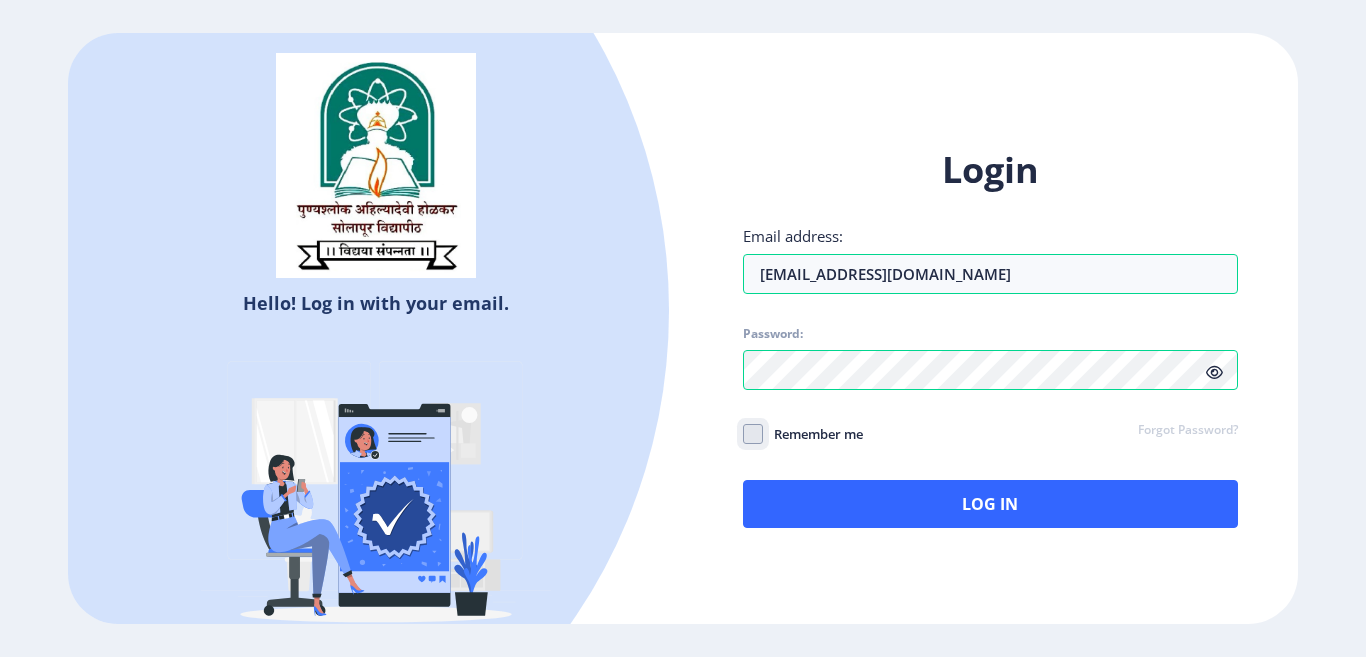 click on "Remember me" 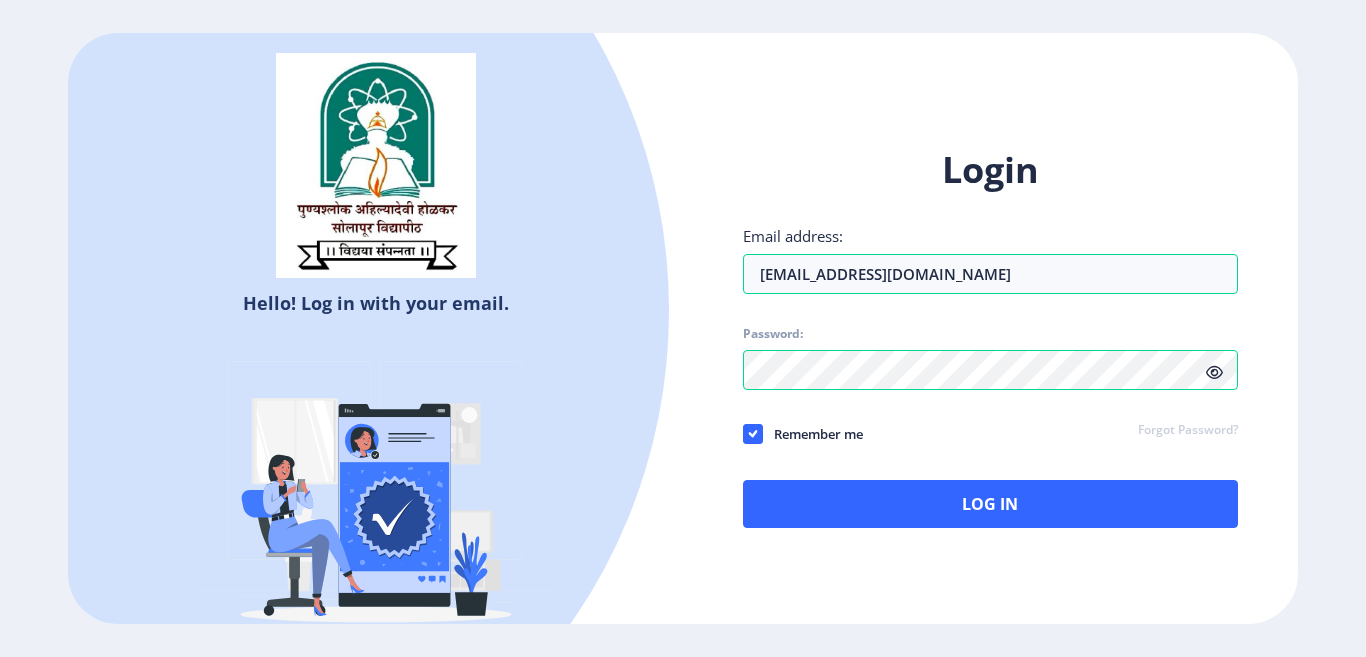 click 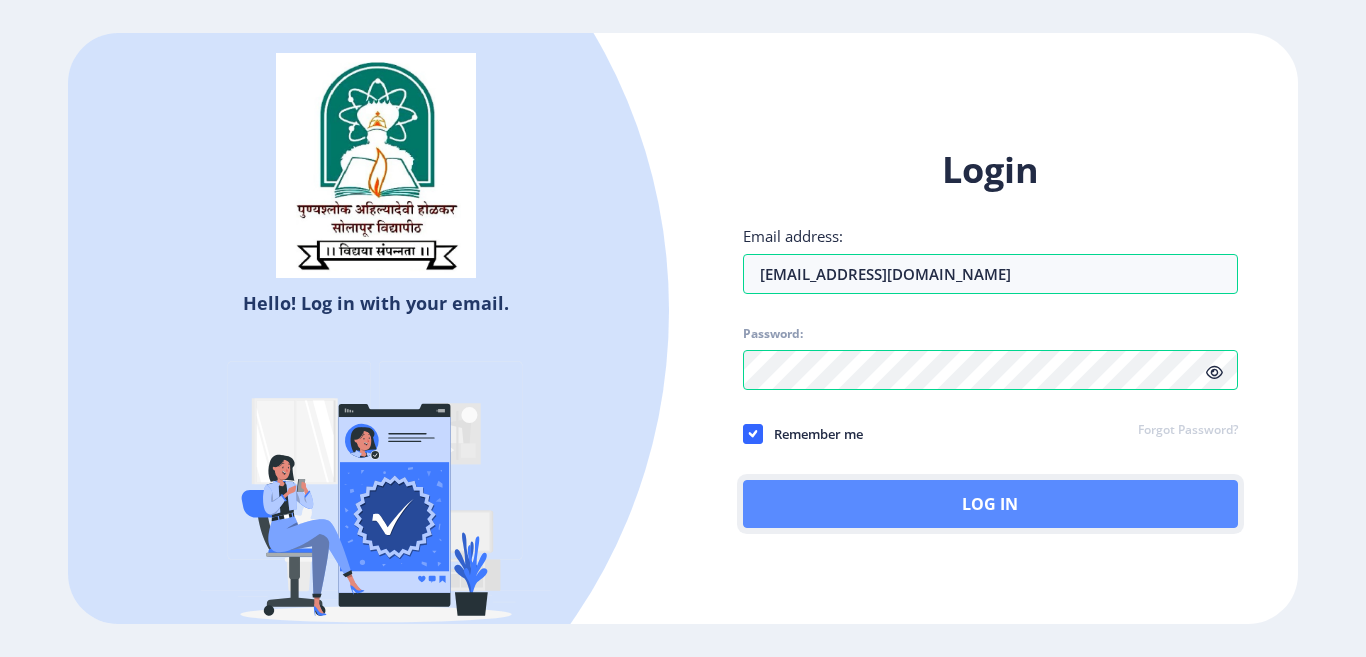 click on "Log In" 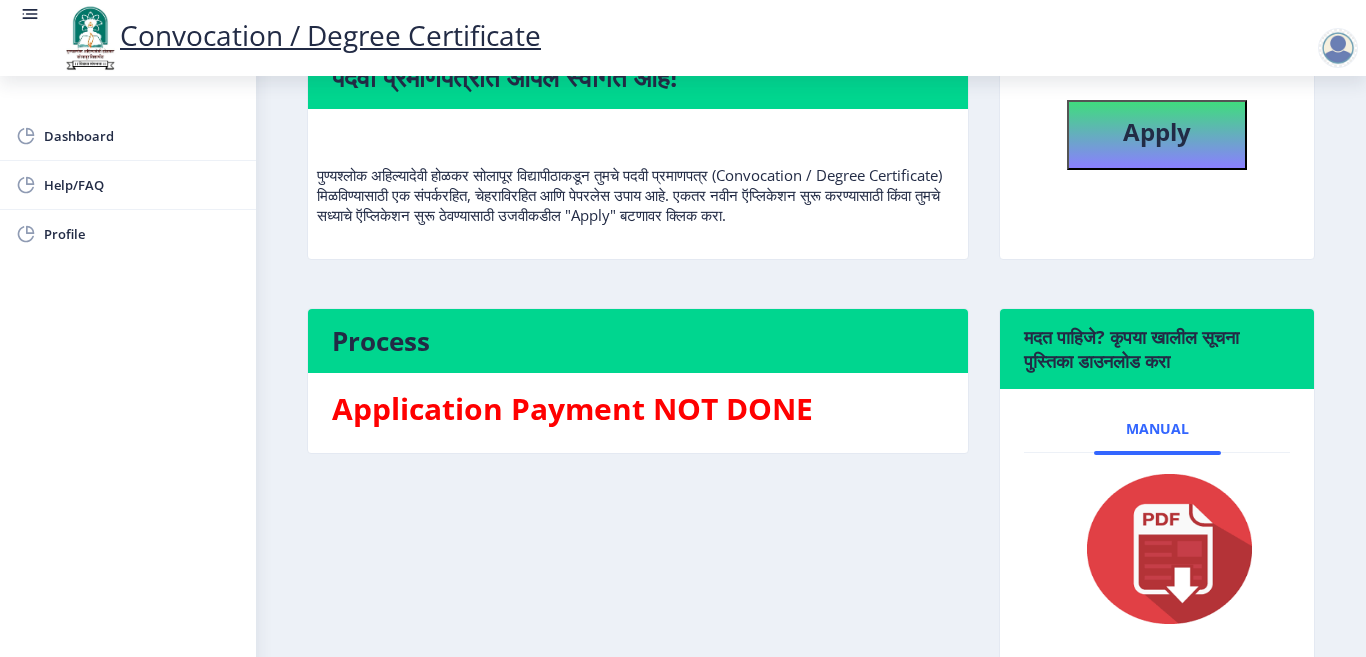 scroll, scrollTop: 0, scrollLeft: 0, axis: both 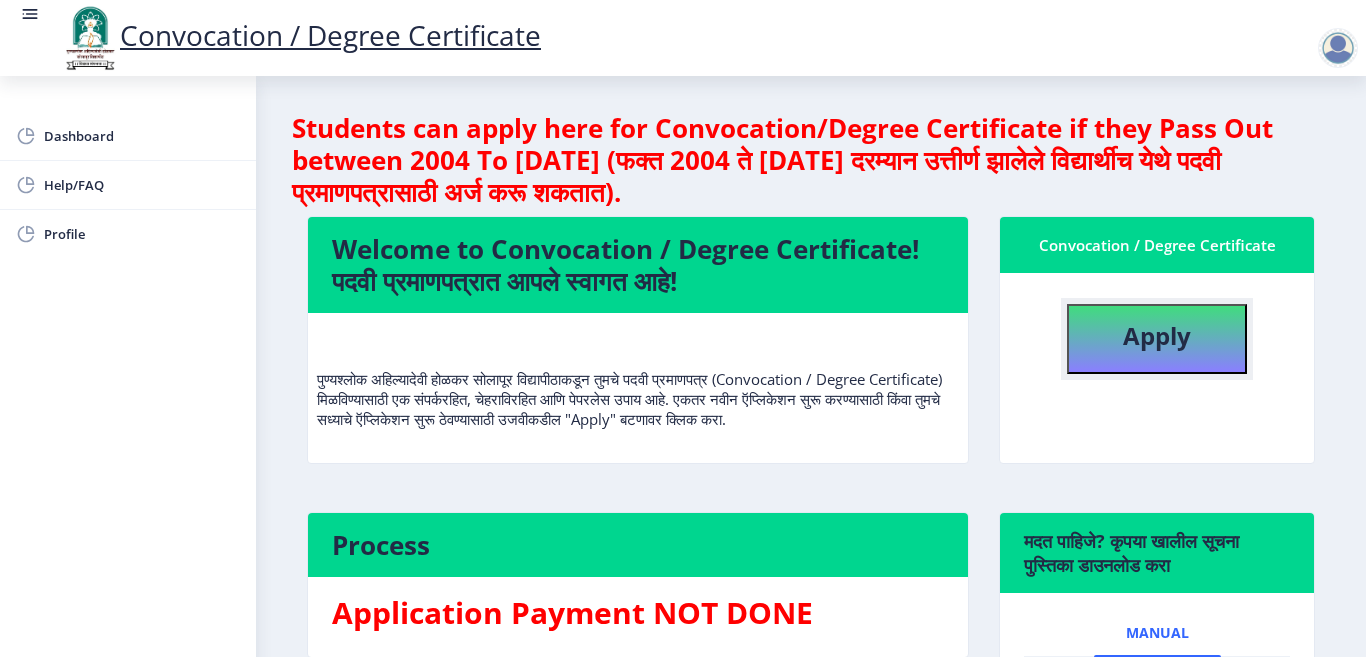 click on "Apply" 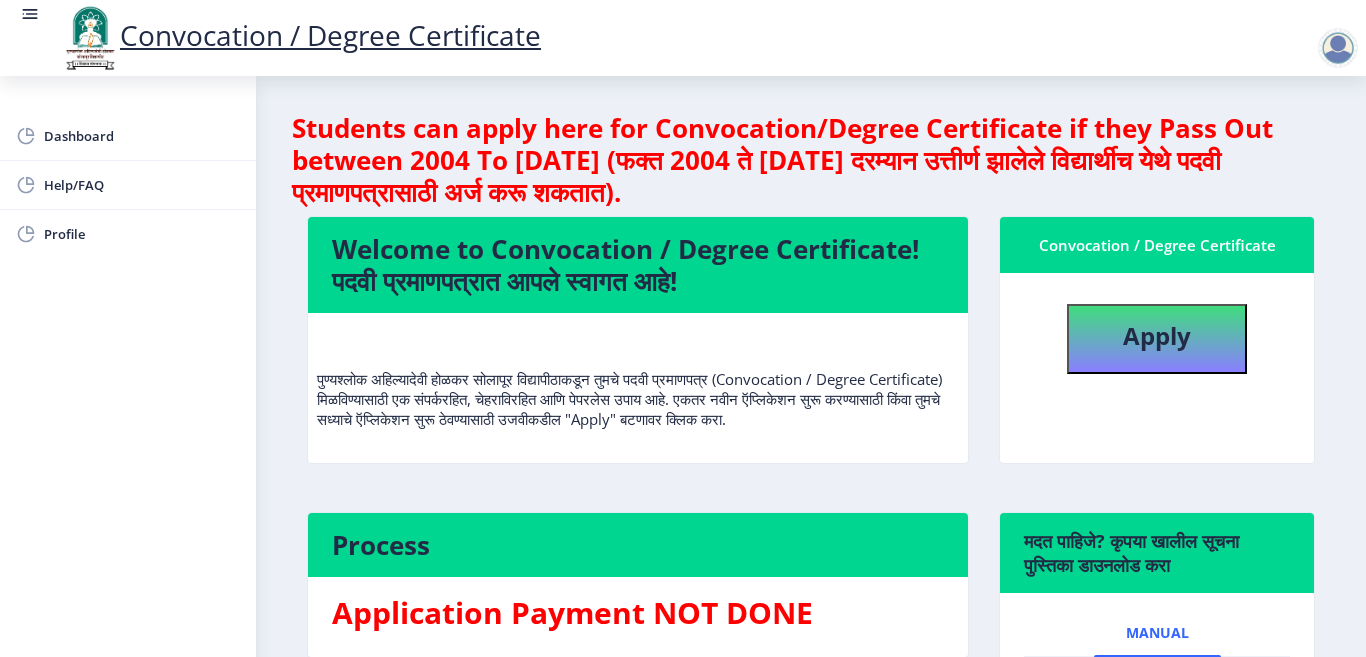 select 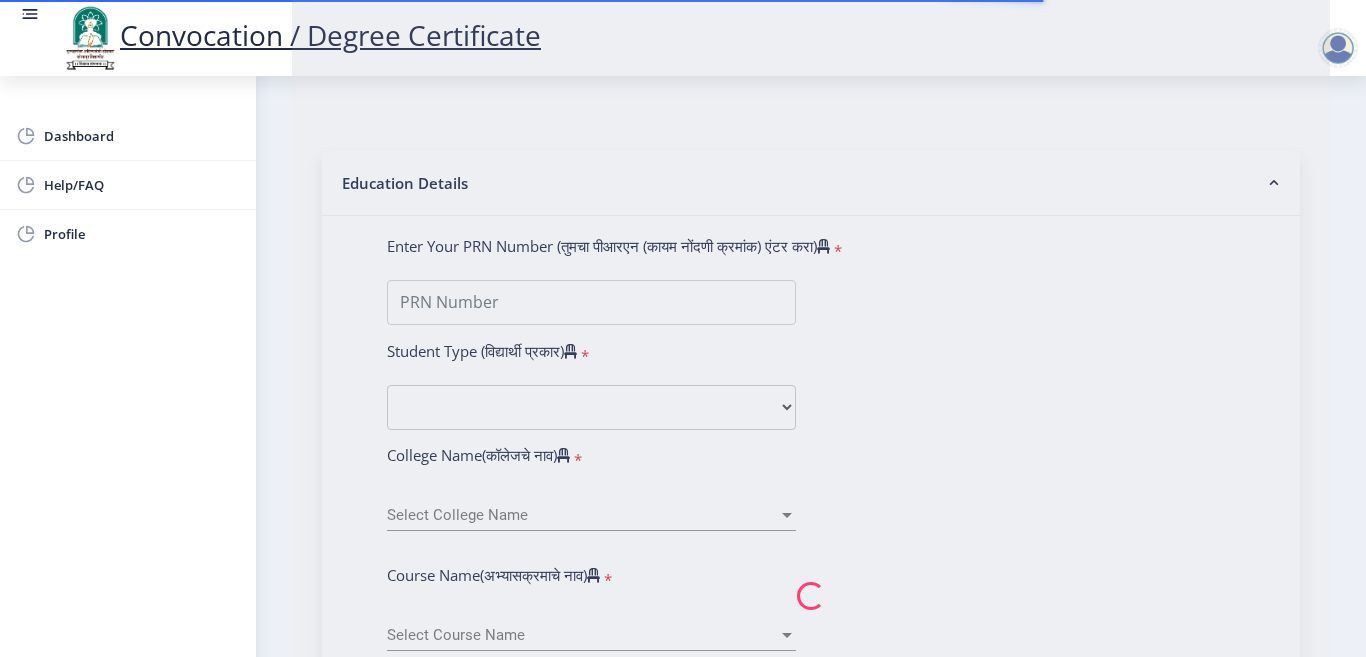 scroll, scrollTop: 400, scrollLeft: 0, axis: vertical 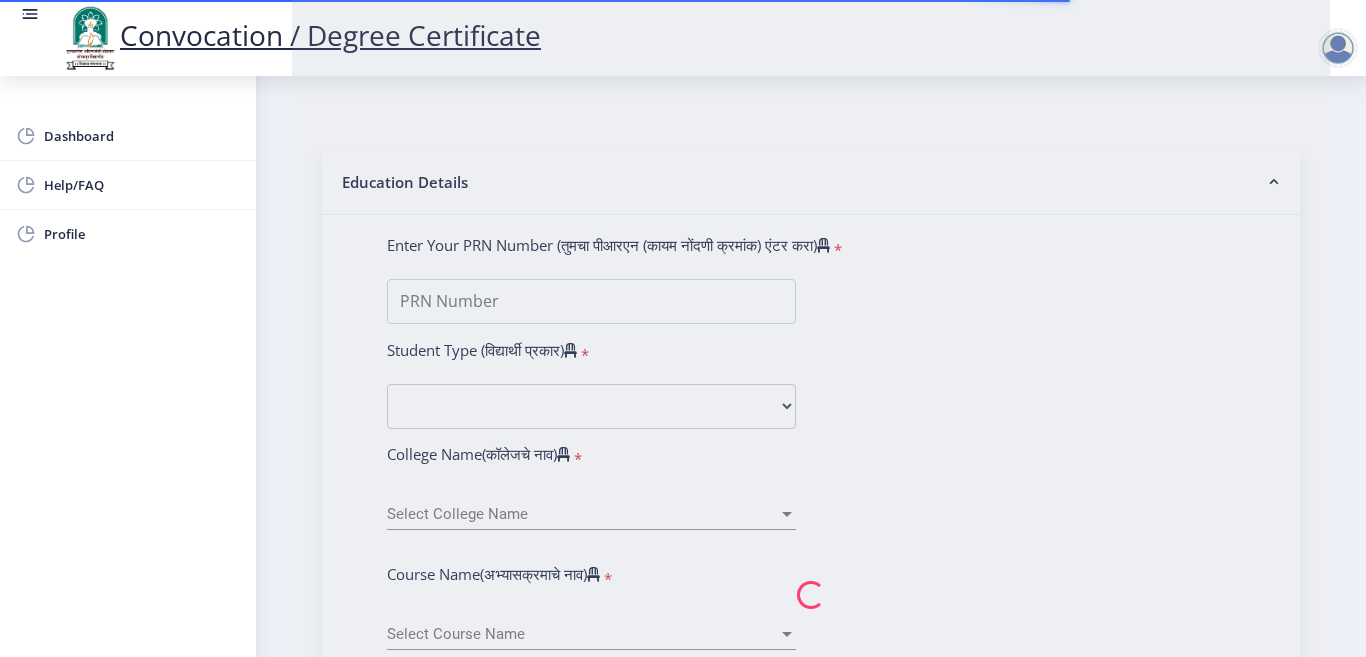 type on "[PERSON_NAME] NCK" 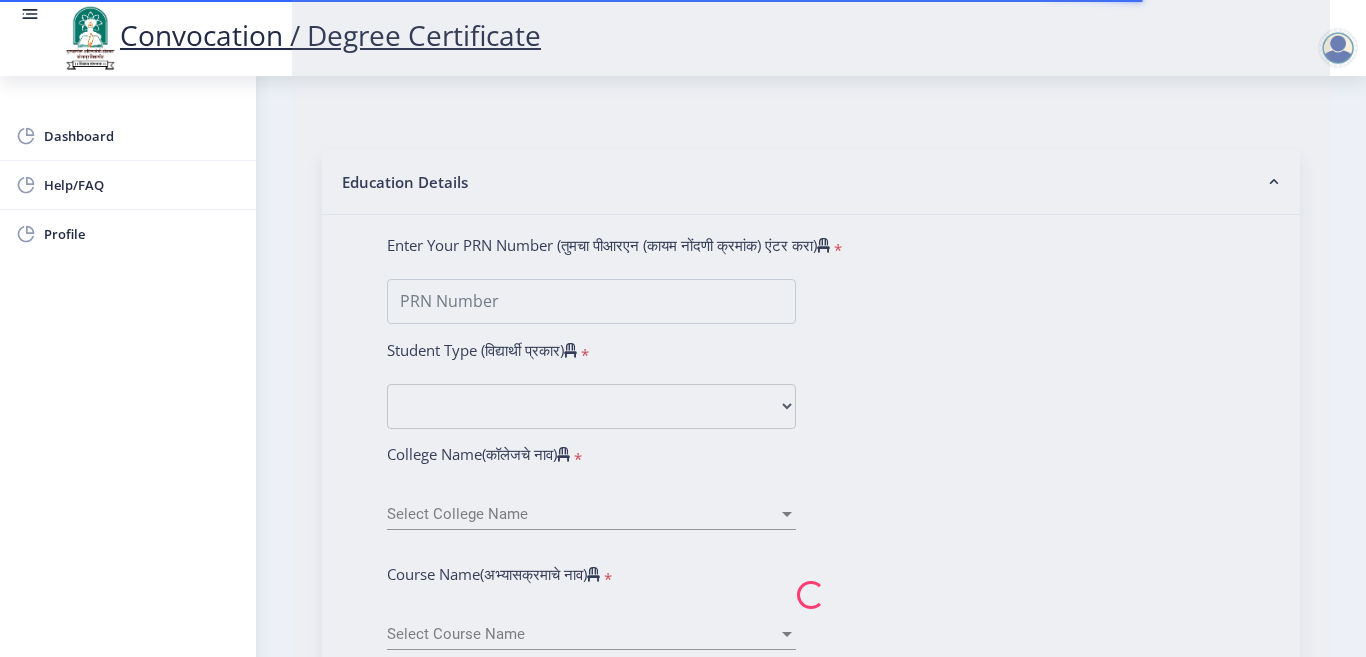 click 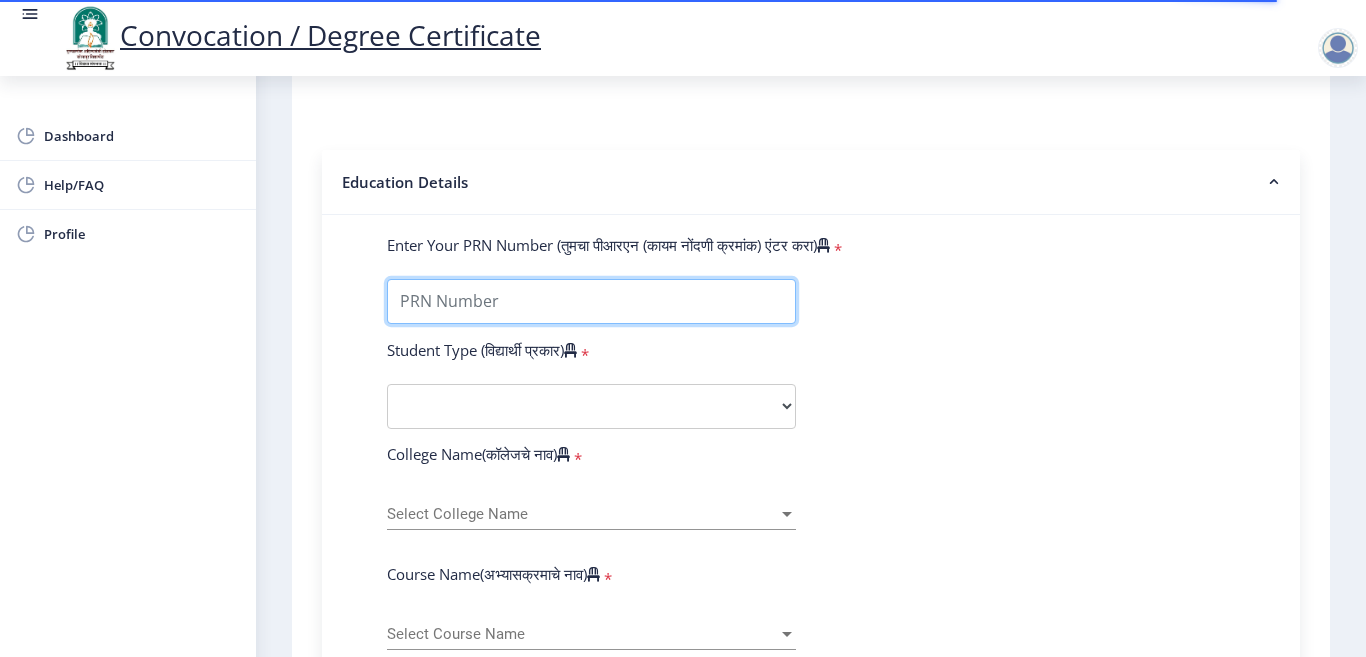click on "Enter Your PRN Number (तुमचा पीआरएन (कायम नोंदणी क्रमांक) एंटर करा)" at bounding box center [591, 301] 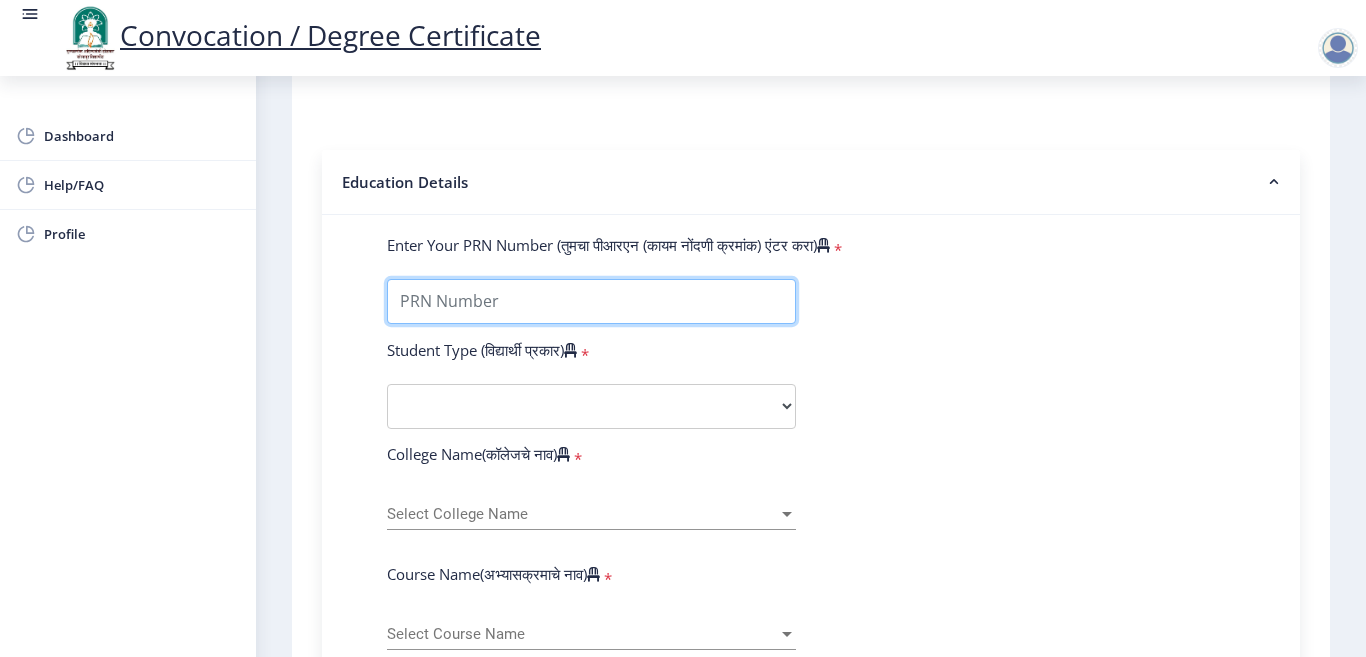 paste on "P2031" 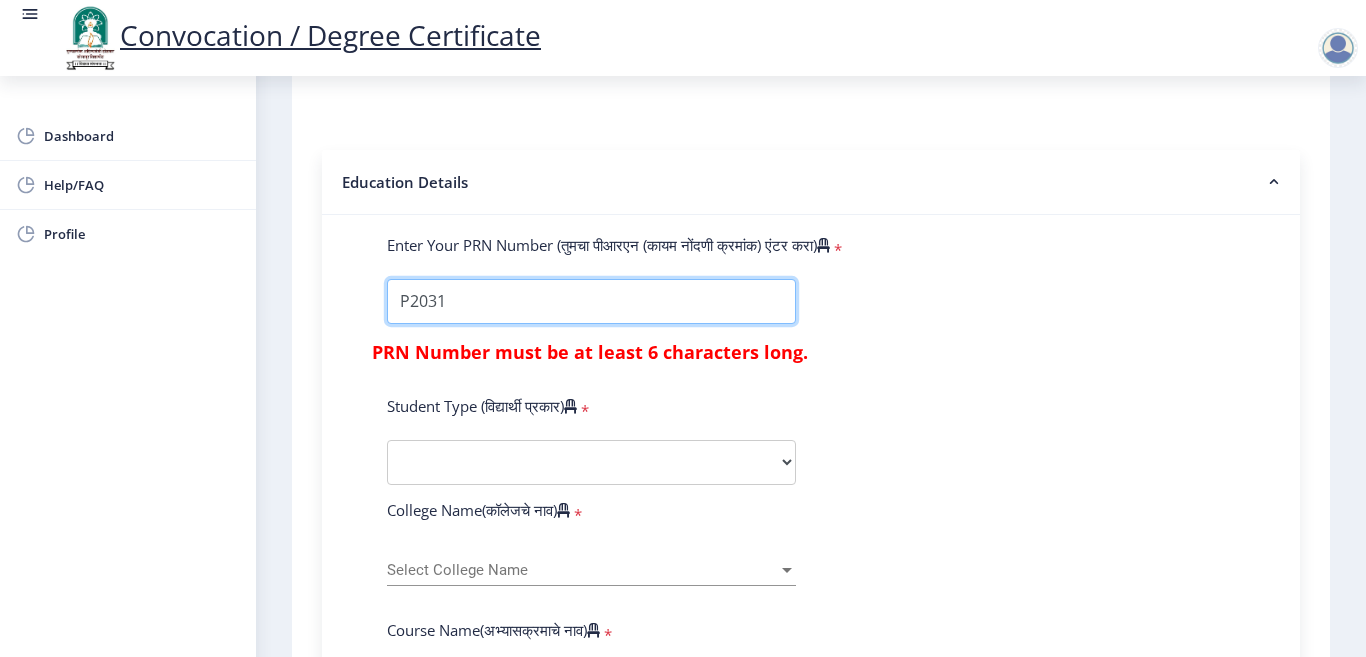 paste on "P2031(SUS/ARD/PG" 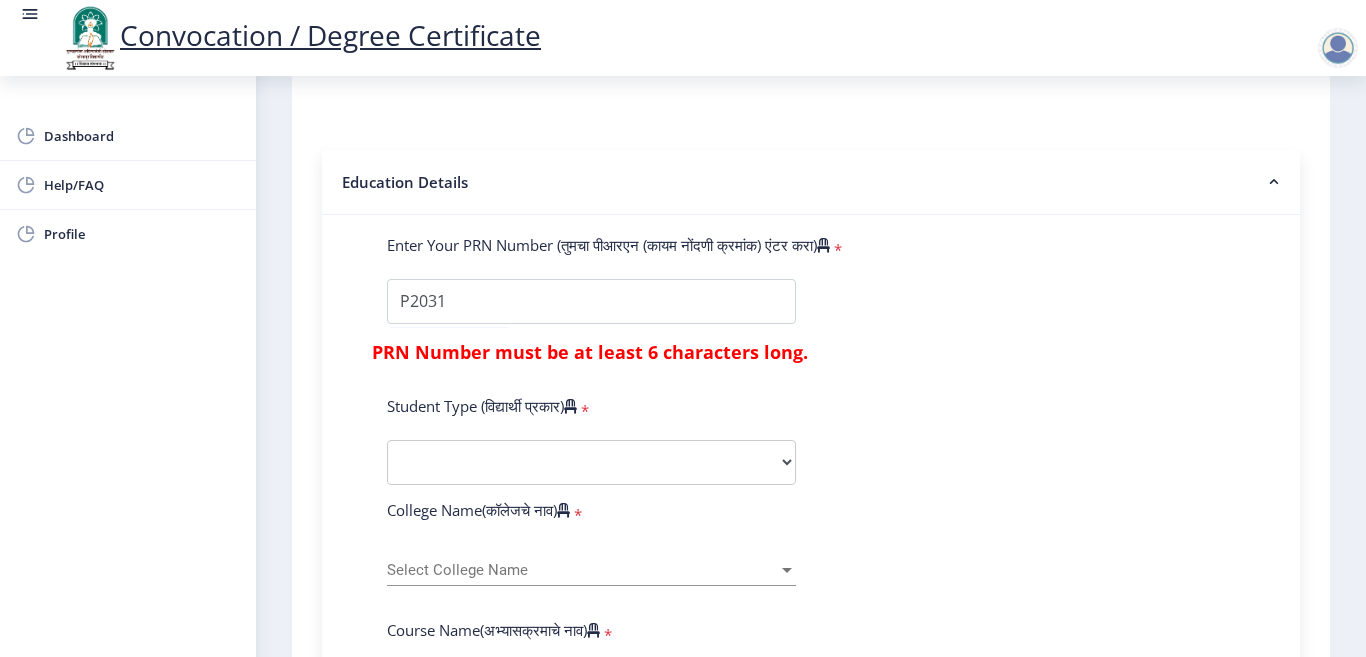 click on "Enter Your PRN Number (तुमचा पीआरएन (कायम नोंदणी क्रमांक) एंटर करा)   *  PRN Number must be at least 6 characters long.  Student Type (विद्यार्थी प्रकार)    * Select Student Type Regular External College Name(कॉलेजचे नाव)   * Select College Name Select College Name Course Name(अभ्यासक्रमाचे नाव)   * Select Course Name Select Course Name Enter passing Year(उत्तीर्ण वर्ष प्रविष्ट करा)   *  2025   2024   2023   2022   2021   2020   2019   2018   2017   2016   2015   2014   2013   2012   2011   2010   2009   2008   2007   2006   2005   2004   2003   2002   2001   2000   1999   1998   1997   1996   1995   1994   1993   1992   1991   1990   1989   1988   1987   1986   1985   1984   1983   1982   1981   1980   1979   1978   1977   1976  * Enter Passing Month March April May October November December * Grade O" 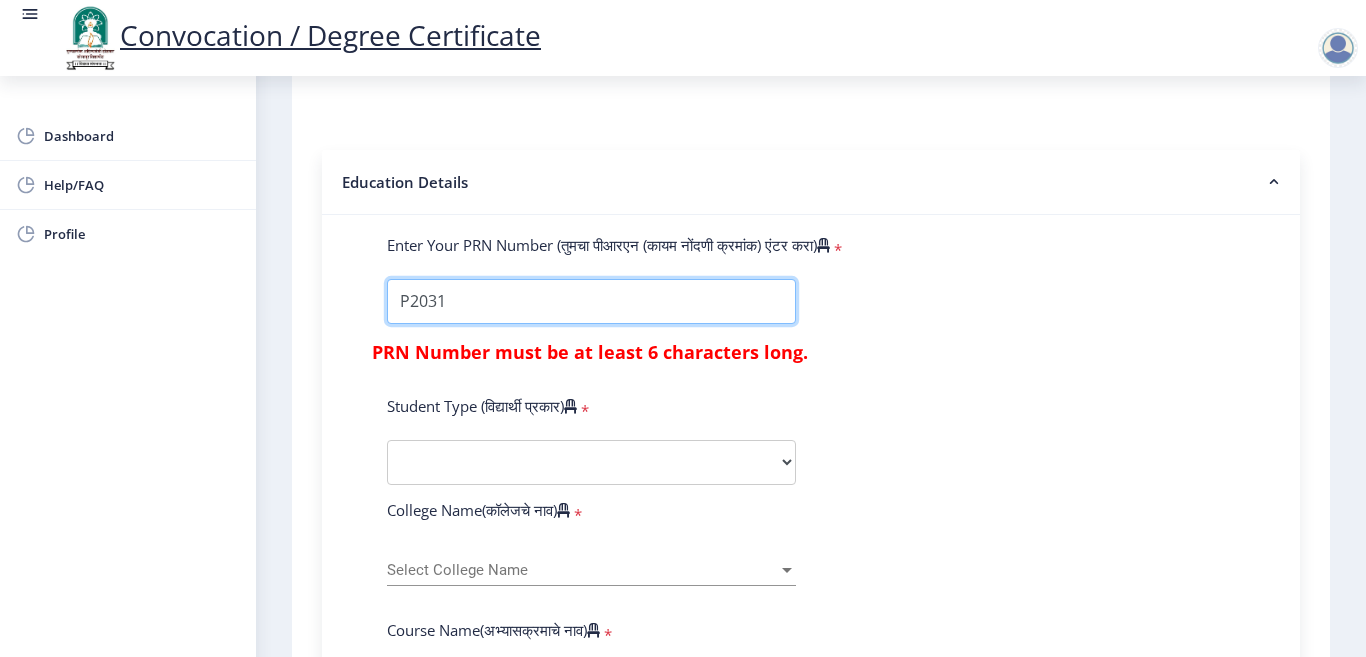 click on "Enter Your PRN Number (तुमचा पीआरएन (कायम नोंदणी क्रमांक) एंटर करा)" at bounding box center (591, 301) 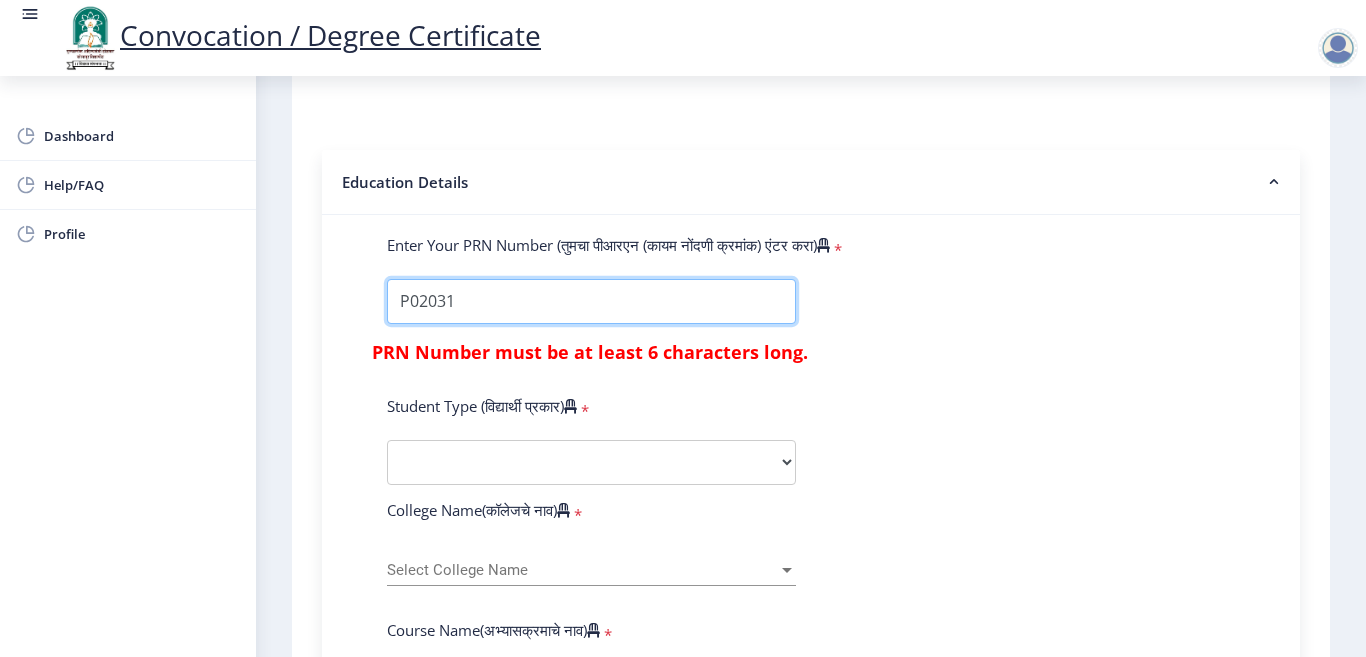 type on "P2031" 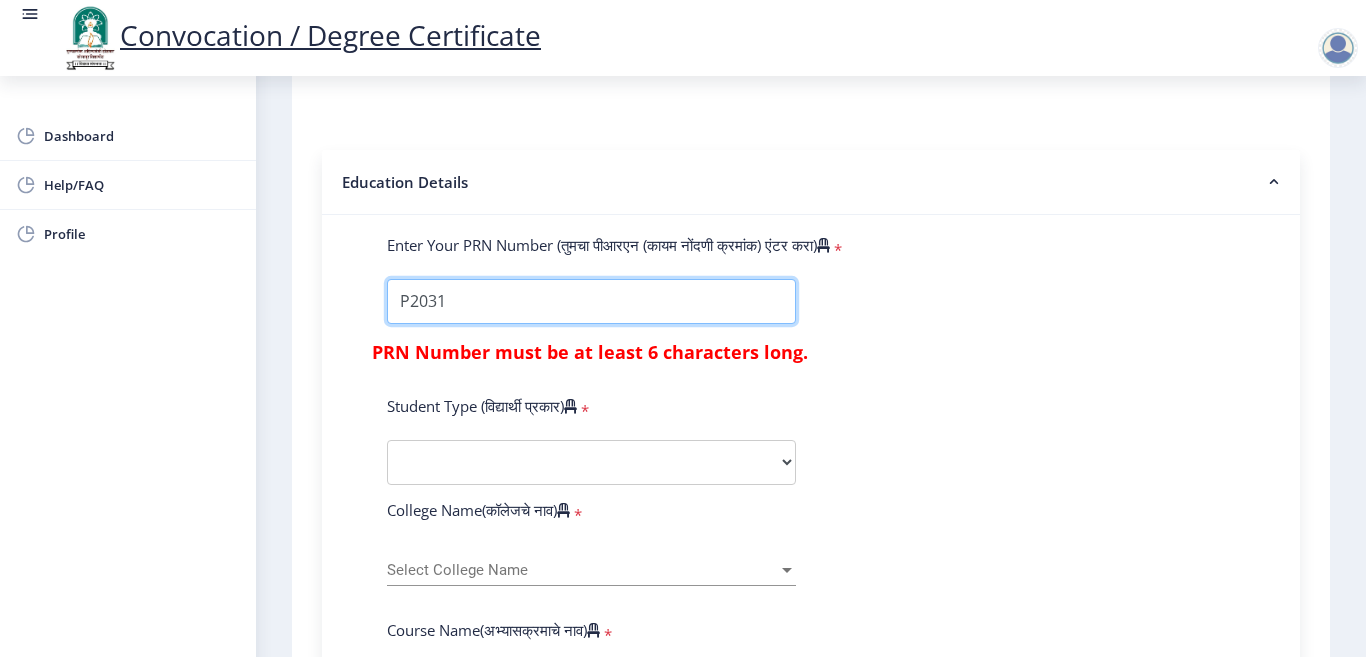click on "Enter Your PRN Number (तुमचा पीआरएन (कायम नोंदणी क्रमांक) एंटर करा)" at bounding box center [591, 301] 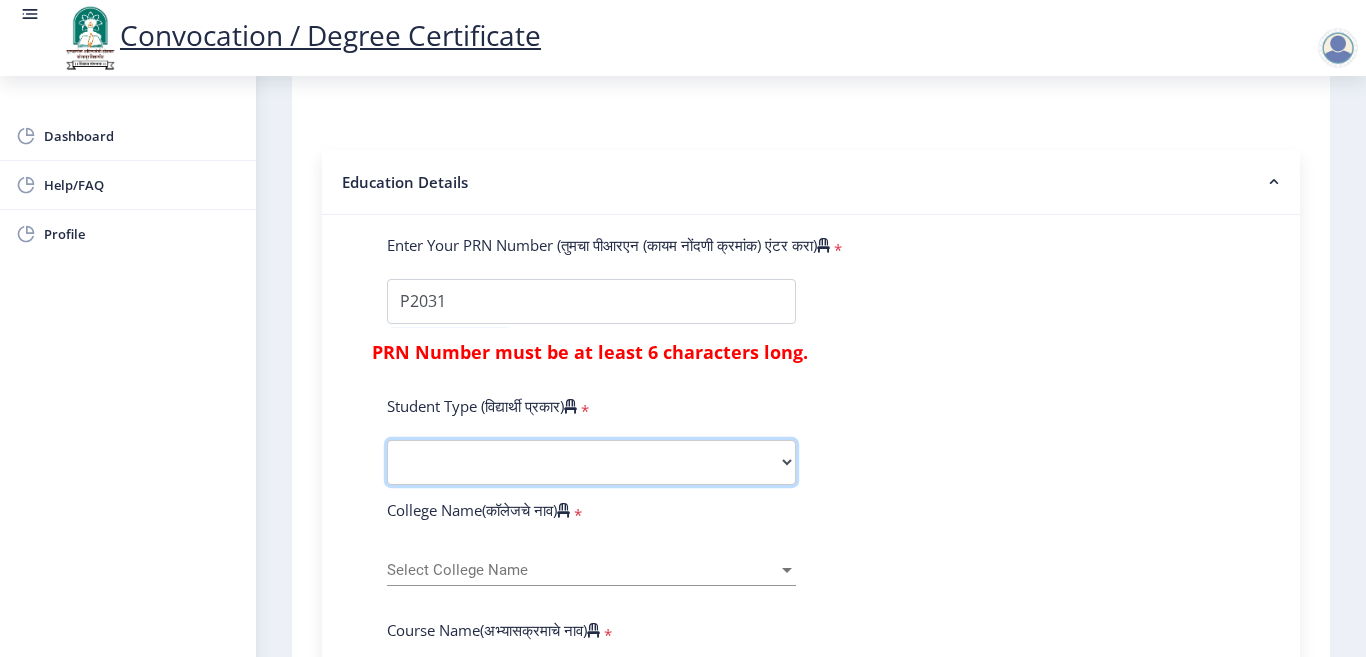 click on "Select Student Type Regular External" at bounding box center [591, 462] 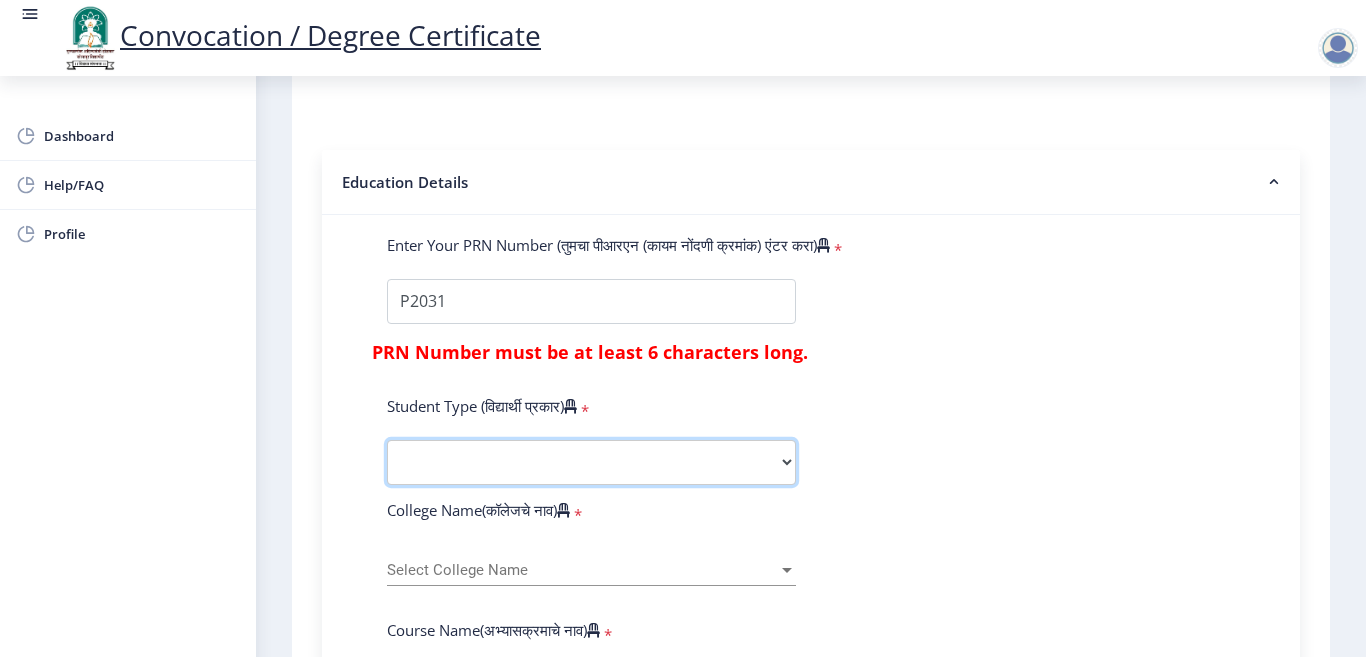 select on "Regular" 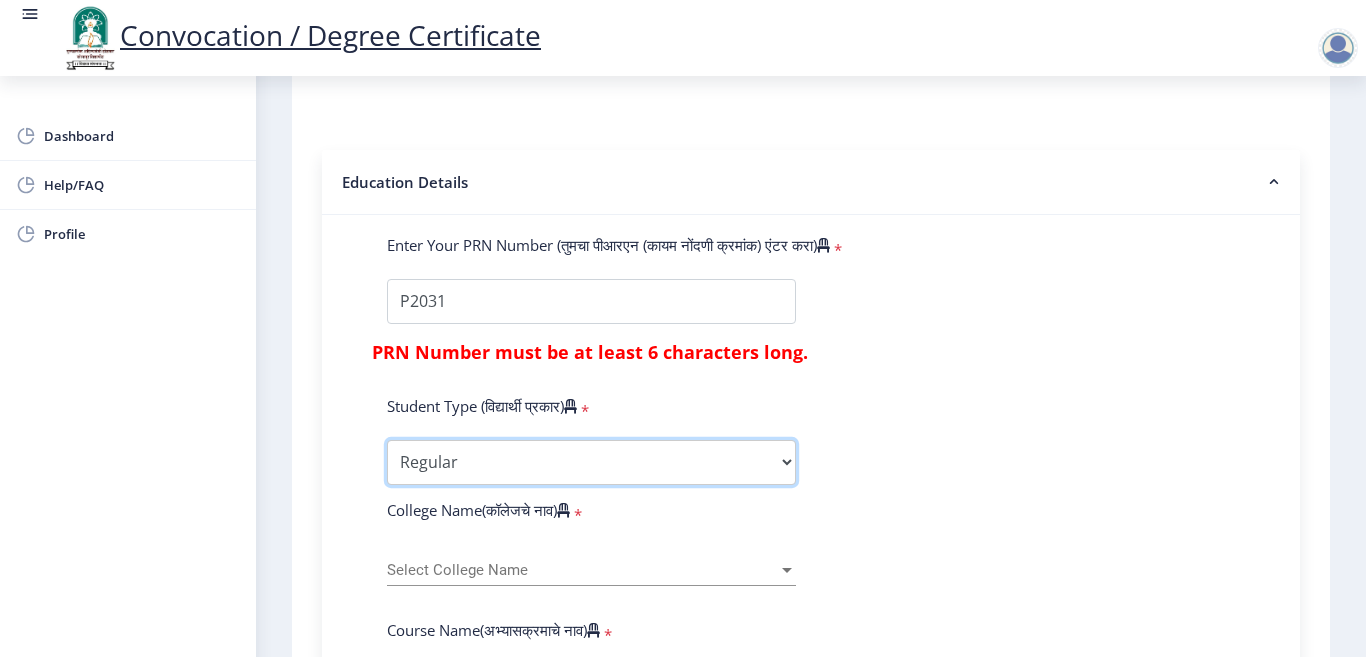click on "Select Student Type Regular External" at bounding box center [591, 462] 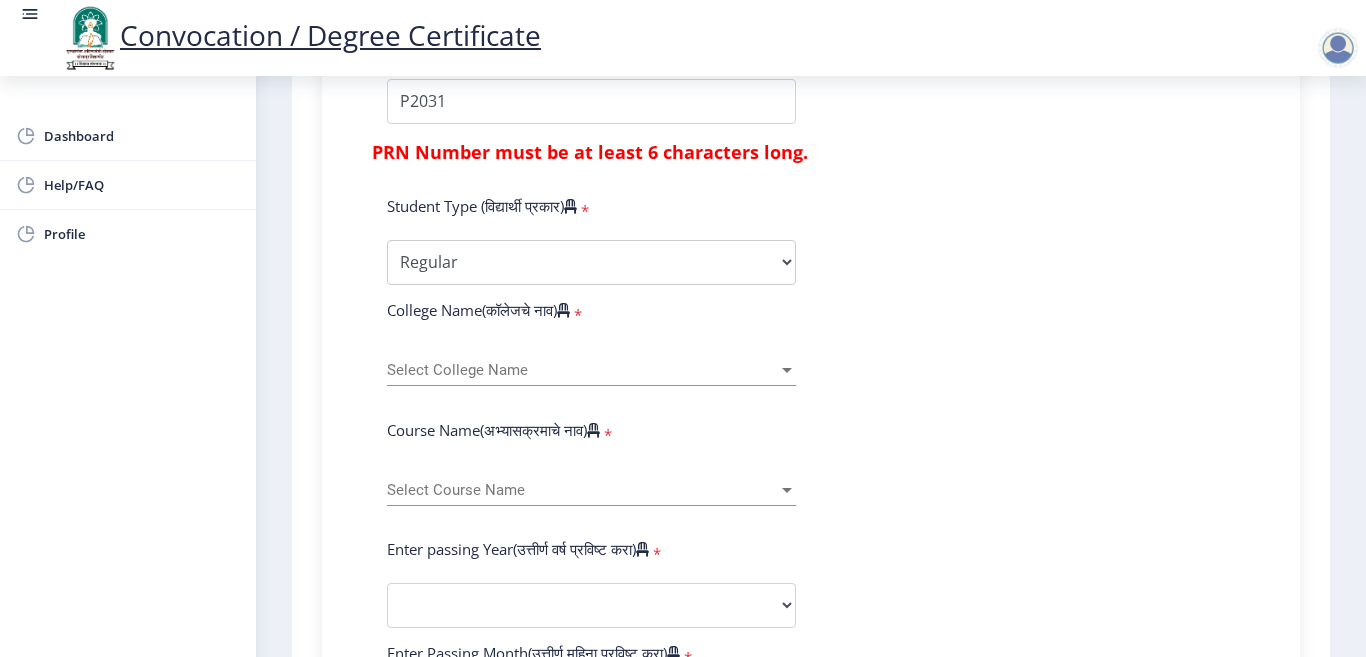 click on "Select College Name" at bounding box center [582, 370] 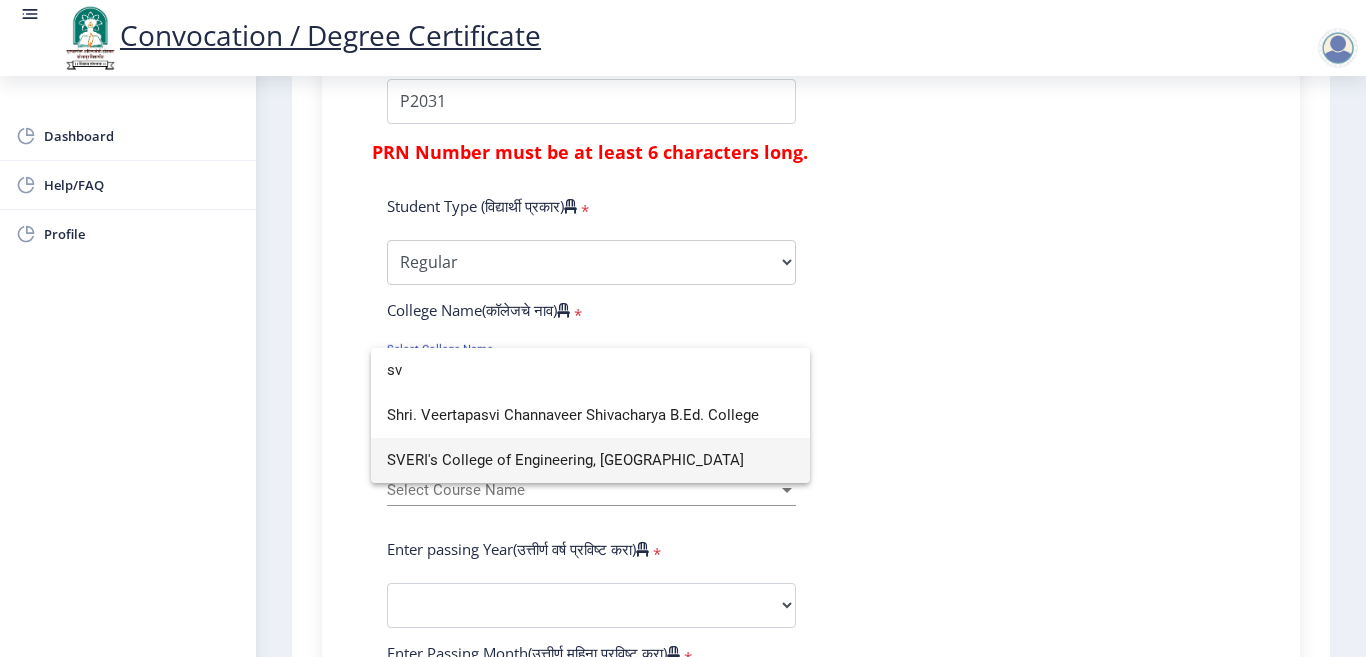 type on "s" 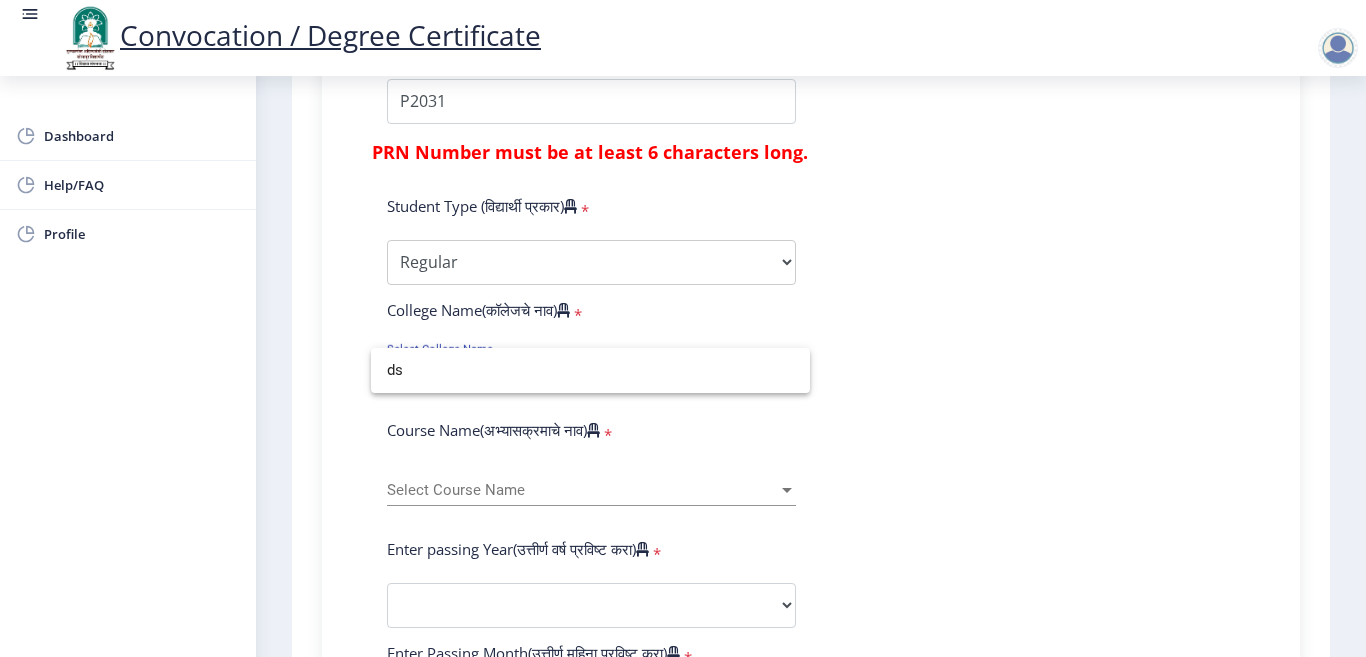 scroll, scrollTop: 0, scrollLeft: 0, axis: both 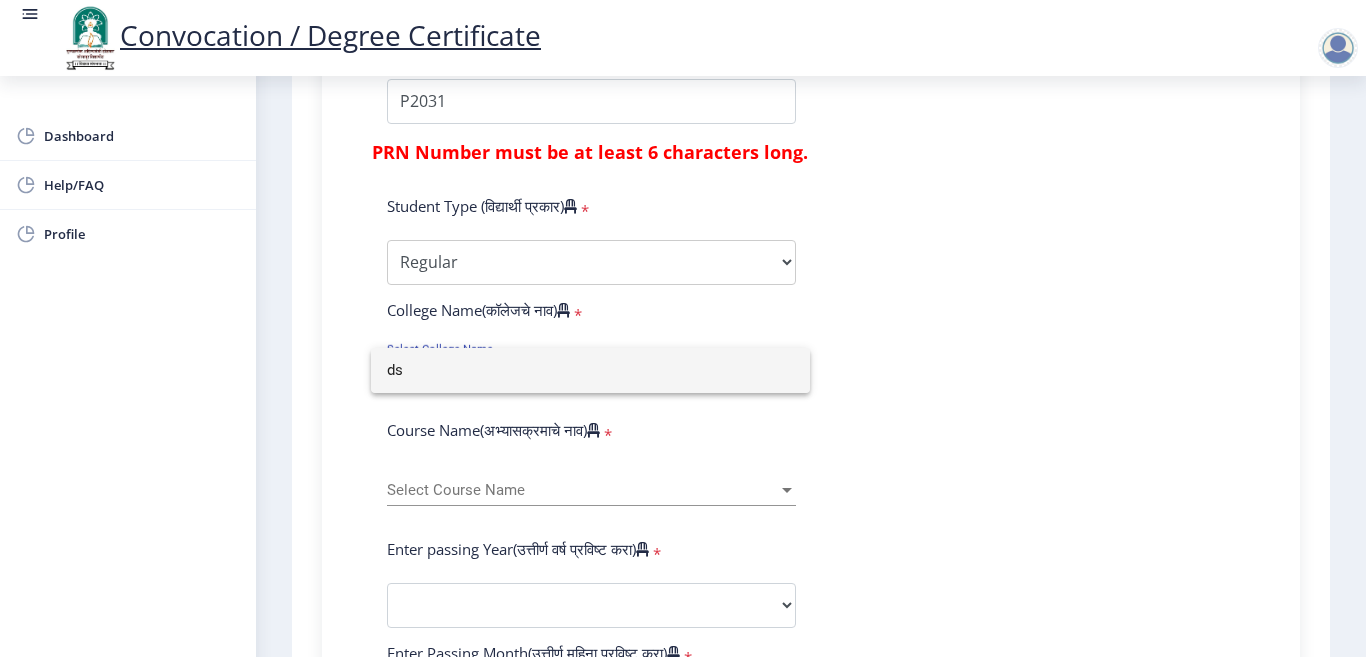 type on "d" 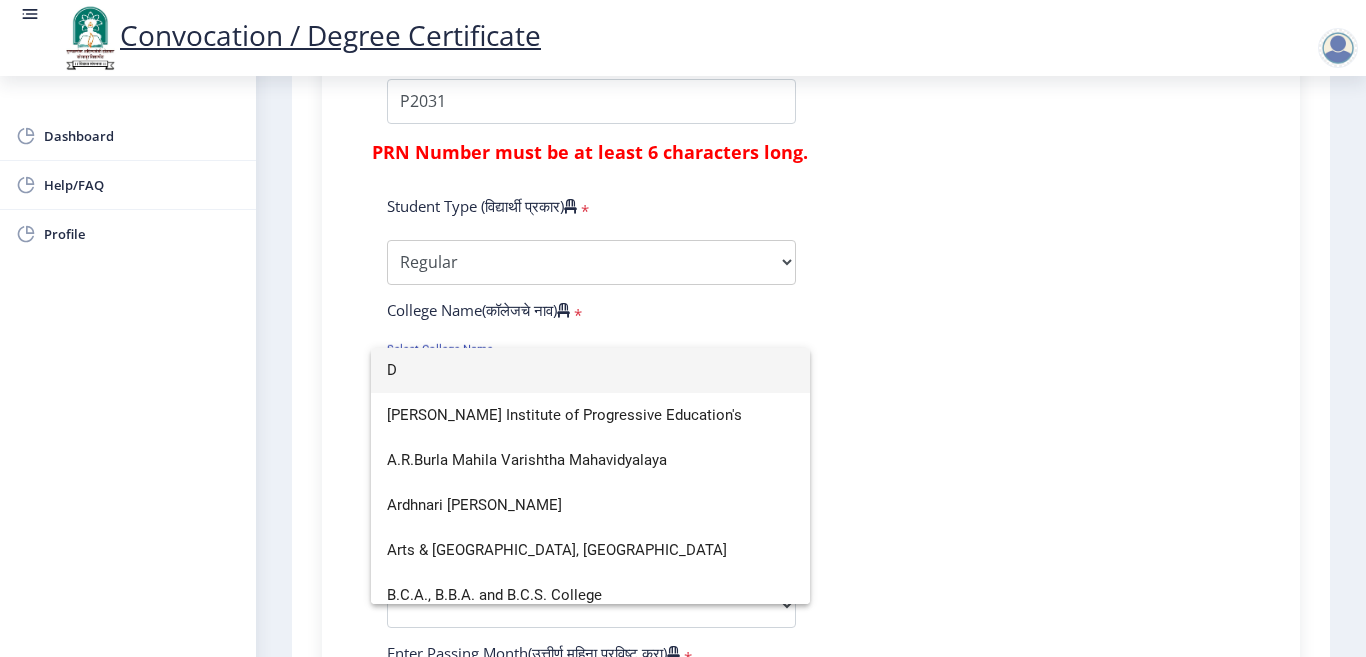 scroll, scrollTop: 0, scrollLeft: 0, axis: both 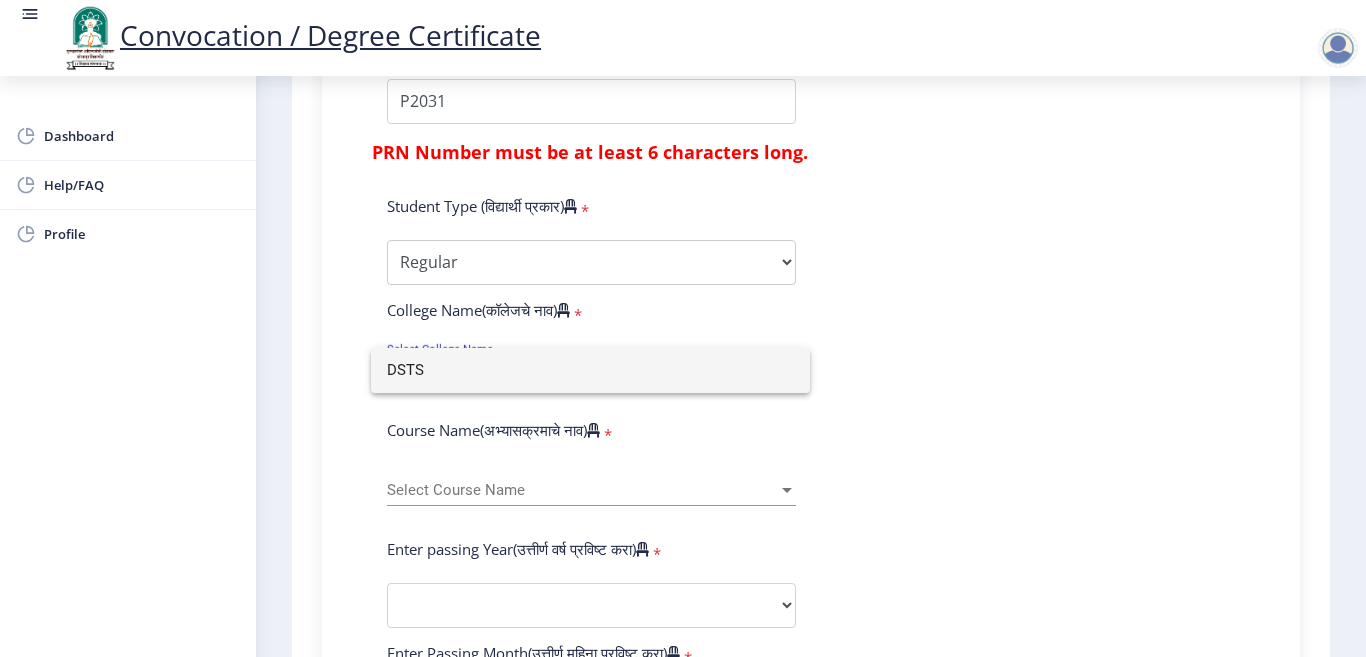 click on "DSTS" at bounding box center (590, 370) 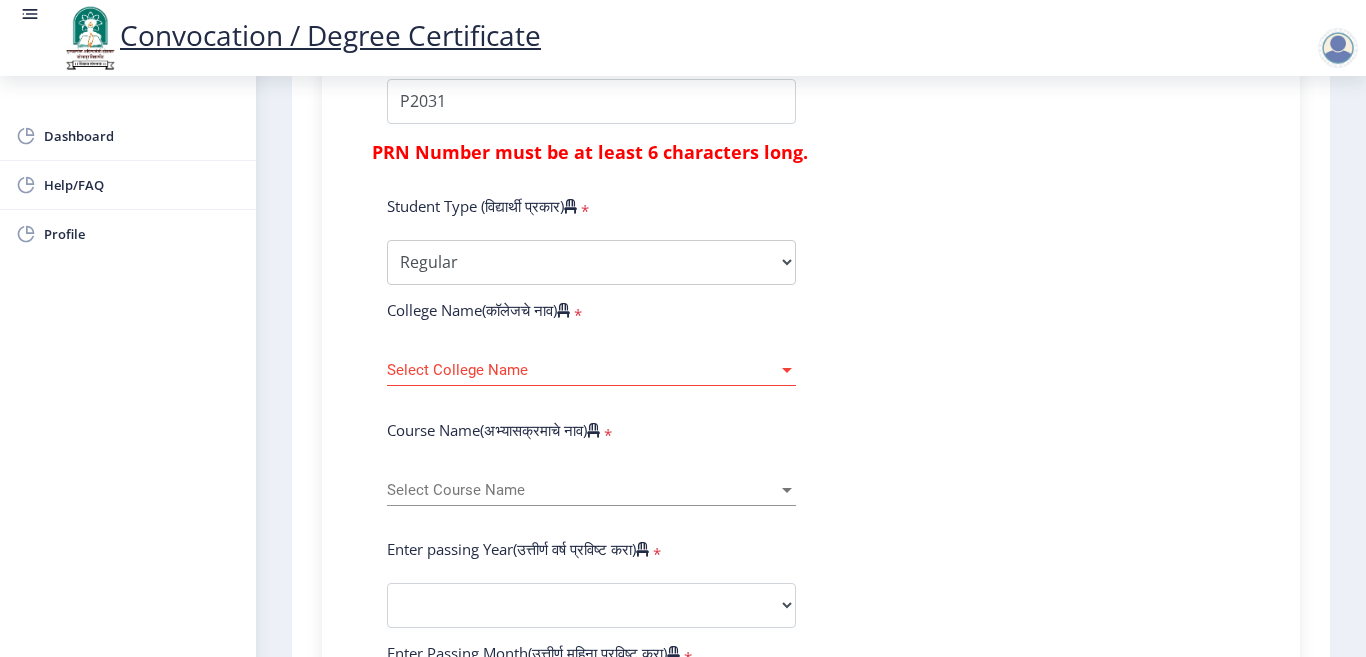 click on "Select College Name Select College Name" 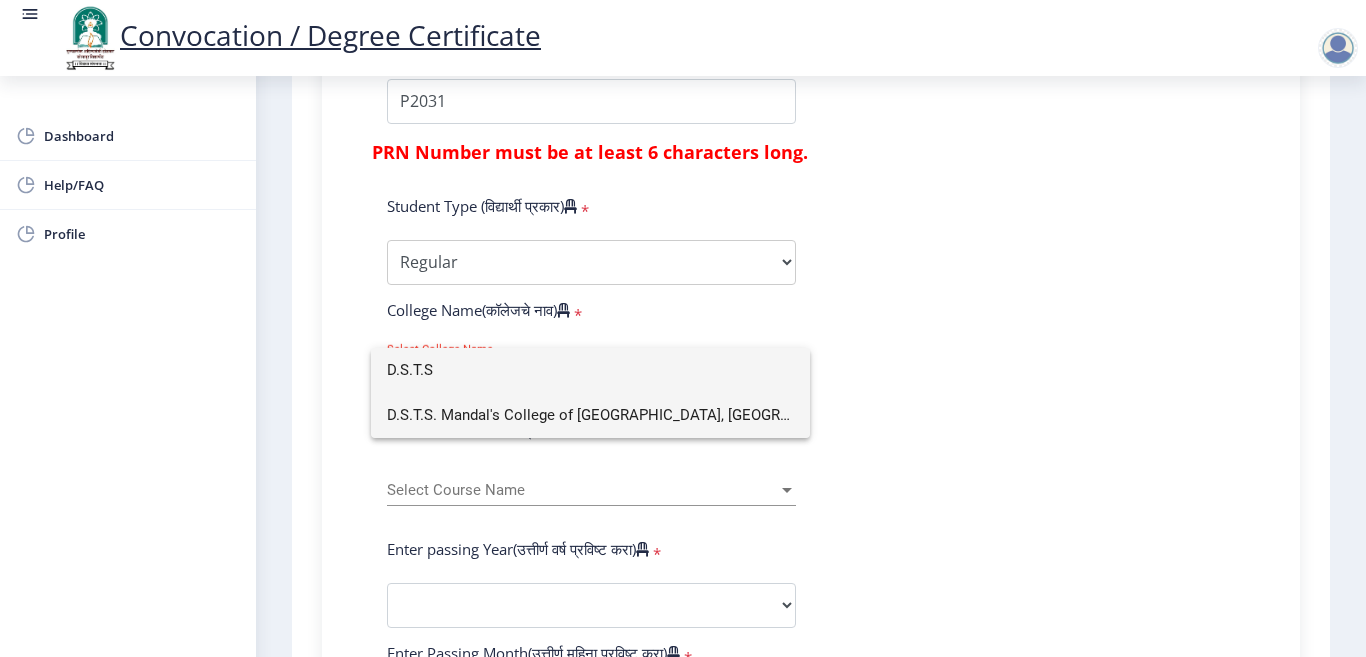 type on "D.S.T.S" 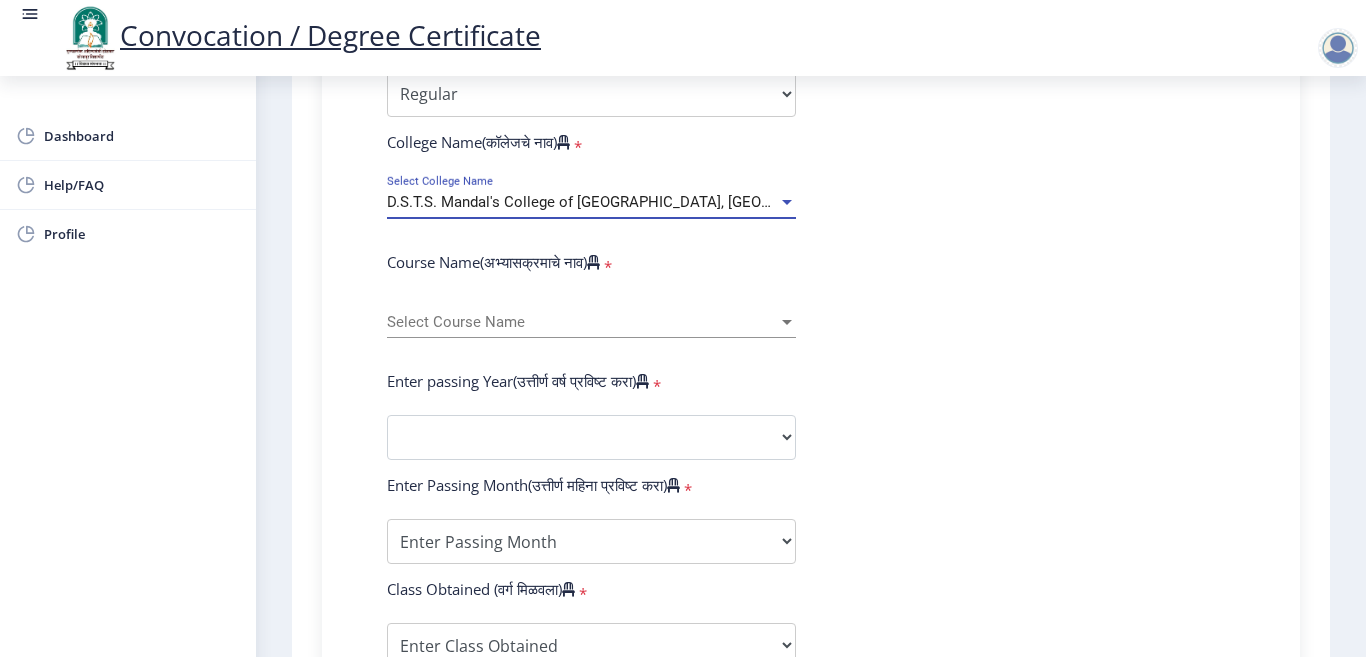 scroll, scrollTop: 800, scrollLeft: 0, axis: vertical 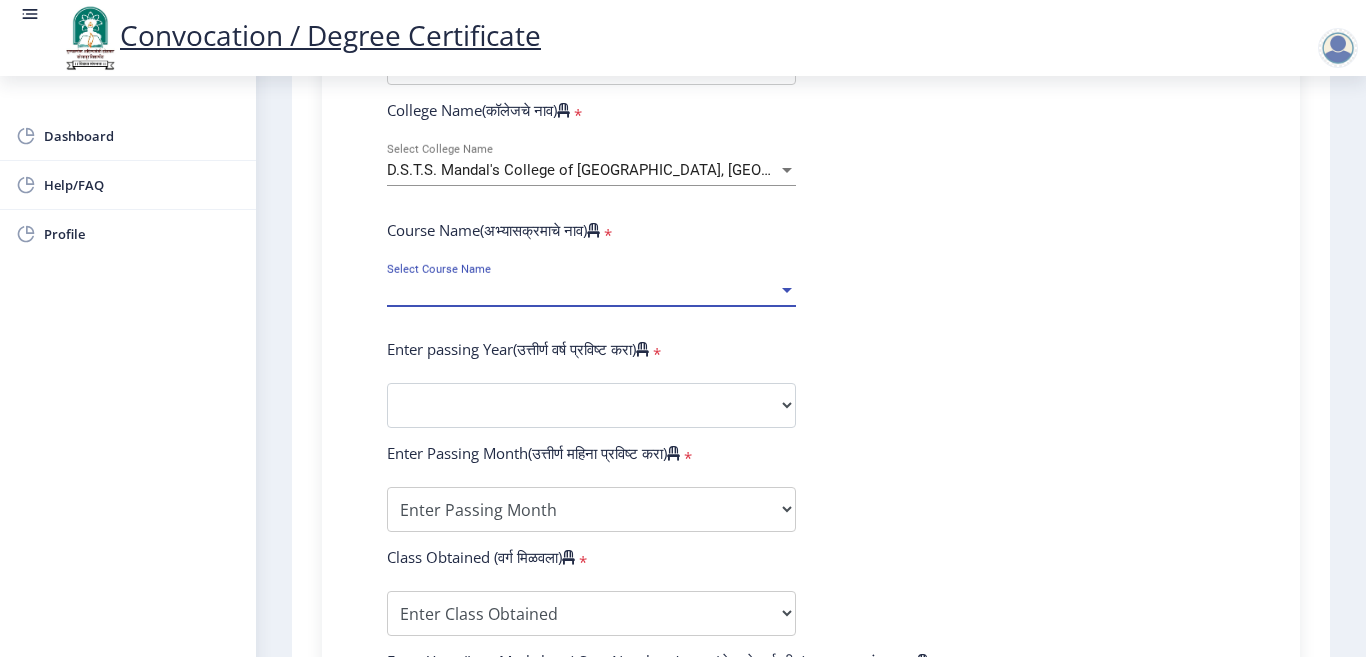 click on "Select Course Name" at bounding box center (582, 290) 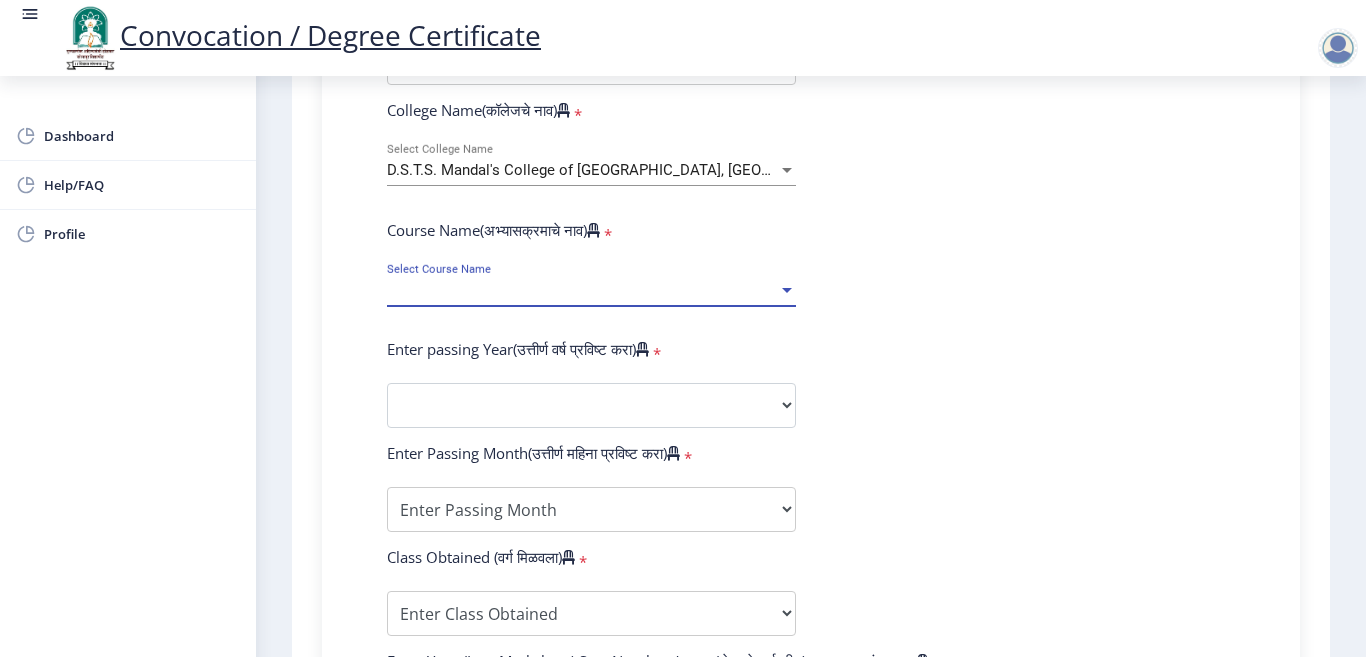 click at bounding box center [787, 290] 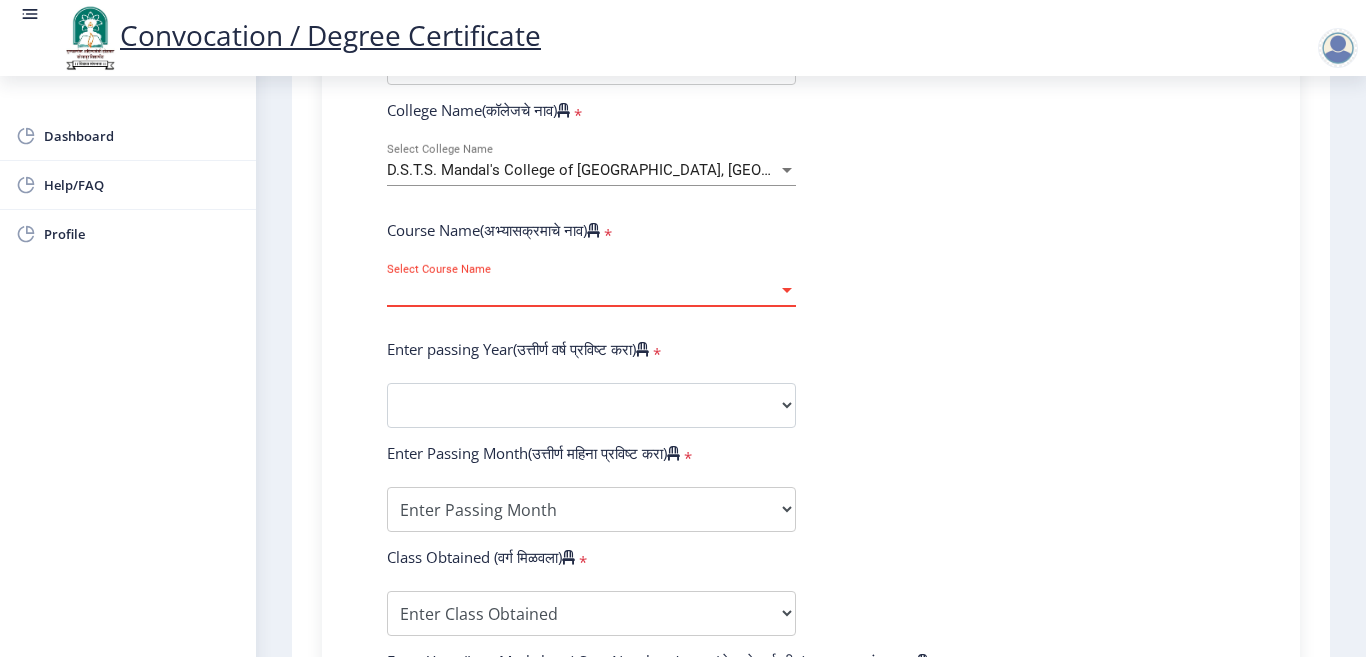 click at bounding box center (787, 290) 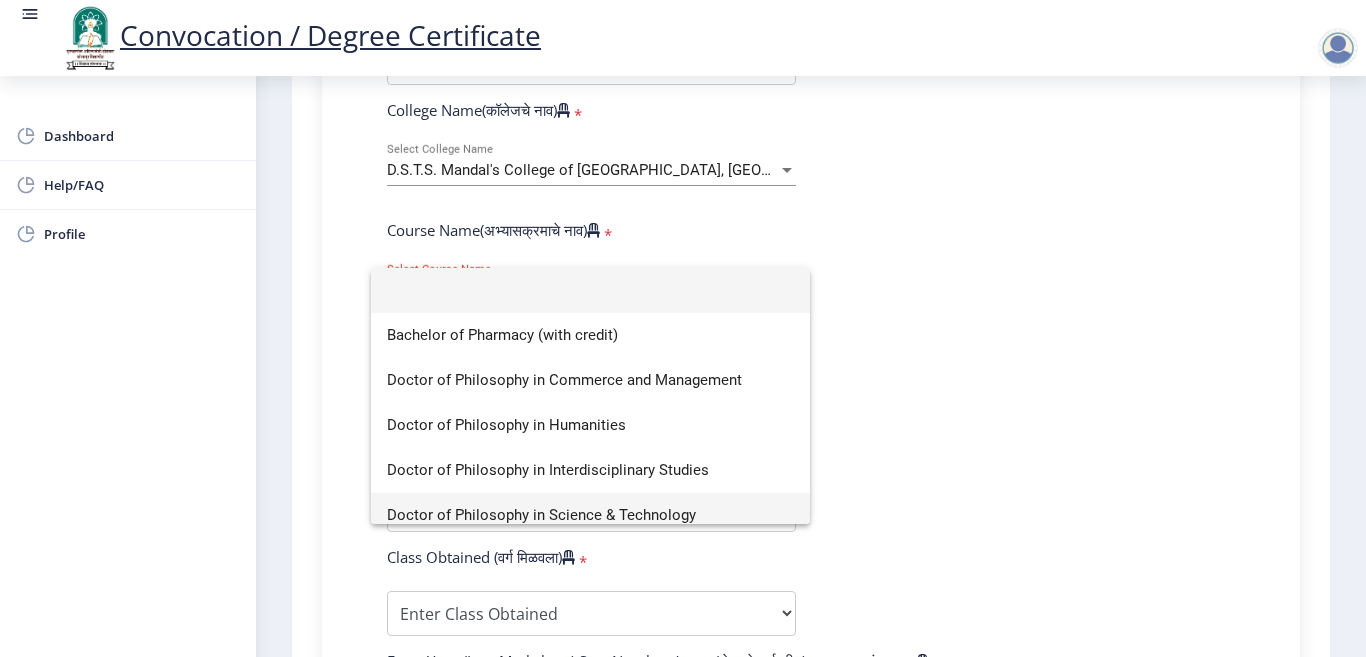click on "Doctor of Philosophy in Science & Technology" at bounding box center [590, 515] 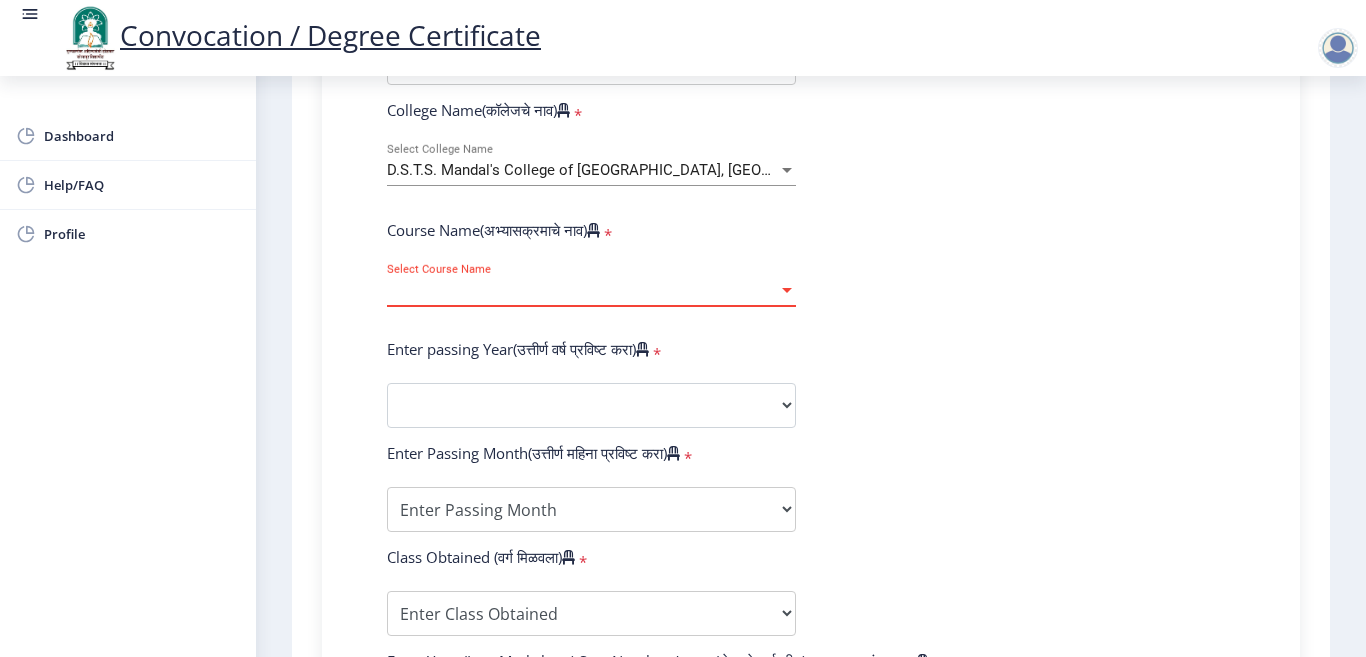 select on "January" 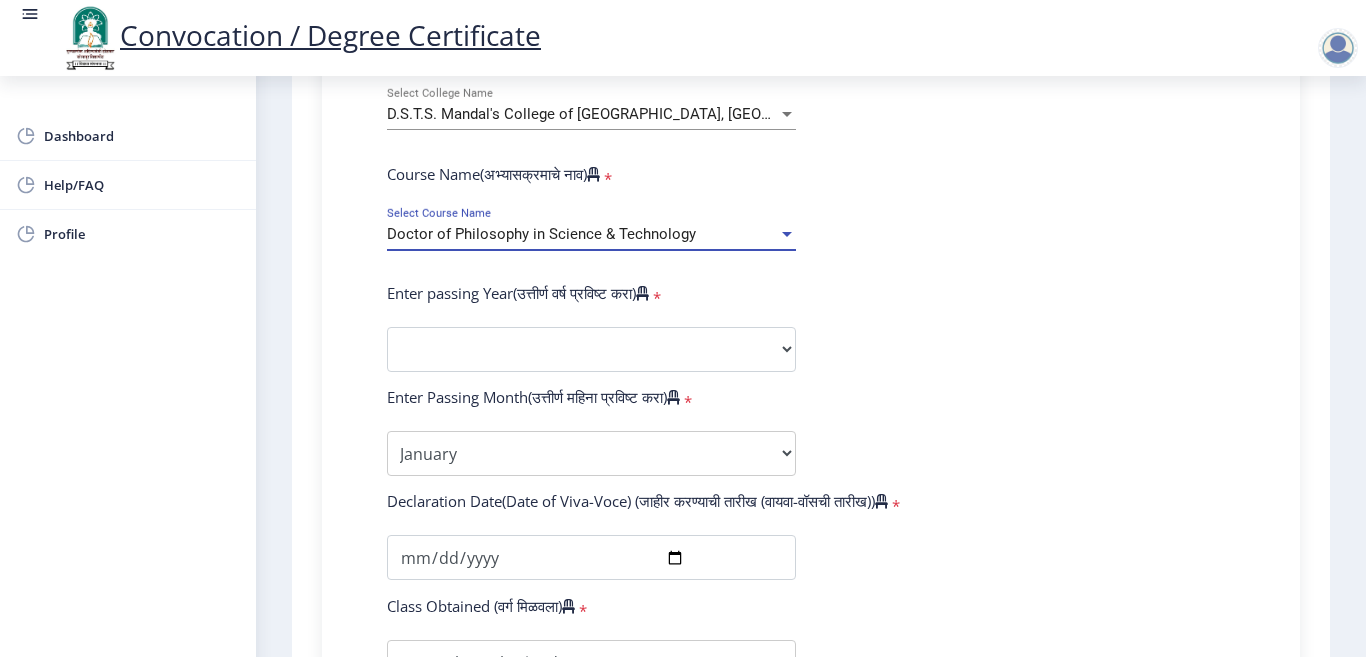 scroll, scrollTop: 14, scrollLeft: 0, axis: vertical 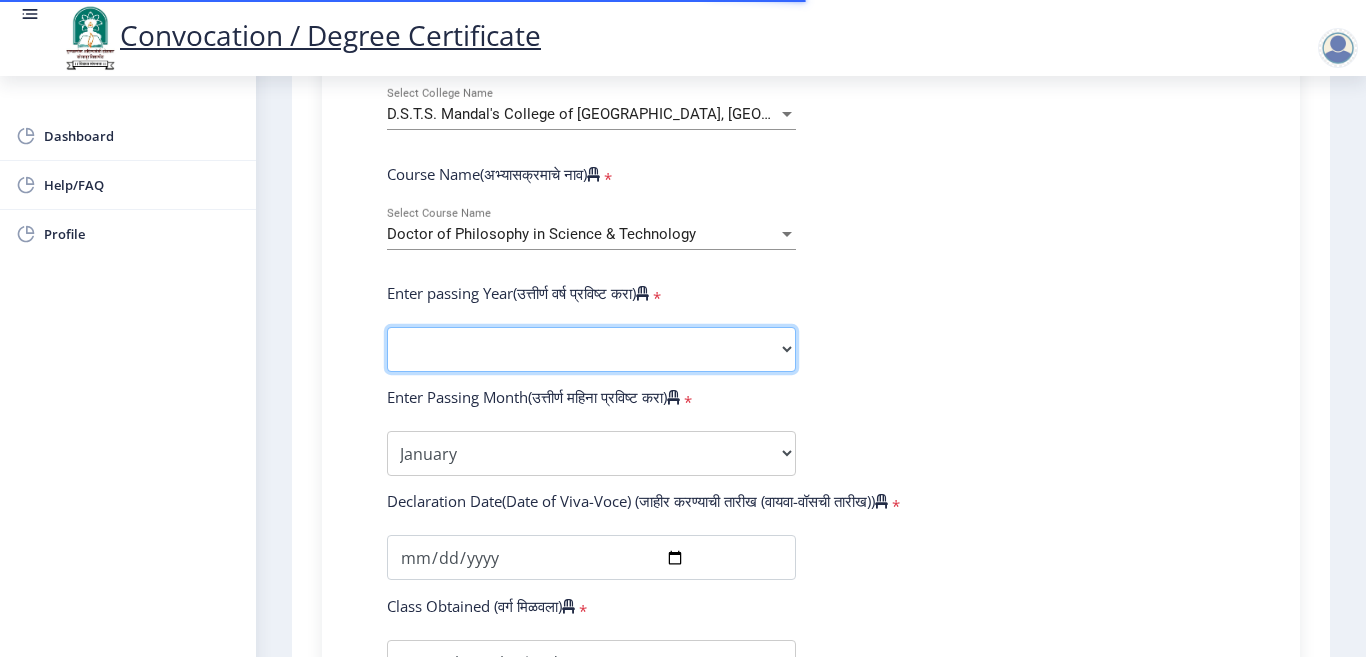 click on "2025   2024   2023   2022   2021   2020   2019   2018   2017   2016   2015   2014   2013   2012   2011   2010   2009   2008   2007   2006   2005   2004   2003   2002   2001   2000   1999   1998   1997   1996   1995   1994   1993   1992   1991   1990   1989   1988   1987   1986   1985   1984   1983   1982   1981   1980   1979   1978   1977   1976" 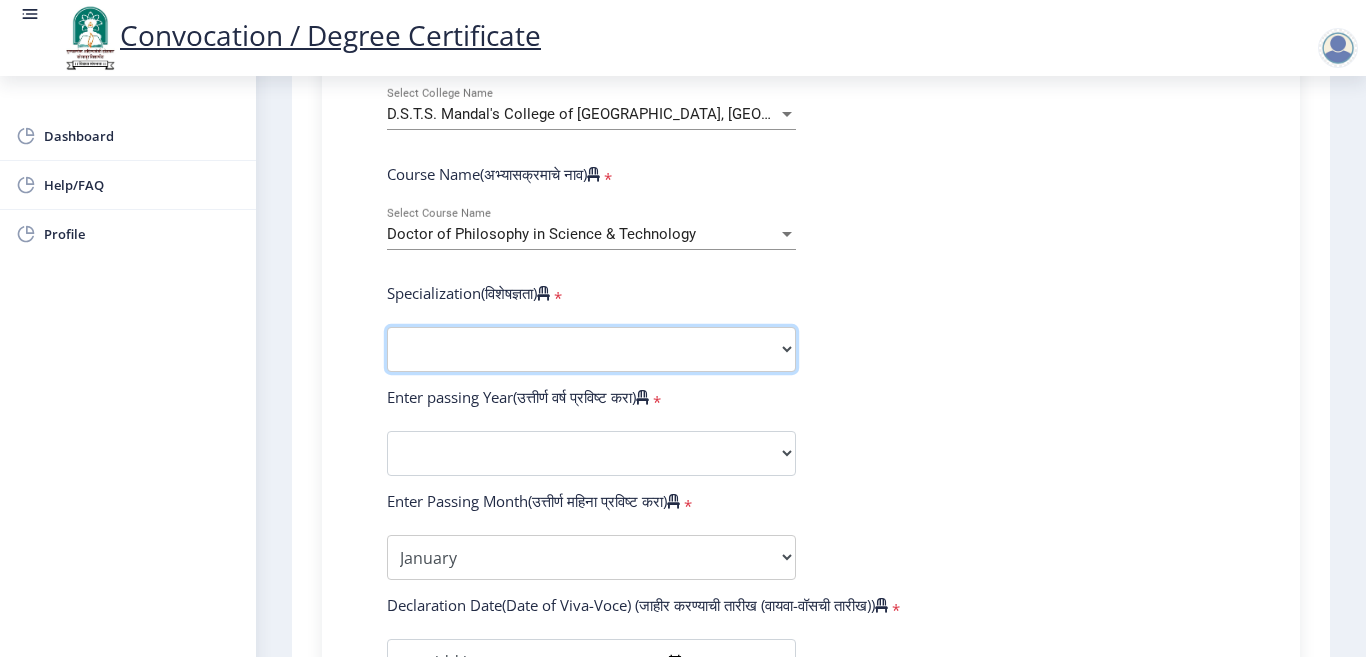 click on "Specialization Biotechnology Botany Chemistry Civil Engineering Computer Science Computer Science & Engineering Electronics Electronics & Telecommunincation Engg. Electronics Engieering Geography Mathematics Mechanical Engineering Pharmacy Physics Zoology Statistics Other" at bounding box center [591, 349] 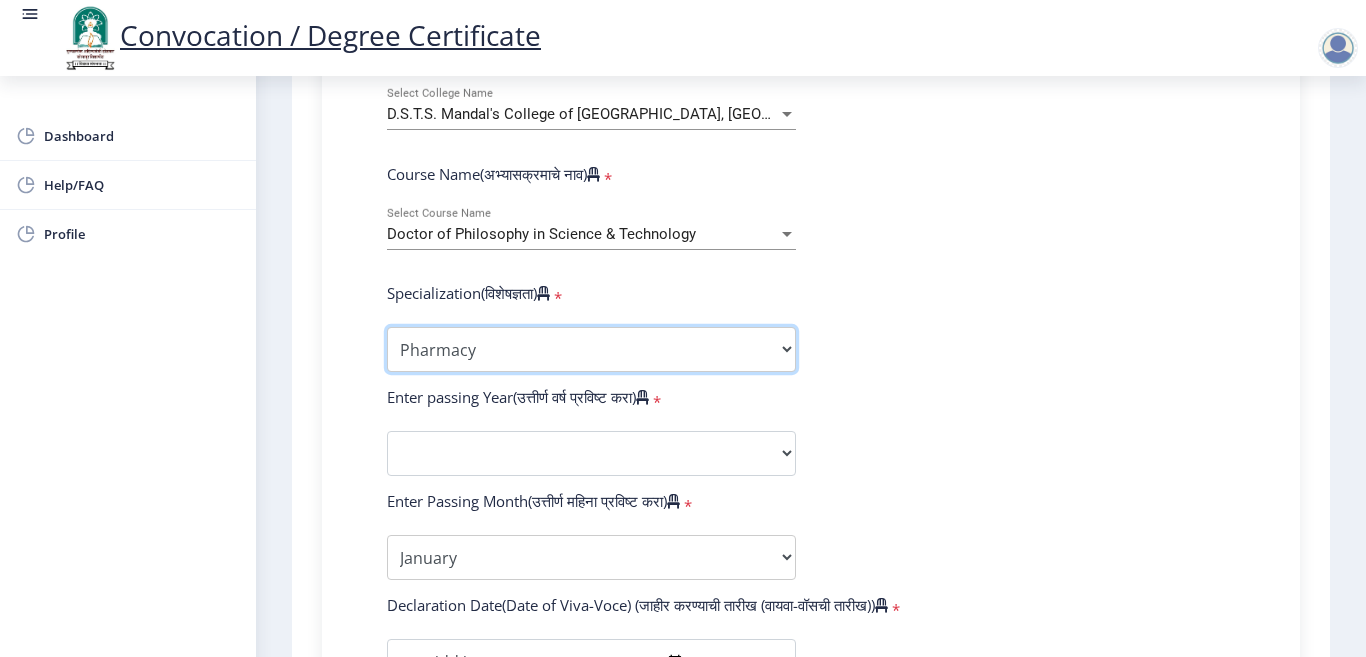 click on "Specialization Biotechnology Botany Chemistry Civil Engineering Computer Science Computer Science & Engineering Electronics Electronics & Telecommunincation Engg. Electronics Engieering Geography Mathematics Mechanical Engineering Pharmacy Physics Zoology Statistics Other" at bounding box center [591, 349] 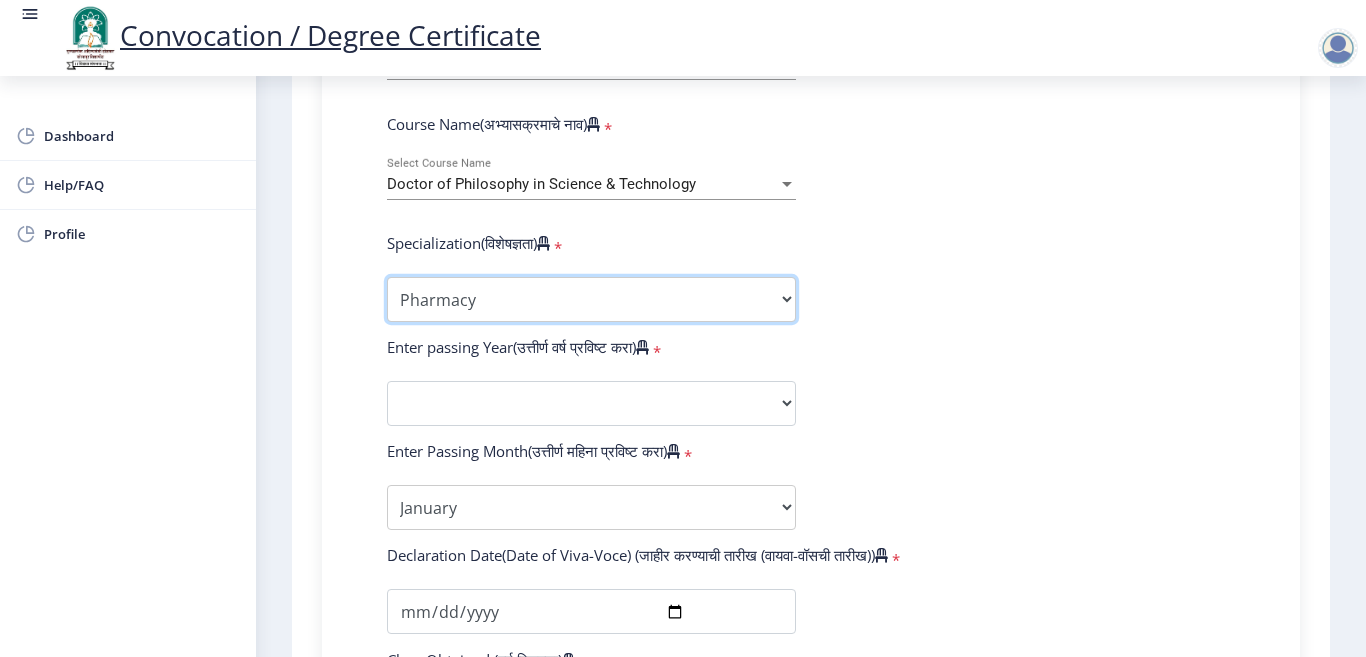 scroll, scrollTop: 900, scrollLeft: 0, axis: vertical 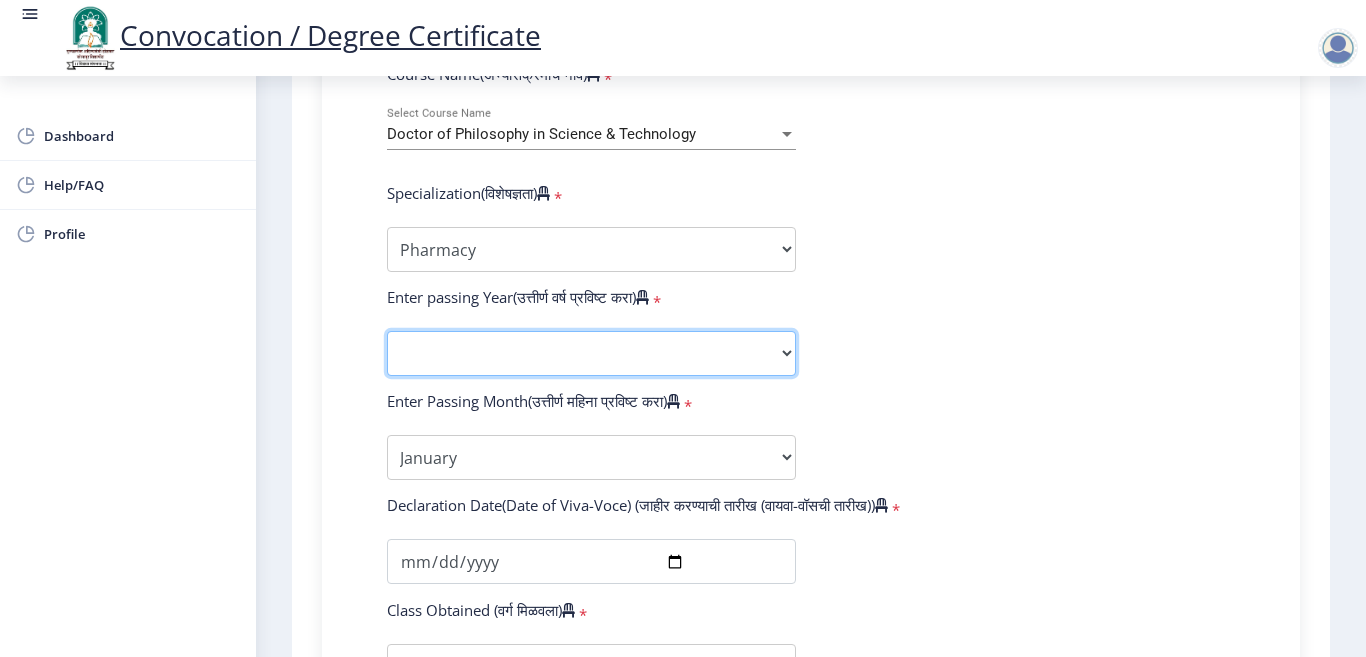 click on "2025   2024   2023   2022   2021   2020   2019   2018   2017   2016   2015   2014   2013   2012   2011   2010   2009   2008   2007   2006   2005   2004   2003   2002   2001   2000   1999   1998   1997   1996   1995   1994   1993   1992   1991   1990   1989   1988   1987   1986   1985   1984   1983   1982   1981   1980   1979   1978   1977   1976" 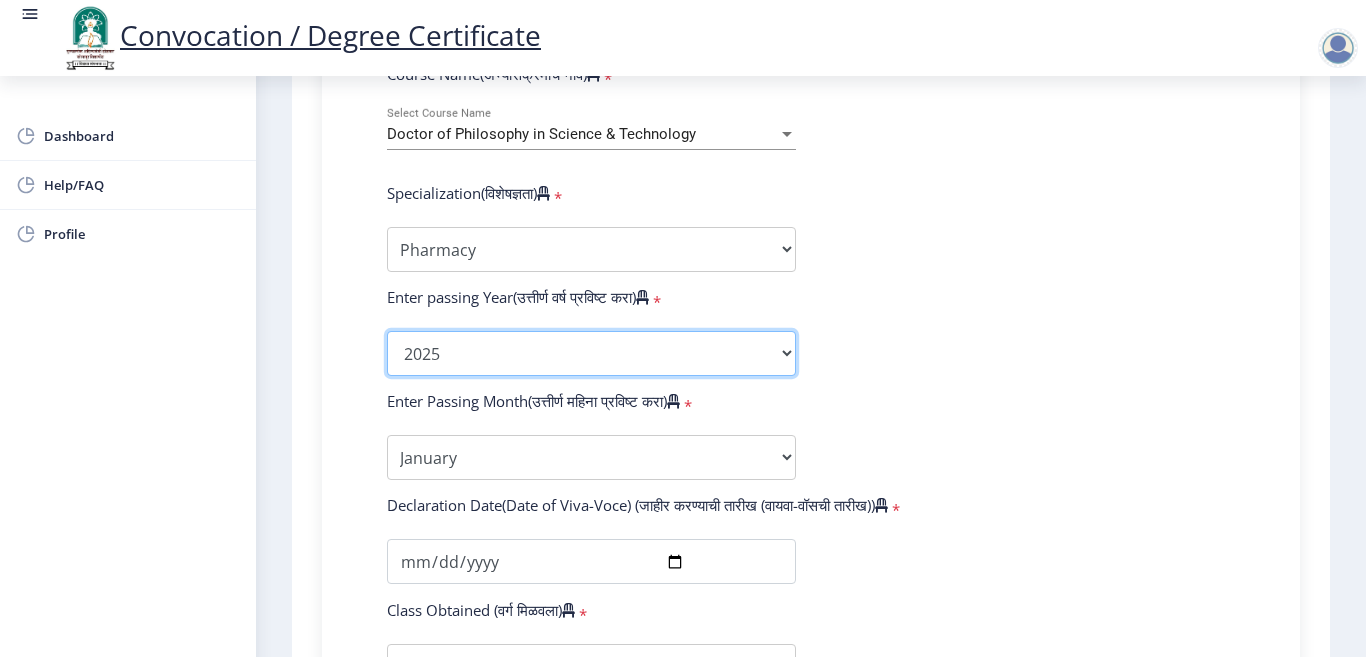 click on "2025   2024   2023   2022   2021   2020   2019   2018   2017   2016   2015   2014   2013   2012   2011   2010   2009   2008   2007   2006   2005   2004   2003   2002   2001   2000   1999   1998   1997   1996   1995   1994   1993   1992   1991   1990   1989   1988   1987   1986   1985   1984   1983   1982   1981   1980   1979   1978   1977   1976" 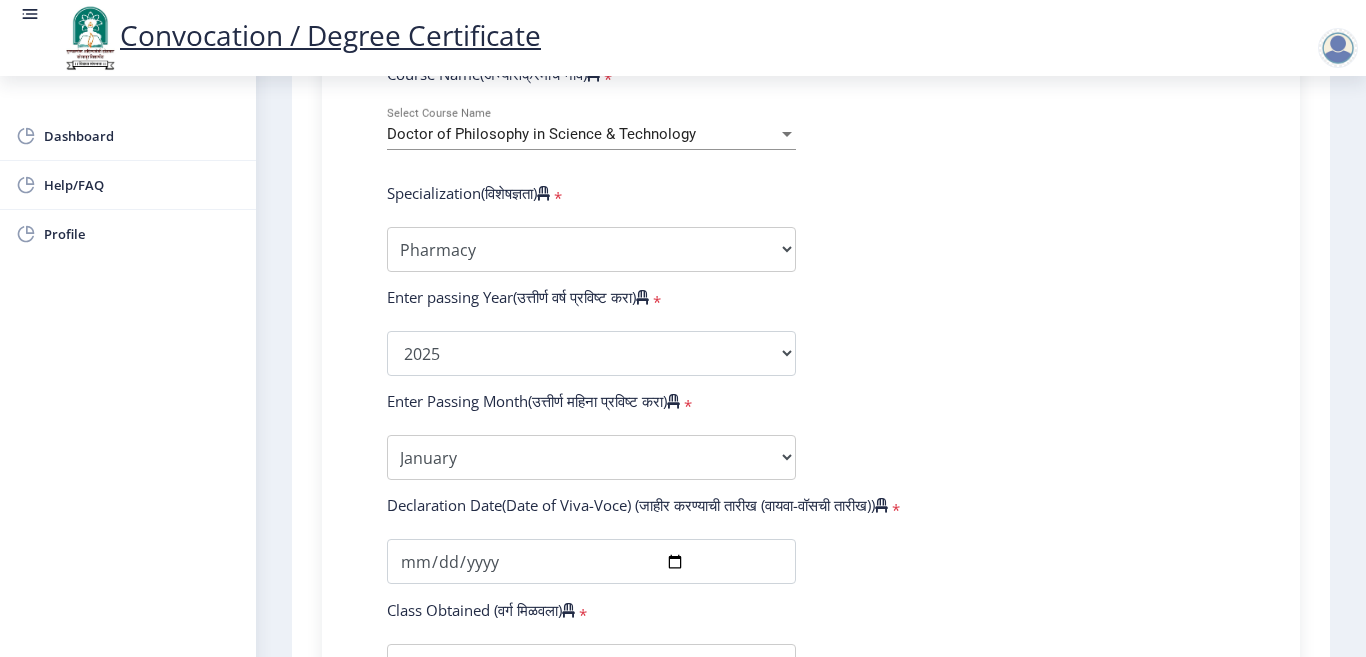 click on "Enter Your PRN Number (तुमचा पीआरएन (कायम नोंदणी क्रमांक) एंटर करा)   * Student Type (विद्यार्थी प्रकार)    * Select Student Type Regular External College Name(कॉलेजचे नाव)   * D.S.T.S. Mandal's College of Pharmacy, [GEOGRAPHIC_DATA] Select College Name Course Name(अभ्यासक्रमाचे नाव)   * Doctor of Philosophy in Science & Technology Select Course Name  Specialization(विशेषज्ञता)   * Specialization Biotechnology Botany Chemistry Civil Engineering Computer Science Computer Science & Engineering Electronics Electronics & Telecommunincation Engg. Electronics Engieering Geography Mathematics Mechanical Engineering Pharmacy Physics Zoology Statistics Other Enter passing Year(उत्तीर्ण वर्ष प्रविष्ट करा)   *  2025   2024   2023   2022   2021   2020   2019   2018   2017   2016   2015   2014   2013  *" 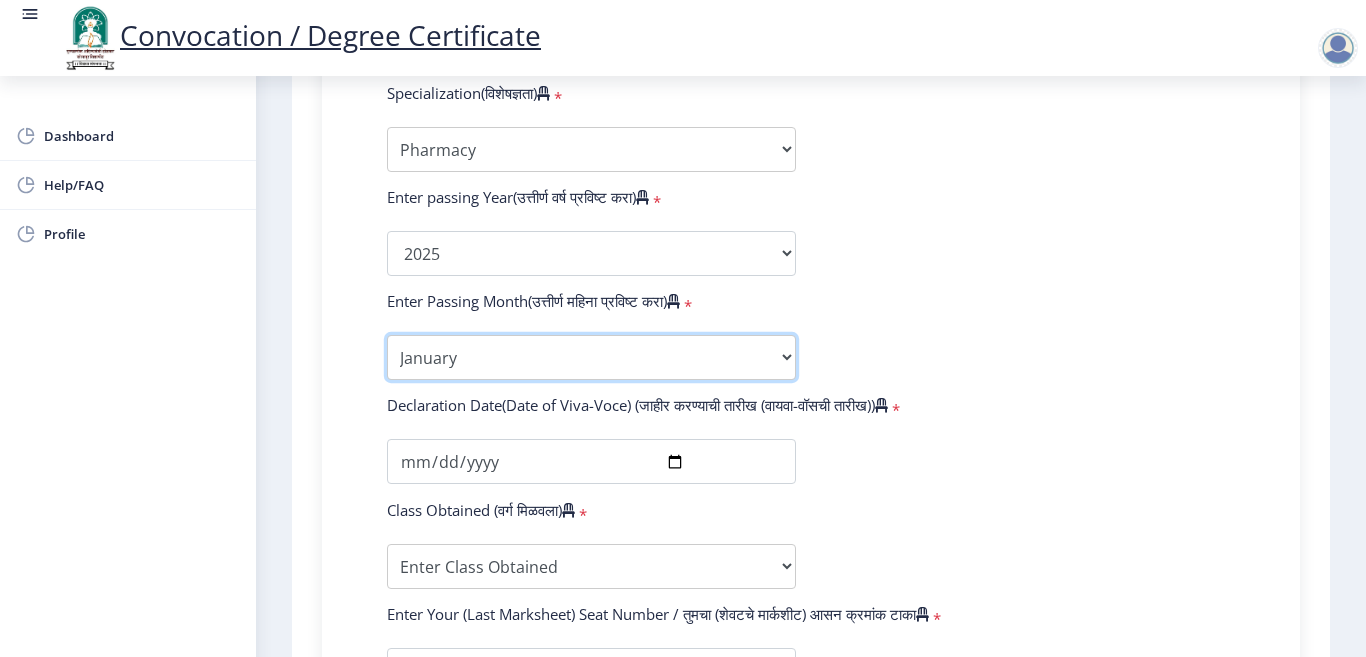 click on "Enter Passing Month January February March April May June July August September October November December" at bounding box center (591, 357) 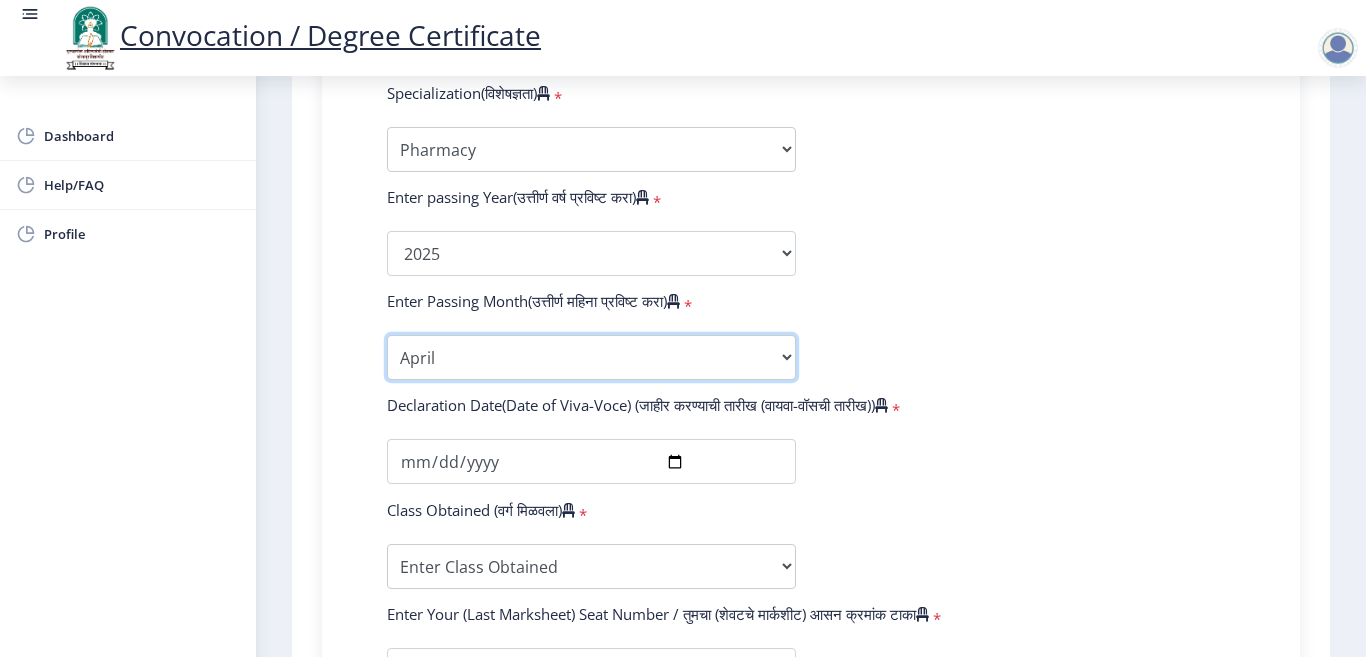 click on "Enter Passing Month January February March April May June July August September October November December" at bounding box center (591, 357) 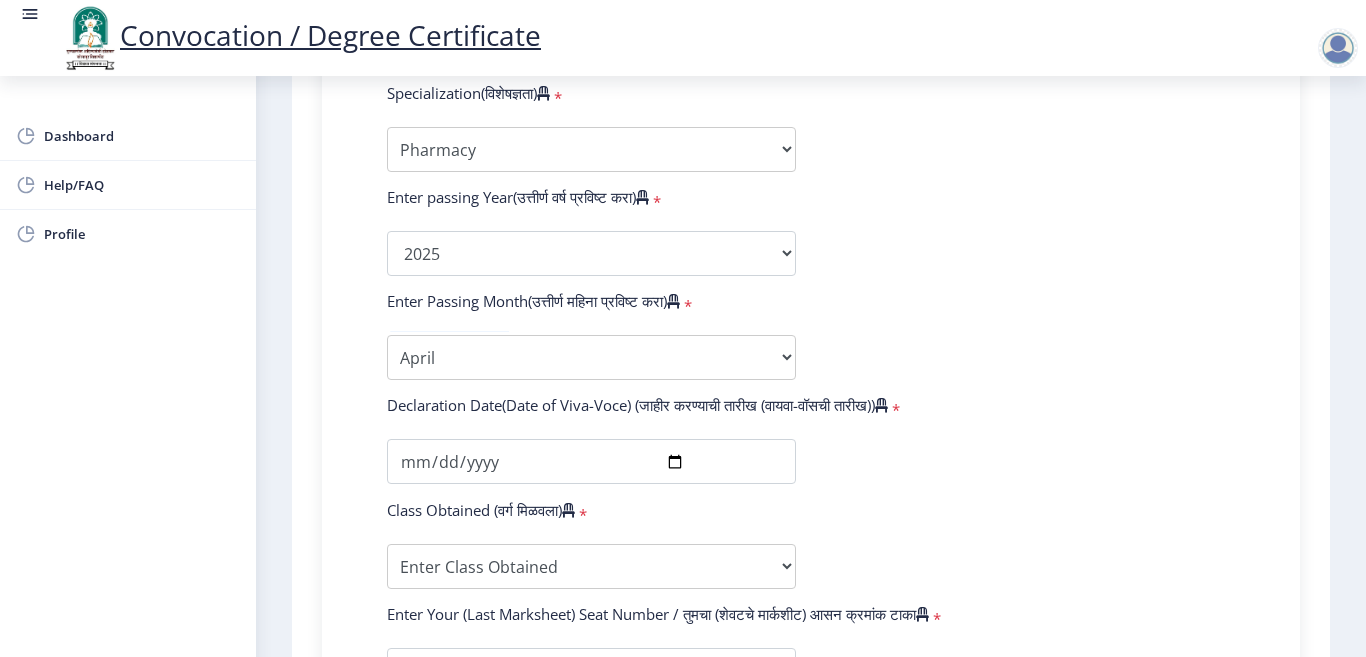 click on "Enter Your PRN Number (तुमचा पीआरएन (कायम नोंदणी क्रमांक) एंटर करा)   * Student Type (विद्यार्थी प्रकार)    * Select Student Type Regular External College Name(कॉलेजचे नाव)   * D.S.T.S. Mandal's College of Pharmacy, [GEOGRAPHIC_DATA] Select College Name Course Name(अभ्यासक्रमाचे नाव)   * Doctor of Philosophy in Science & Technology Select Course Name  Specialization(विशेषज्ञता)   * Specialization Biotechnology Botany Chemistry Civil Engineering Computer Science Computer Science & Engineering Electronics Electronics & Telecommunincation Engg. Electronics Engieering Geography Mathematics Mechanical Engineering Pharmacy Physics Zoology Statistics Other Enter passing Year(उत्तीर्ण वर्ष प्रविष्ट करा)   *  2025   2024   2023   2022   2021   2020   2019   2018   2017   2016   2015   2014   2013  *" 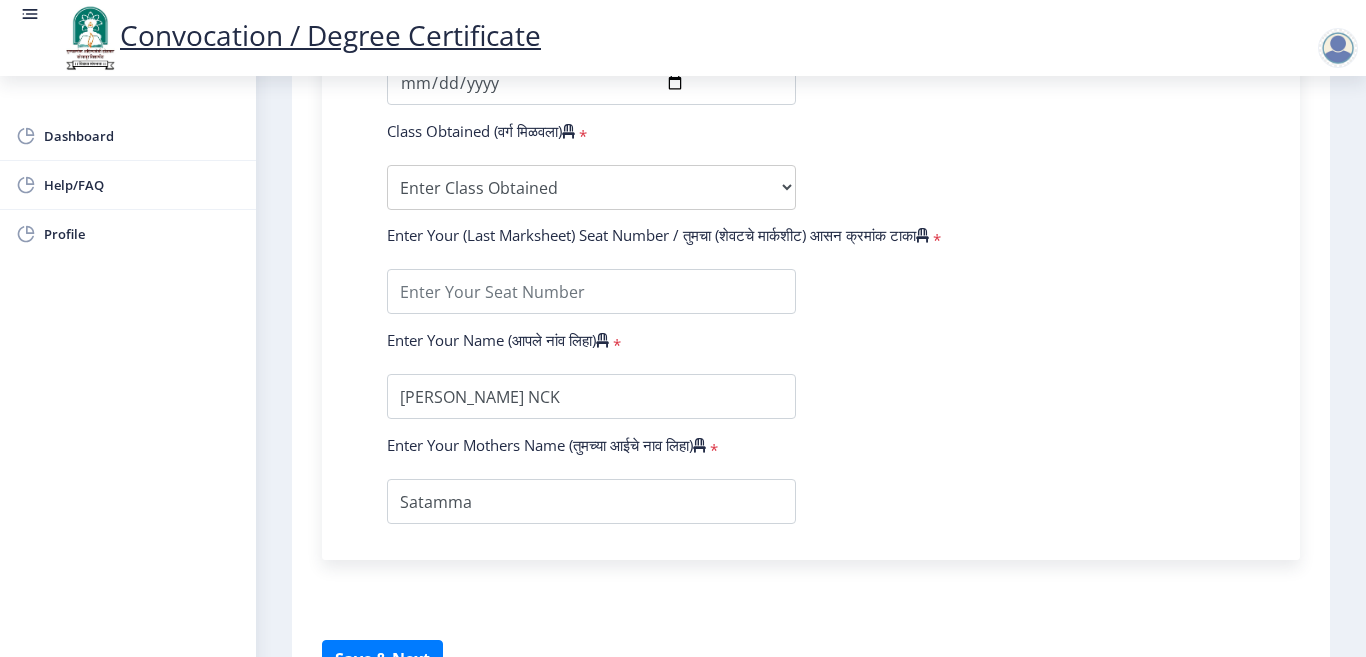 scroll, scrollTop: 1400, scrollLeft: 0, axis: vertical 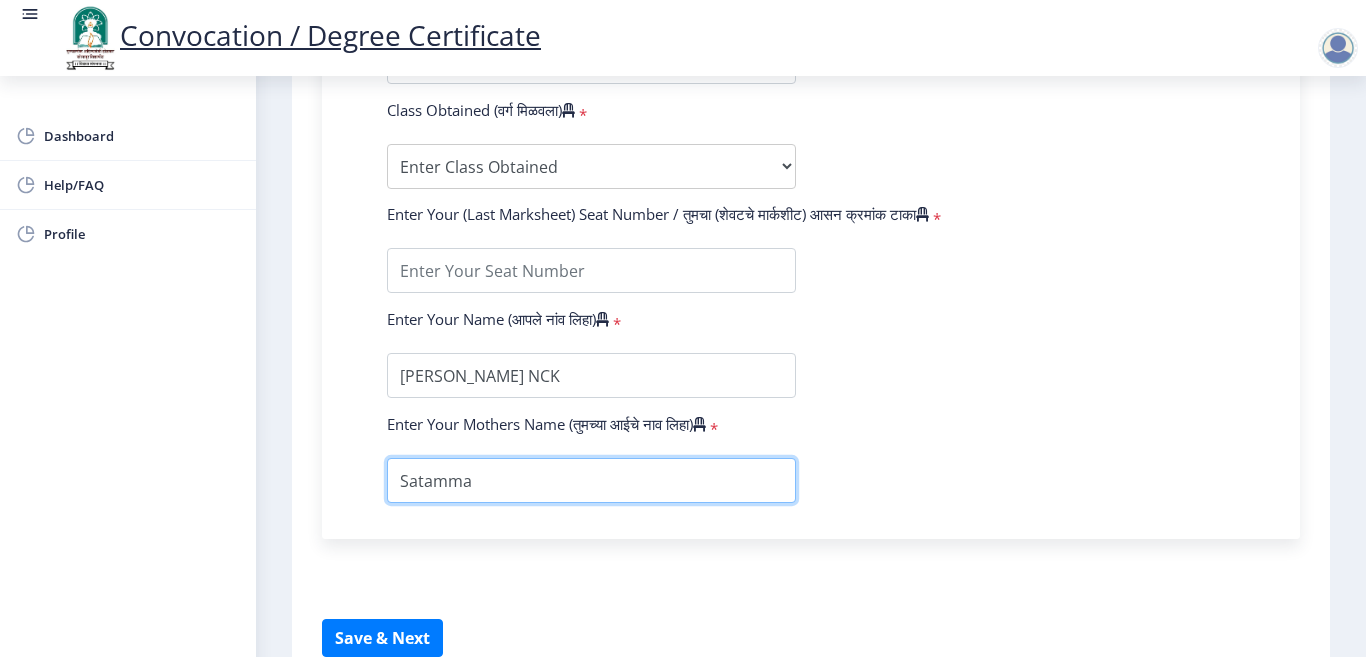 click at bounding box center [591, 480] 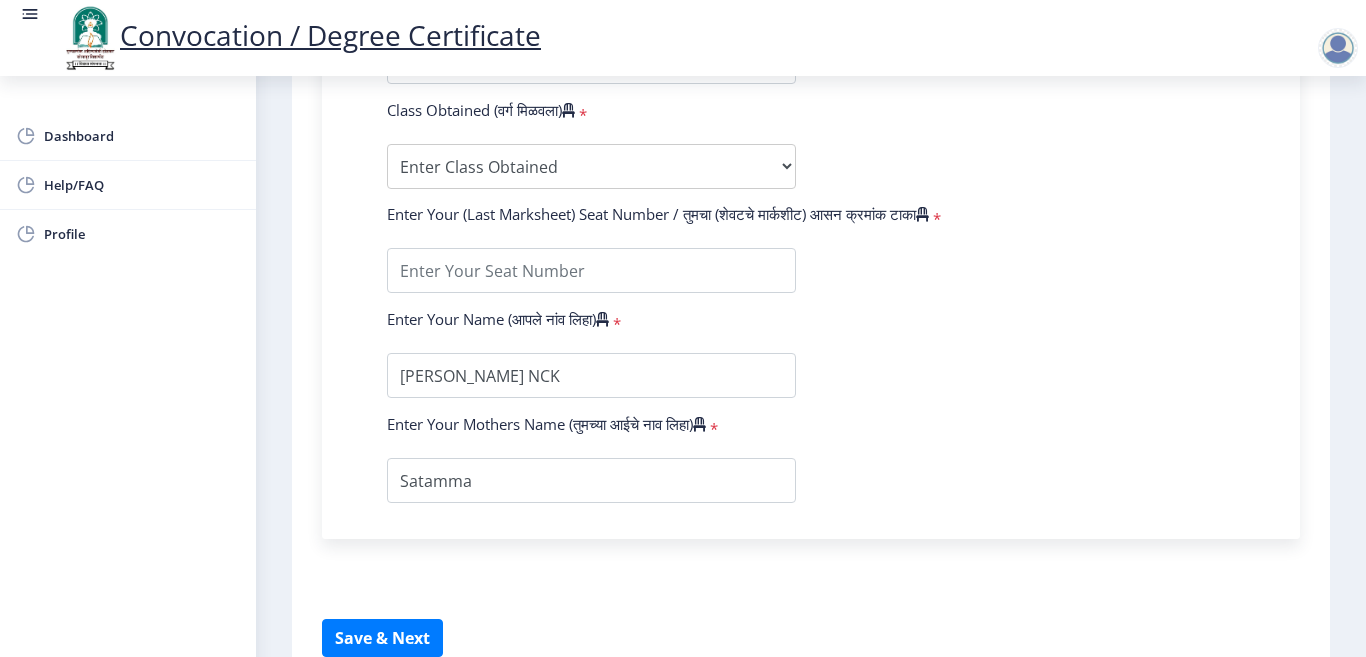 click on "Enter Your PRN Number (तुमचा पीआरएन (कायम नोंदणी क्रमांक) एंटर करा)   * Student Type (विद्यार्थी प्रकार)    * Select Student Type Regular External College Name(कॉलेजचे नाव)   * D.S.T.S. Mandal's College of Pharmacy, [GEOGRAPHIC_DATA] Select College Name Course Name(अभ्यासक्रमाचे नाव)   * Doctor of Philosophy in Science & Technology Select Course Name  Specialization(विशेषज्ञता)   * Specialization Biotechnology Botany Chemistry Civil Engineering Computer Science Computer Science & Engineering Electronics Electronics & Telecommunincation Engg. Electronics Engieering Geography Mathematics Mechanical Engineering Pharmacy Physics Zoology Statistics Other Enter passing Year(उत्तीर्ण वर्ष प्रविष्ट करा)   *  2025   2024   2023   2022   2021   2020   2019   2018   2017   2016   2015   2014   2013  *" 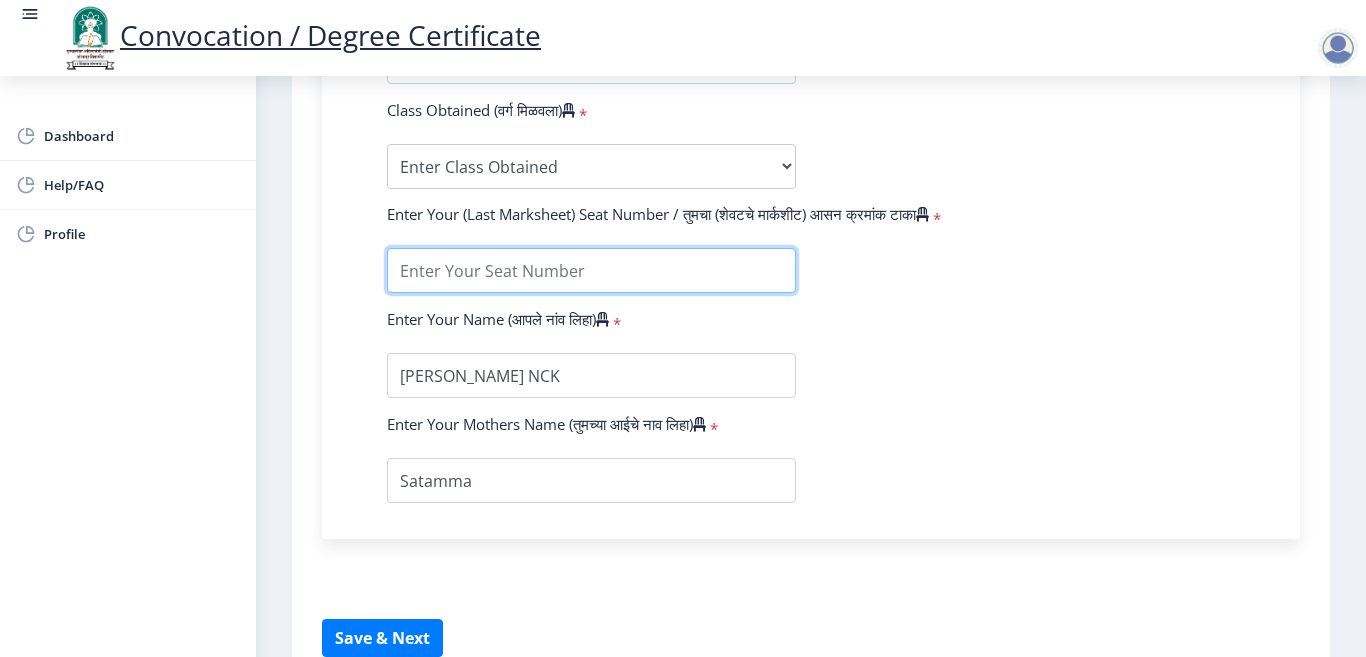 click at bounding box center (591, 270) 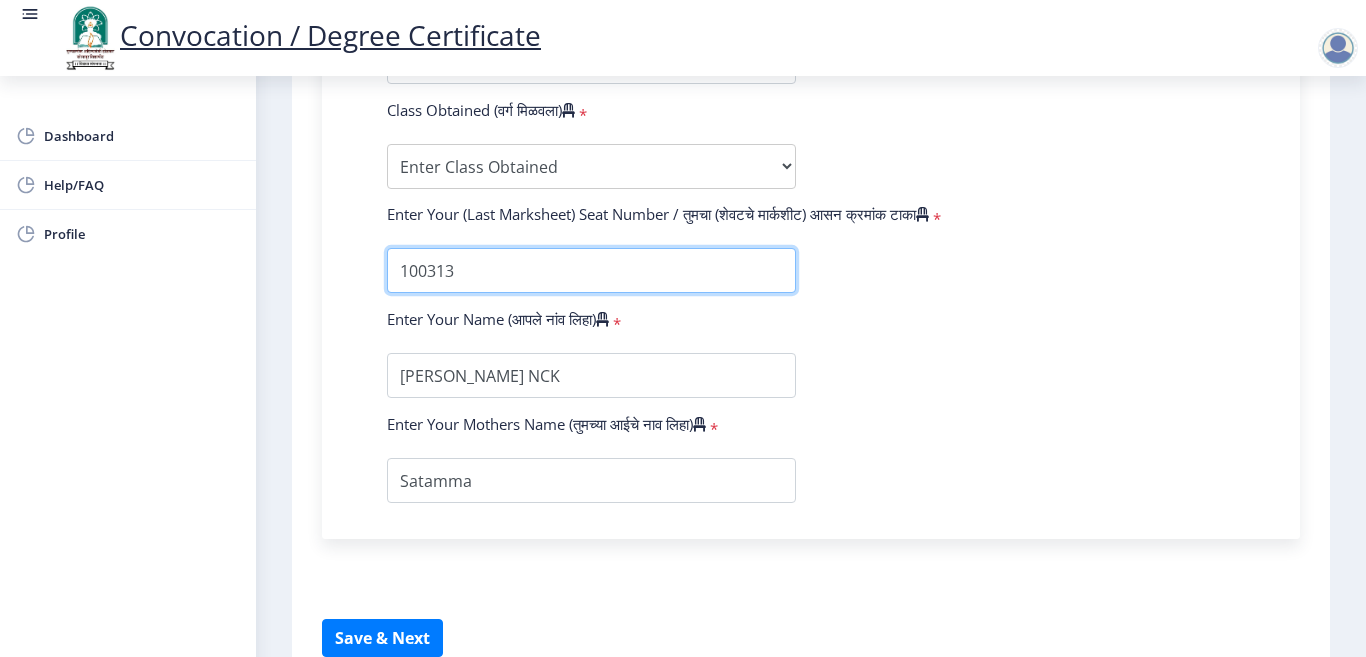 type on "100313" 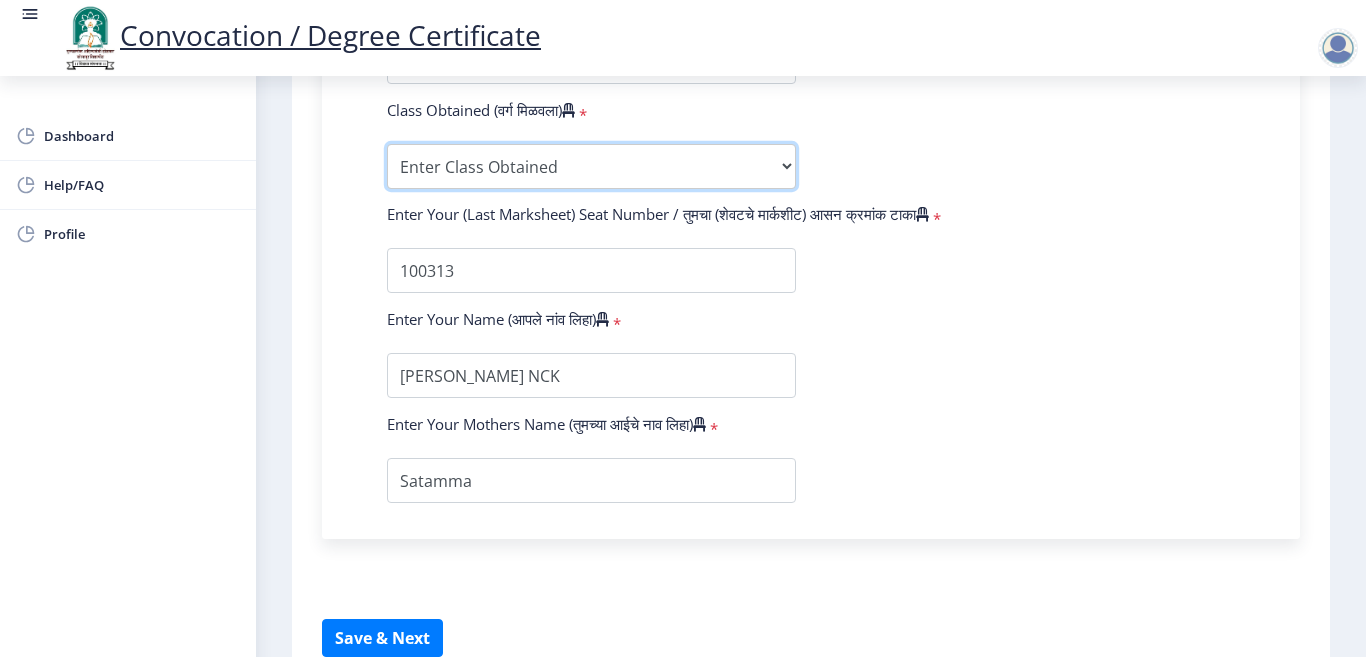 click on "Enter Class Obtained FIRST CLASS WITH DISTINCTION FIRST CLASS HIGHER SECOND CLASS SECOND CLASS PASS CLASS Grade O Grade A+ Grade A Grade B+ Grade B Grade C+ Grade C Grade D Grade E" at bounding box center [591, 166] 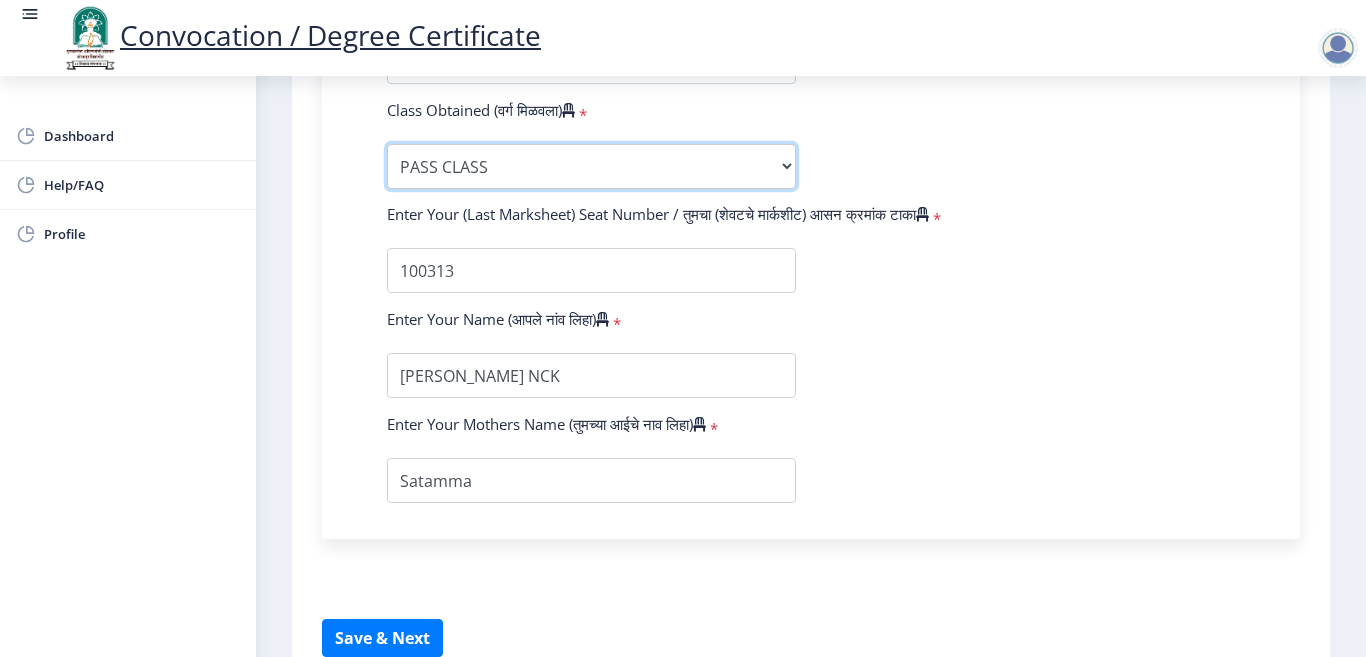 click on "Enter Class Obtained FIRST CLASS WITH DISTINCTION FIRST CLASS HIGHER SECOND CLASS SECOND CLASS PASS CLASS Grade O Grade A+ Grade A Grade B+ Grade B Grade C+ Grade C Grade D Grade E" at bounding box center (591, 166) 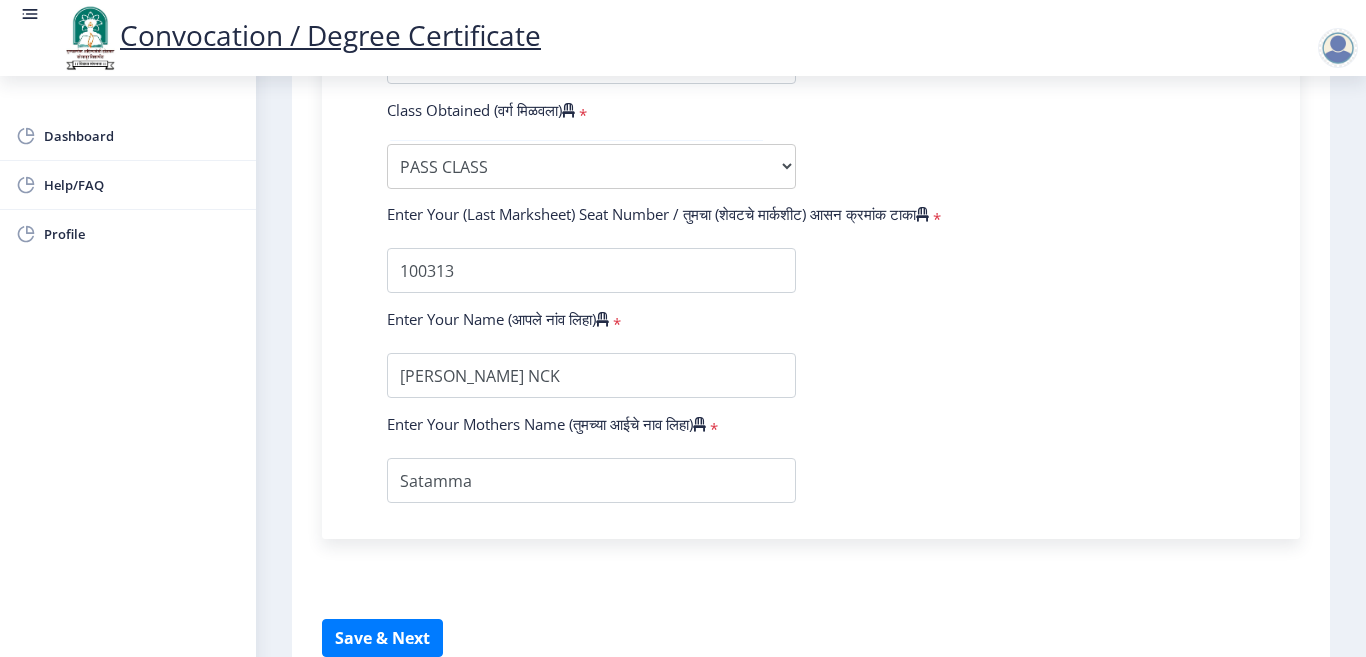 click on "Enter Your PRN Number (तुमचा पीआरएन (कायम नोंदणी क्रमांक) एंटर करा)   * Student Type (विद्यार्थी प्रकार)    * Select Student Type Regular External College Name(कॉलेजचे नाव)   * D.S.T.S. Mandal's College of Pharmacy, [GEOGRAPHIC_DATA] Select College Name Course Name(अभ्यासक्रमाचे नाव)   * Doctor of Philosophy in Science & Technology Select Course Name  Specialization(विशेषज्ञता)   * Specialization Biotechnology Botany Chemistry Civil Engineering Computer Science Computer Science & Engineering Electronics Electronics & Telecommunincation Engg. Electronics Engieering Geography Mathematics Mechanical Engineering Pharmacy Physics Zoology Statistics Other Enter passing Year(उत्तीर्ण वर्ष प्रविष्ट करा)   *  2025   2024   2023   2022   2021   2020   2019   2018   2017   2016   2015   2014   2013  *" 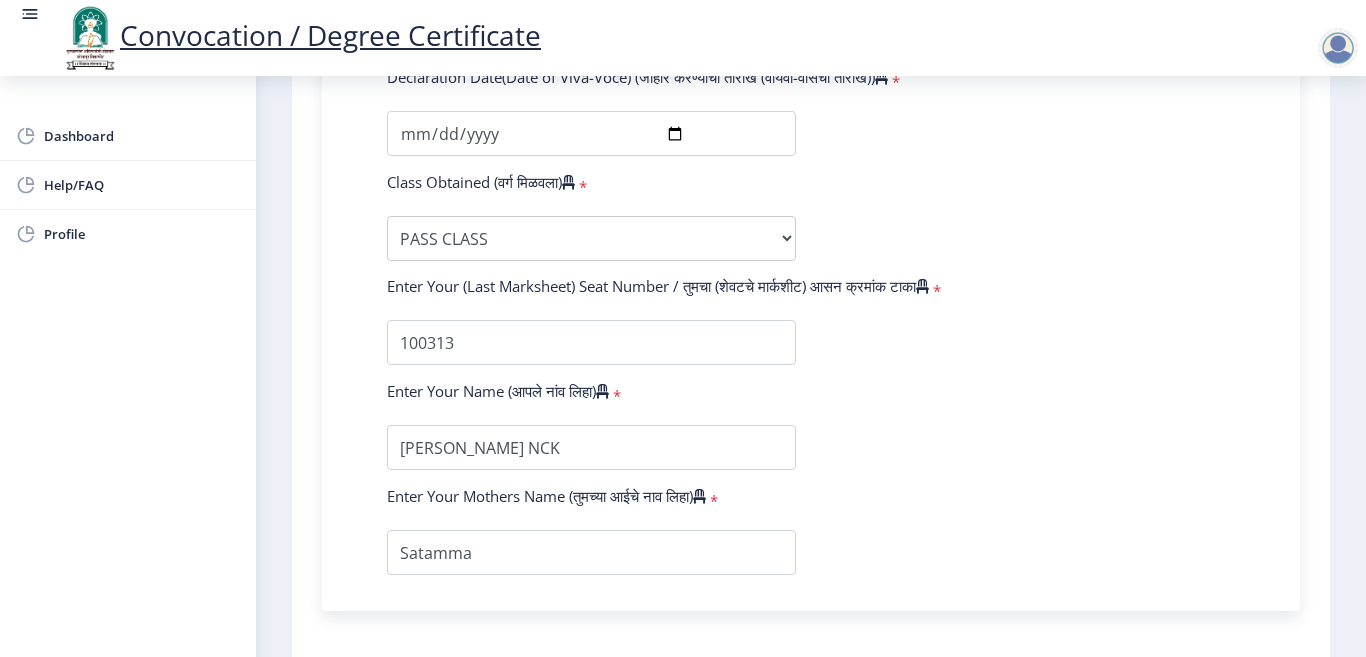 scroll, scrollTop: 1200, scrollLeft: 0, axis: vertical 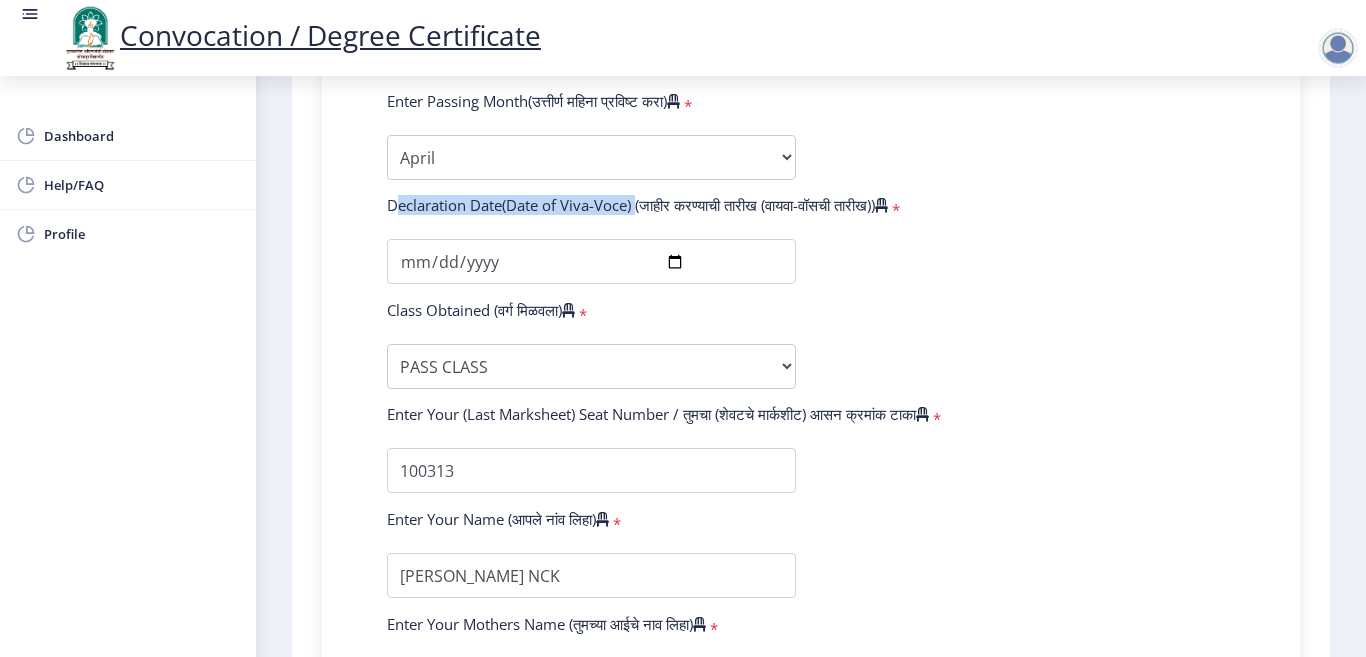 drag, startPoint x: 389, startPoint y: 205, endPoint x: 631, endPoint y: 208, distance: 242.0186 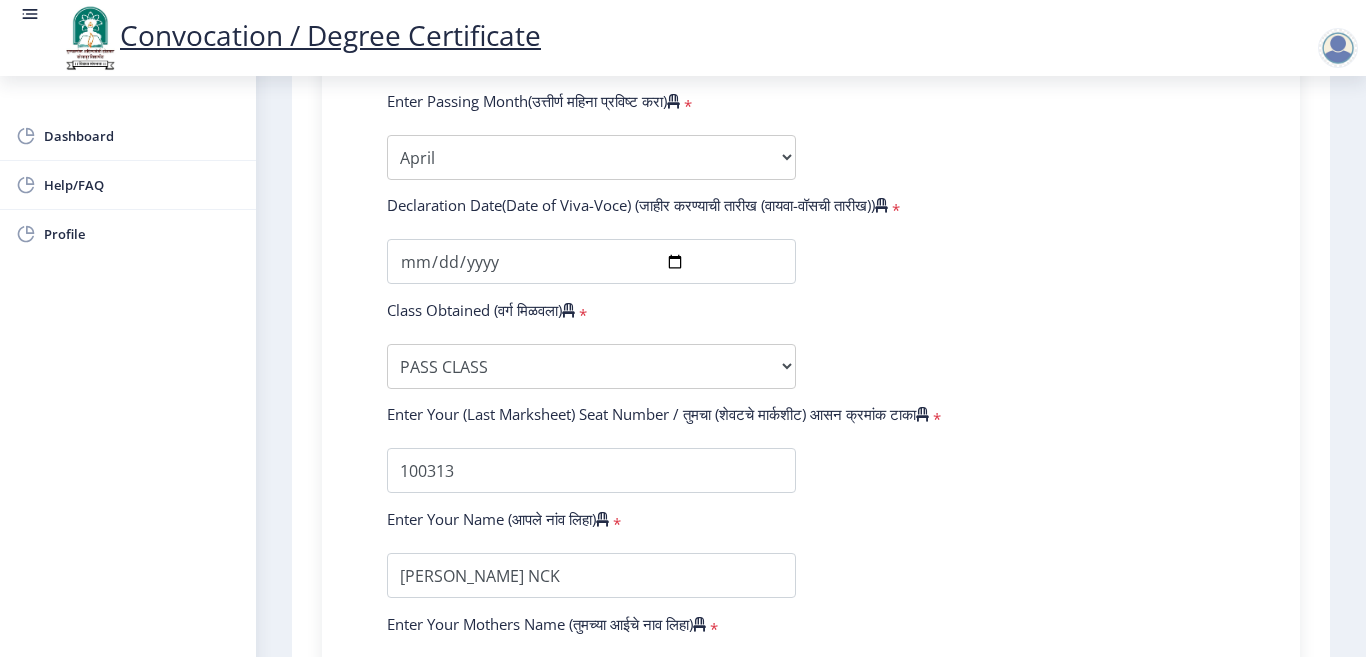 click on "Enter Your PRN Number (तुमचा पीआरएन (कायम नोंदणी क्रमांक) एंटर करा)   * Student Type (विद्यार्थी प्रकार)    * Select Student Type Regular External College Name(कॉलेजचे नाव)   * D.S.T.S. Mandal's College of Pharmacy, [GEOGRAPHIC_DATA] Select College Name Course Name(अभ्यासक्रमाचे नाव)   * Doctor of Philosophy in Science & Technology Select Course Name  Specialization(विशेषज्ञता)   * Specialization Biotechnology Botany Chemistry Civil Engineering Computer Science Computer Science & Engineering Electronics Electronics & Telecommunincation Engg. Electronics Engieering Geography Mathematics Mechanical Engineering Pharmacy Physics Zoology Statistics Other Enter passing Year(उत्तीर्ण वर्ष प्रविष्ट करा)   *  2025   2024   2023   2022   2021   2020   2019   2018   2017   2016   2015   2014   2013  *" 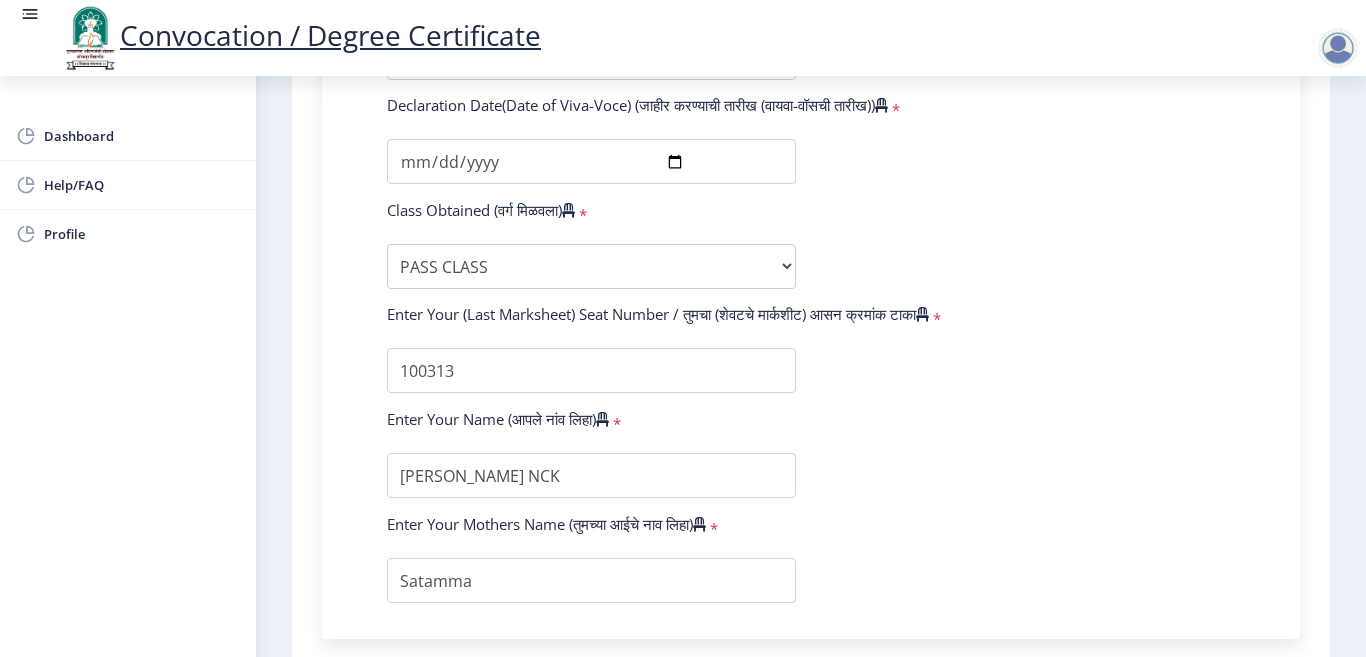 scroll, scrollTop: 1200, scrollLeft: 0, axis: vertical 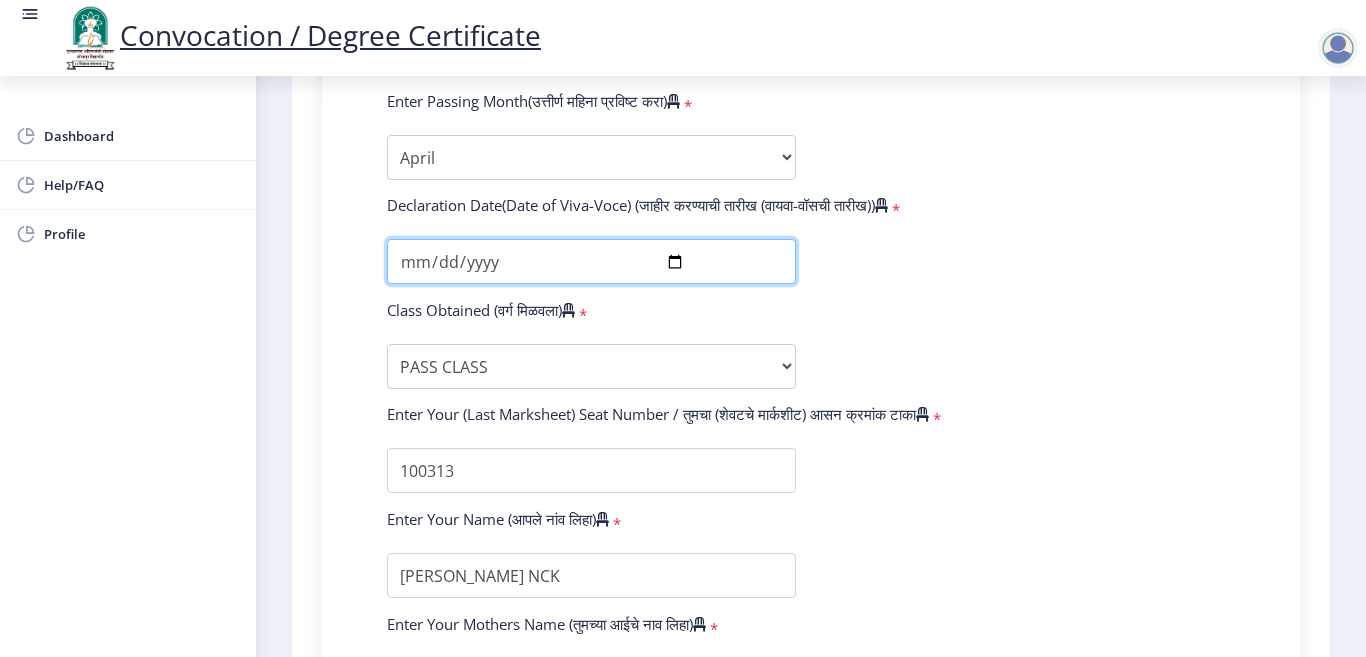 click at bounding box center (591, 261) 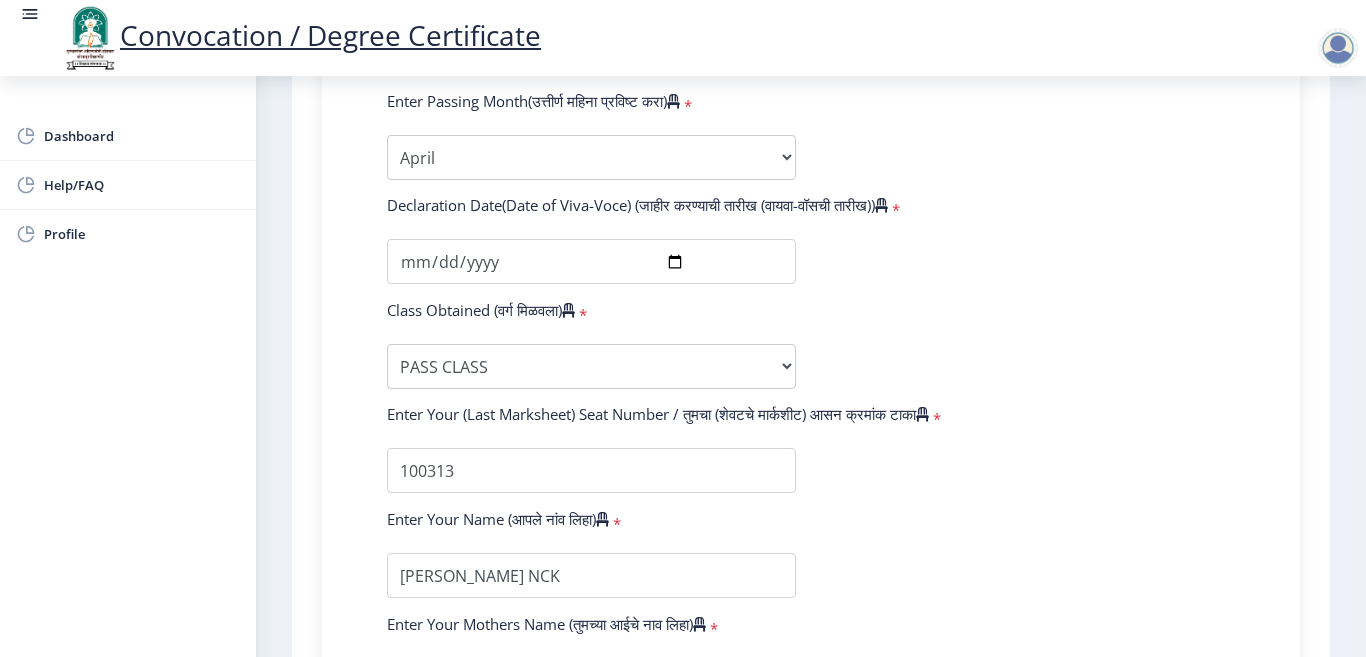click on "Enter Your PRN Number (तुमचा पीआरएन (कायम नोंदणी क्रमांक) एंटर करा)   * Student Type (विद्यार्थी प्रकार)    * Select Student Type Regular External College Name(कॉलेजचे नाव)   * D.S.T.S. Mandal's College of Pharmacy, [GEOGRAPHIC_DATA] Select College Name Course Name(अभ्यासक्रमाचे नाव)   * Doctor of Philosophy in Science & Technology Select Course Name  Specialization(विशेषज्ञता)   * Specialization Biotechnology Botany Chemistry Civil Engineering Computer Science Computer Science & Engineering Electronics Electronics & Telecommunincation Engg. Electronics Engieering Geography Mathematics Mechanical Engineering Pharmacy Physics Zoology Statistics Other Enter passing Year(उत्तीर्ण वर्ष प्रविष्ट करा)   *  2025   2024   2023   2022   2021   2020   2019   2018   2017   2016   2015   2014   2013  *" 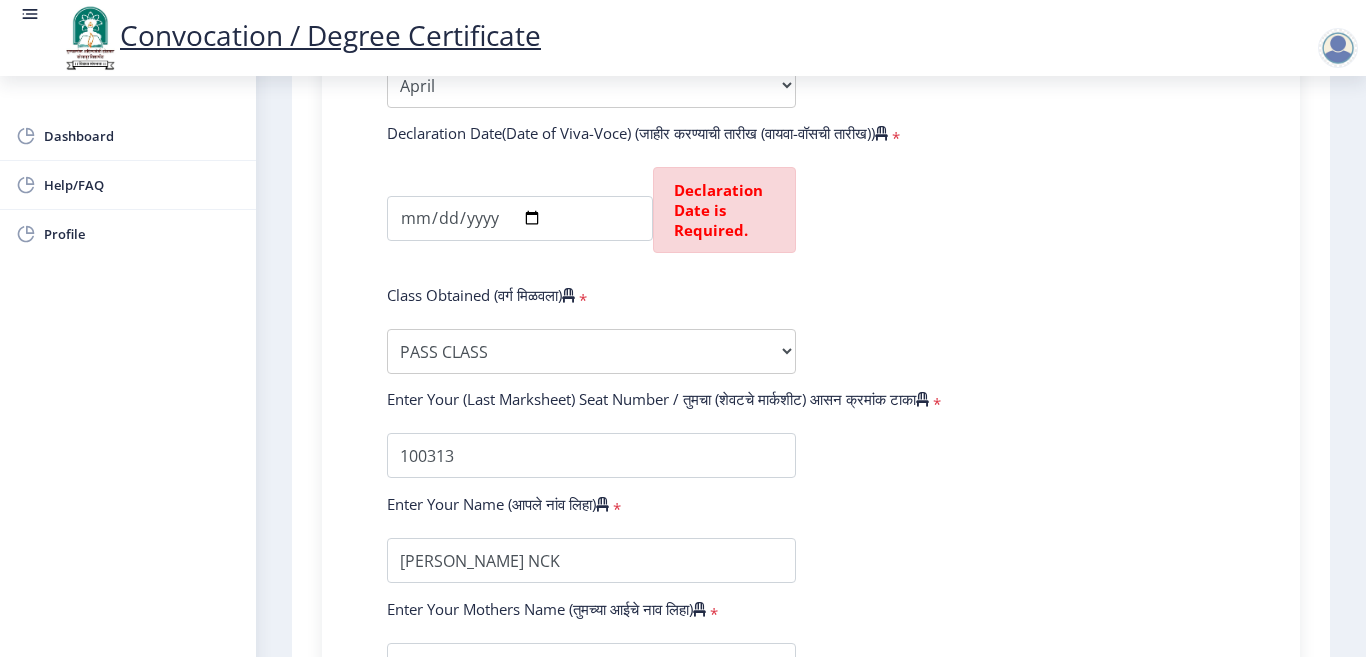scroll, scrollTop: 1200, scrollLeft: 0, axis: vertical 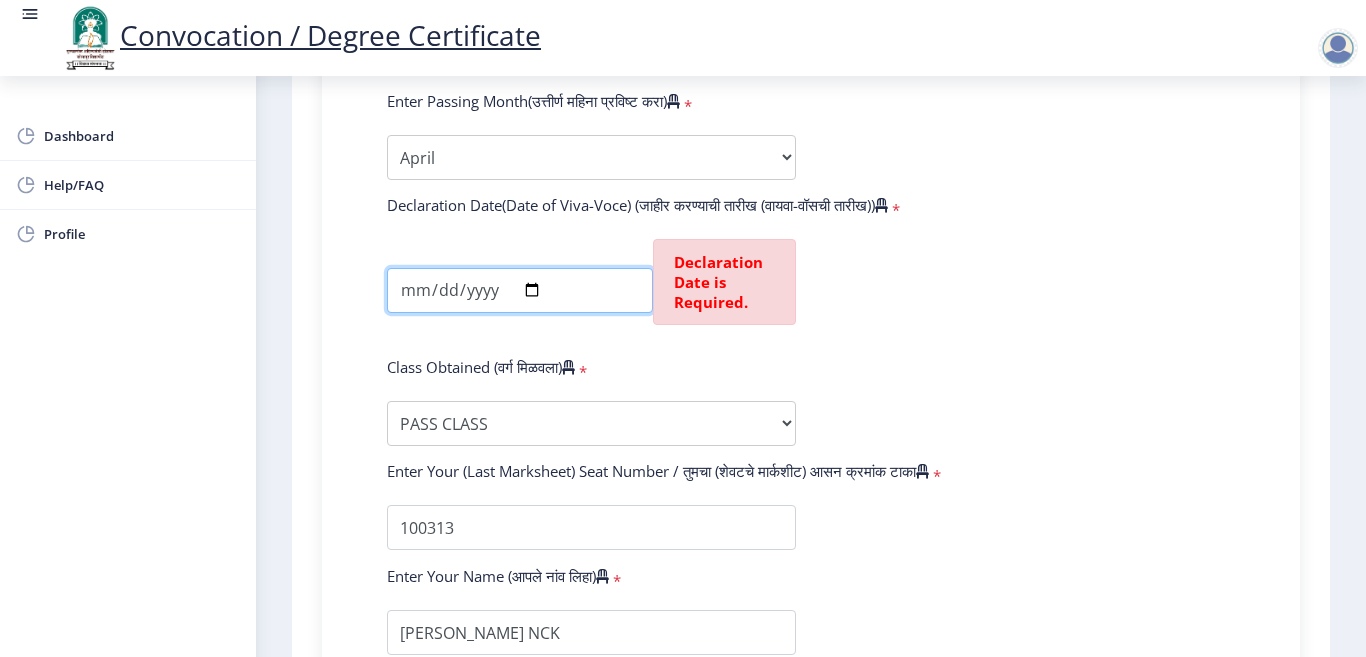 click at bounding box center [520, 290] 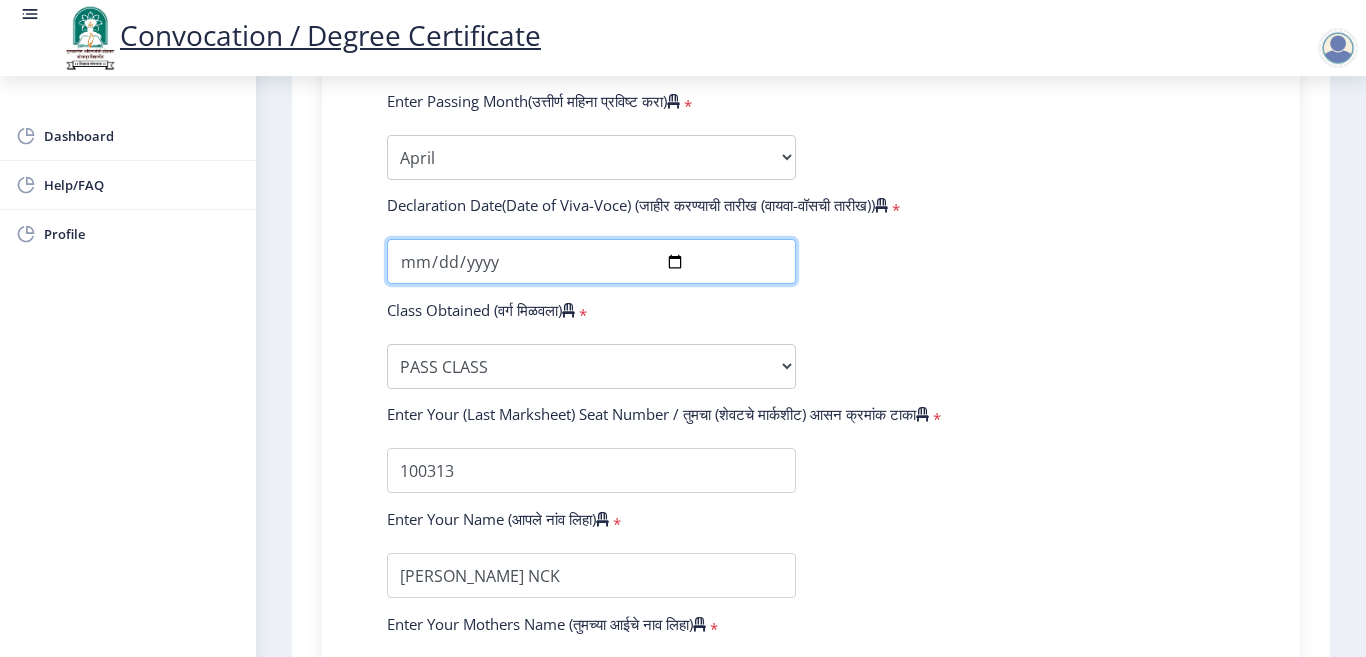 type on "[DATE]" 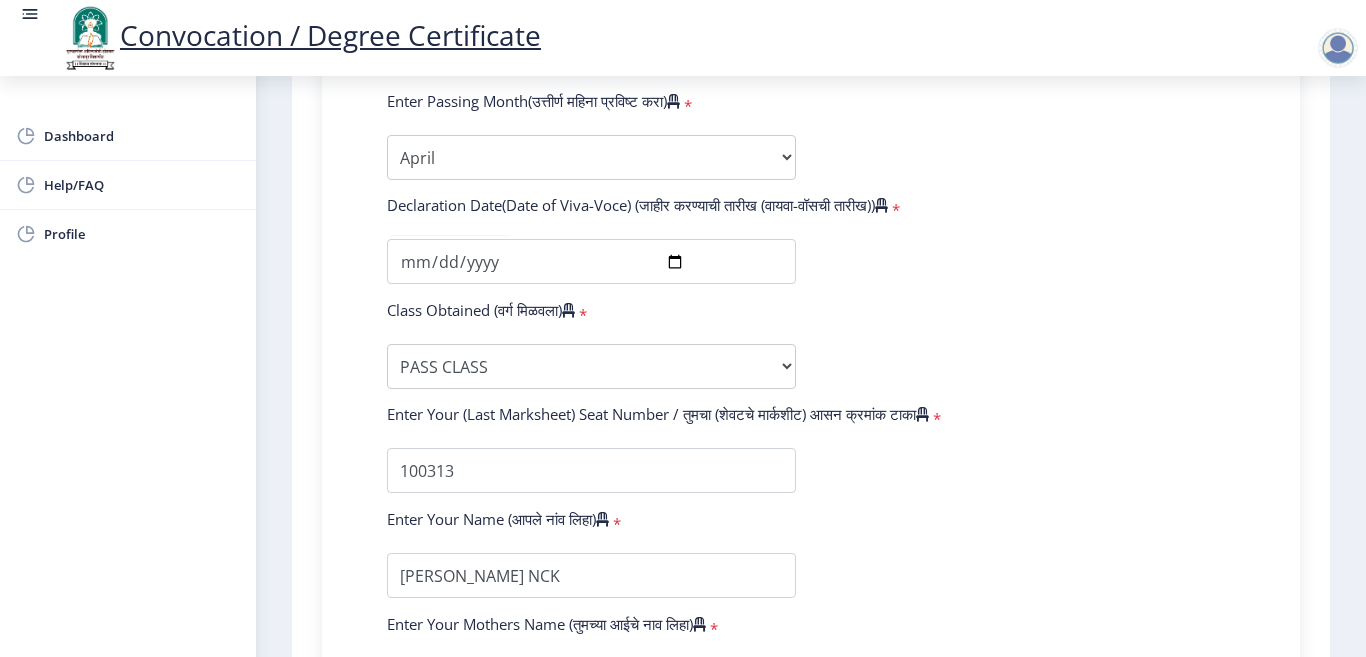 click on "Enter Your PRN Number (तुमचा पीआरएन (कायम नोंदणी क्रमांक) एंटर करा)   * Student Type (विद्यार्थी प्रकार)    * Select Student Type Regular External College Name(कॉलेजचे नाव)   * D.S.T.S. Mandal's College of Pharmacy, [GEOGRAPHIC_DATA] Select College Name Course Name(अभ्यासक्रमाचे नाव)   * Doctor of Philosophy in Science & Technology Select Course Name  Specialization(विशेषज्ञता)   * Specialization Biotechnology Botany Chemistry Civil Engineering Computer Science Computer Science & Engineering Electronics Electronics & Telecommunincation Engg. Electronics Engieering Geography Mathematics Mechanical Engineering Pharmacy Physics Zoology Statistics Other Enter passing Year(उत्तीर्ण वर्ष प्रविष्ट करा)   *  2025   2024   2023   2022   2021   2020   2019   2018   2017   2016   2015   2014   2013  *" 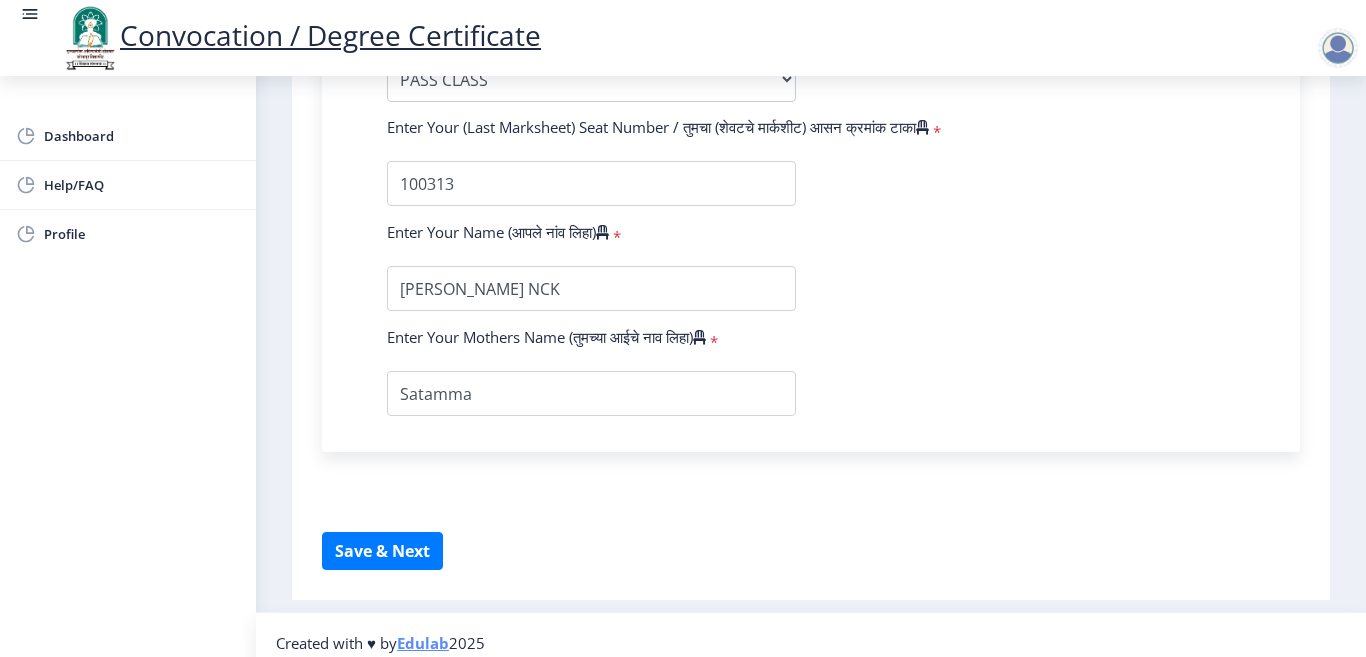 scroll, scrollTop: 1500, scrollLeft: 0, axis: vertical 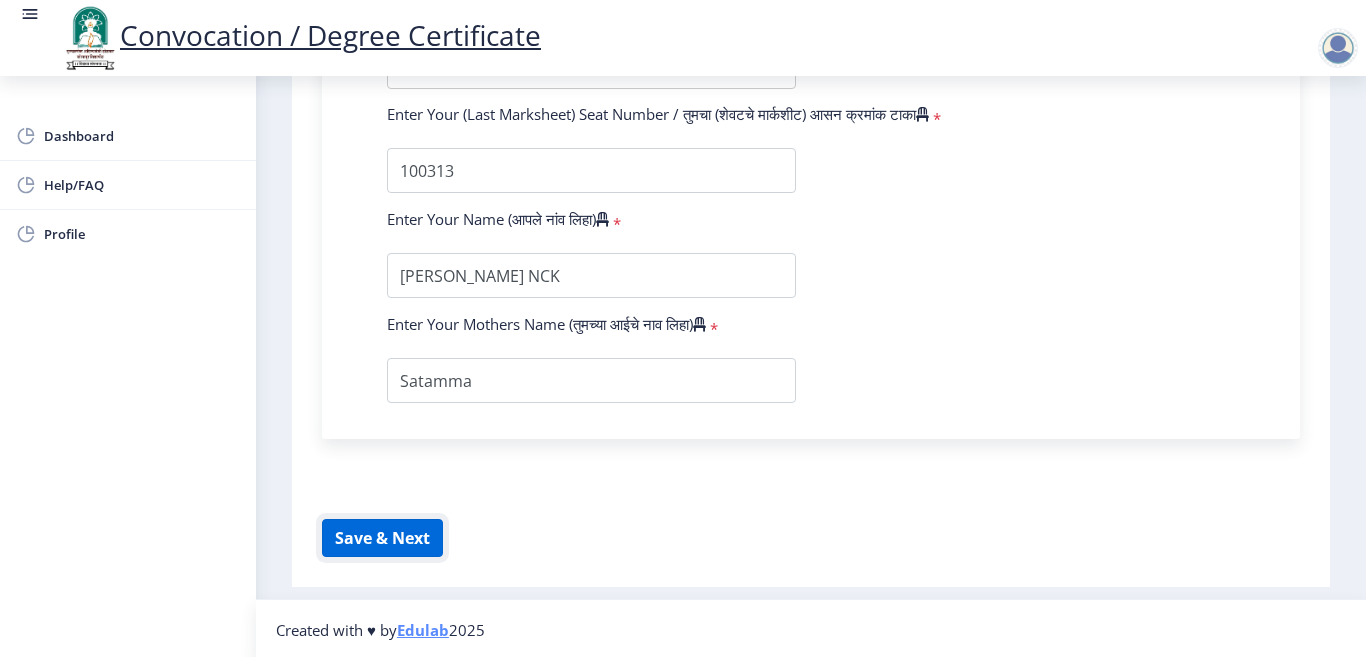click on "Save & Next" 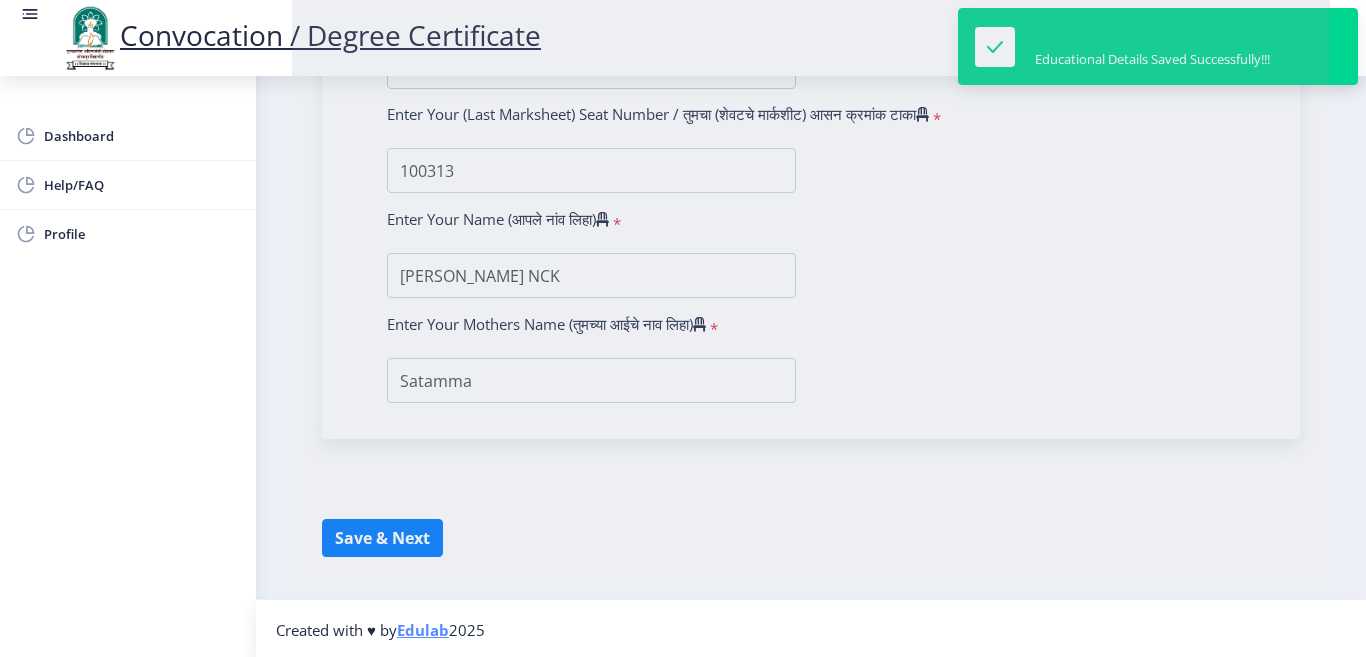 select 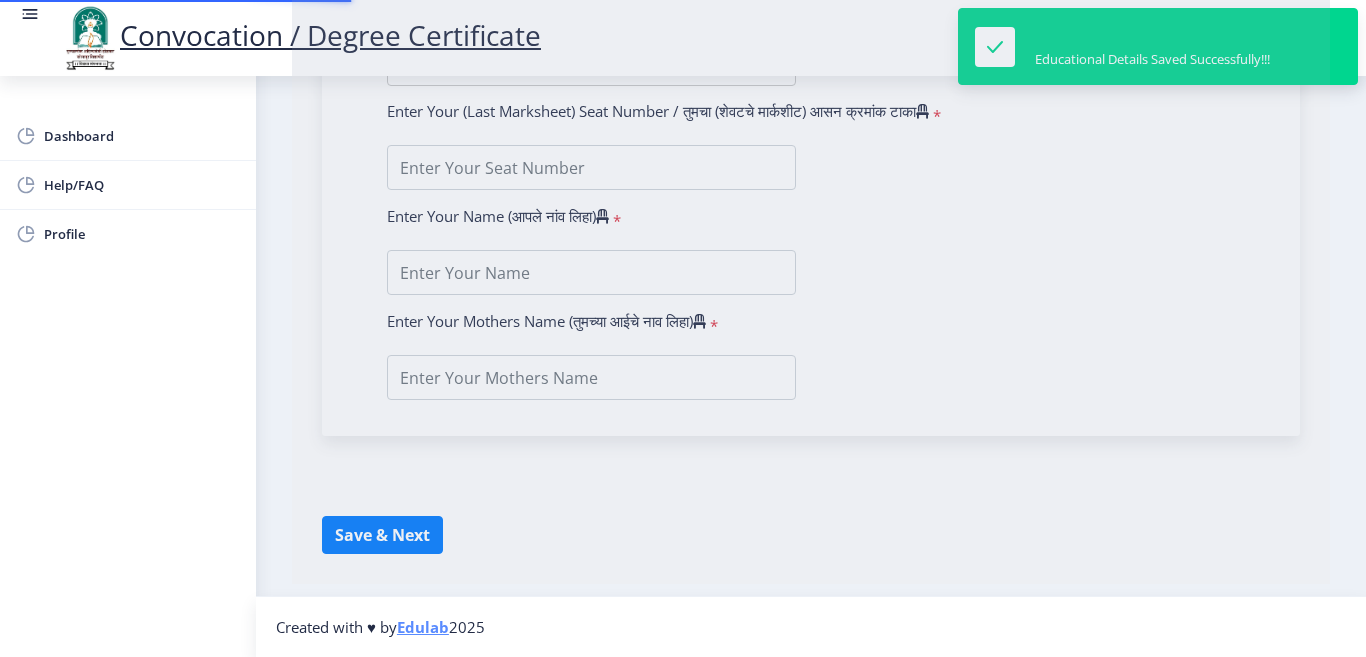 scroll, scrollTop: 0, scrollLeft: 0, axis: both 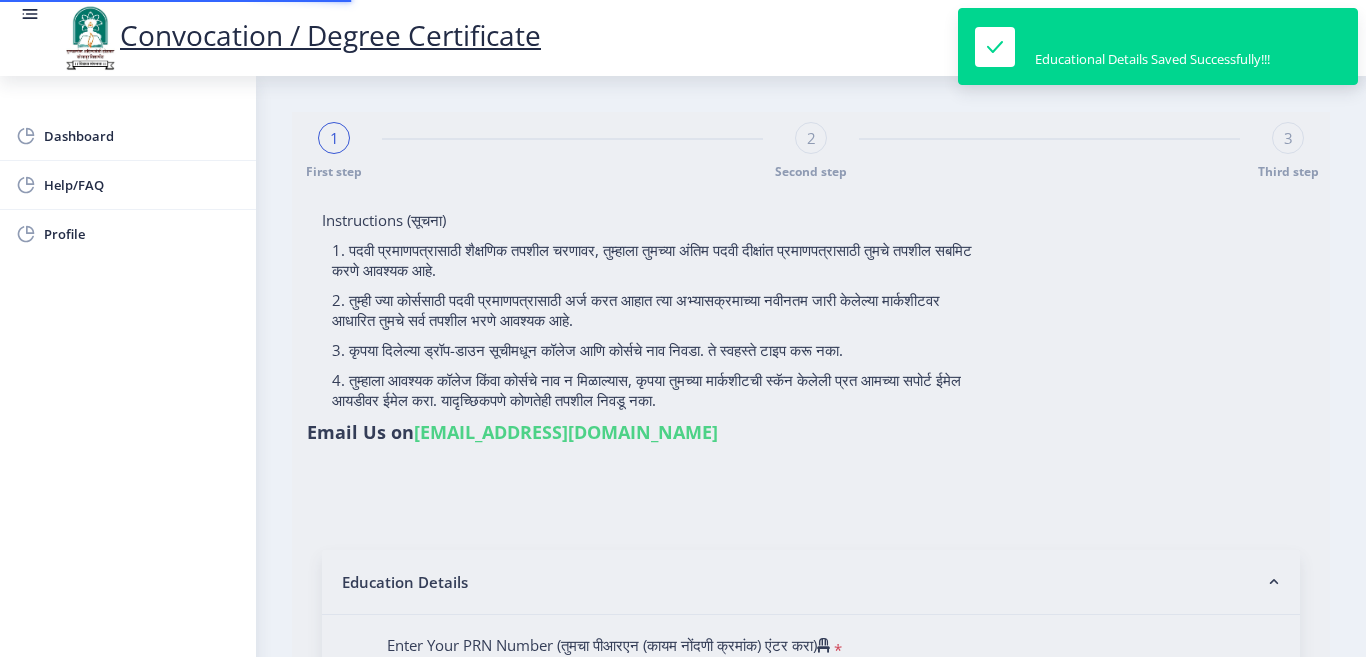 type on "[PERSON_NAME] NCK" 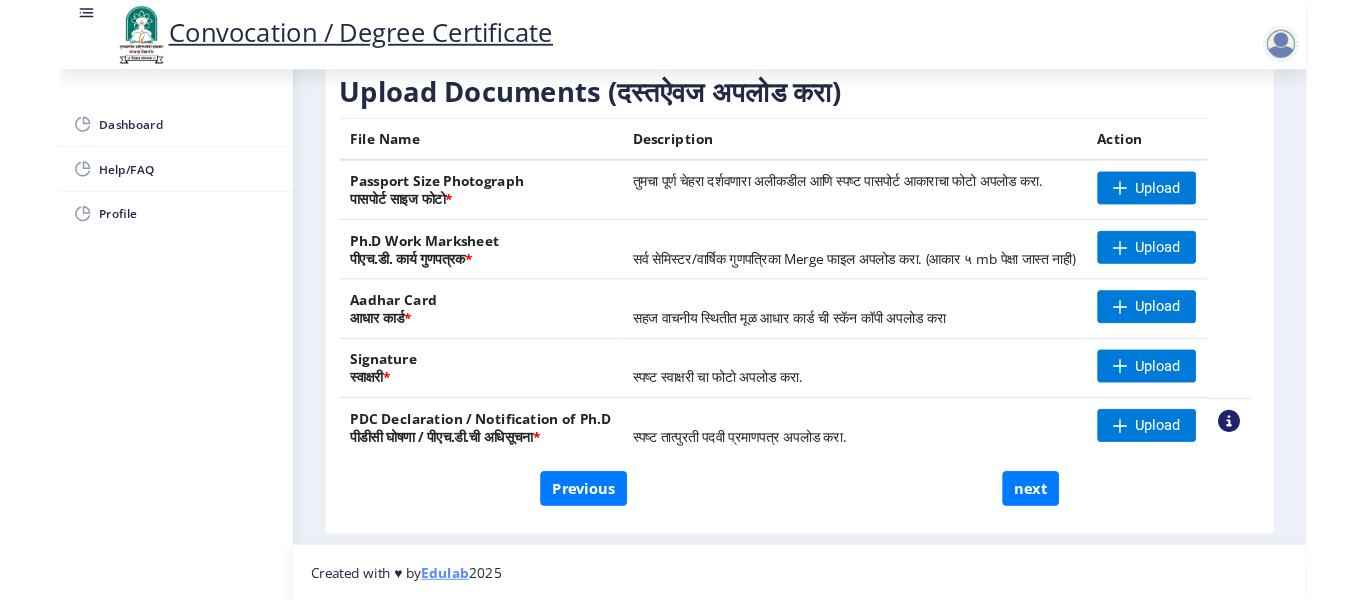 scroll, scrollTop: 273, scrollLeft: 0, axis: vertical 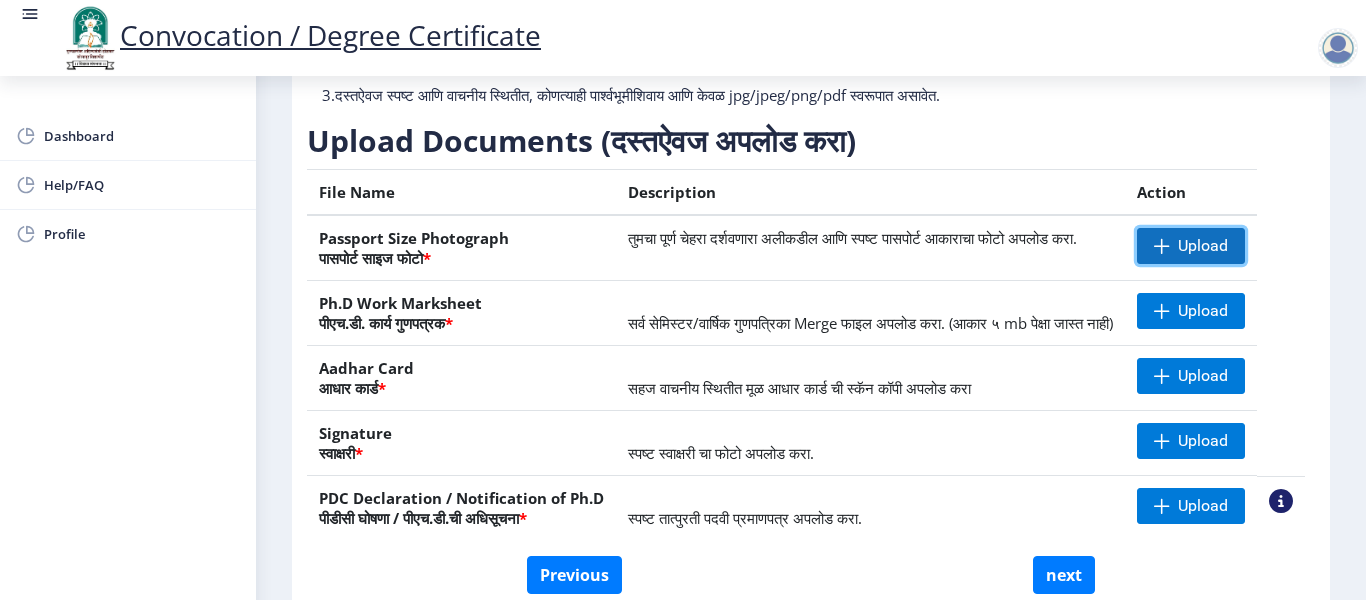 click on "Upload" 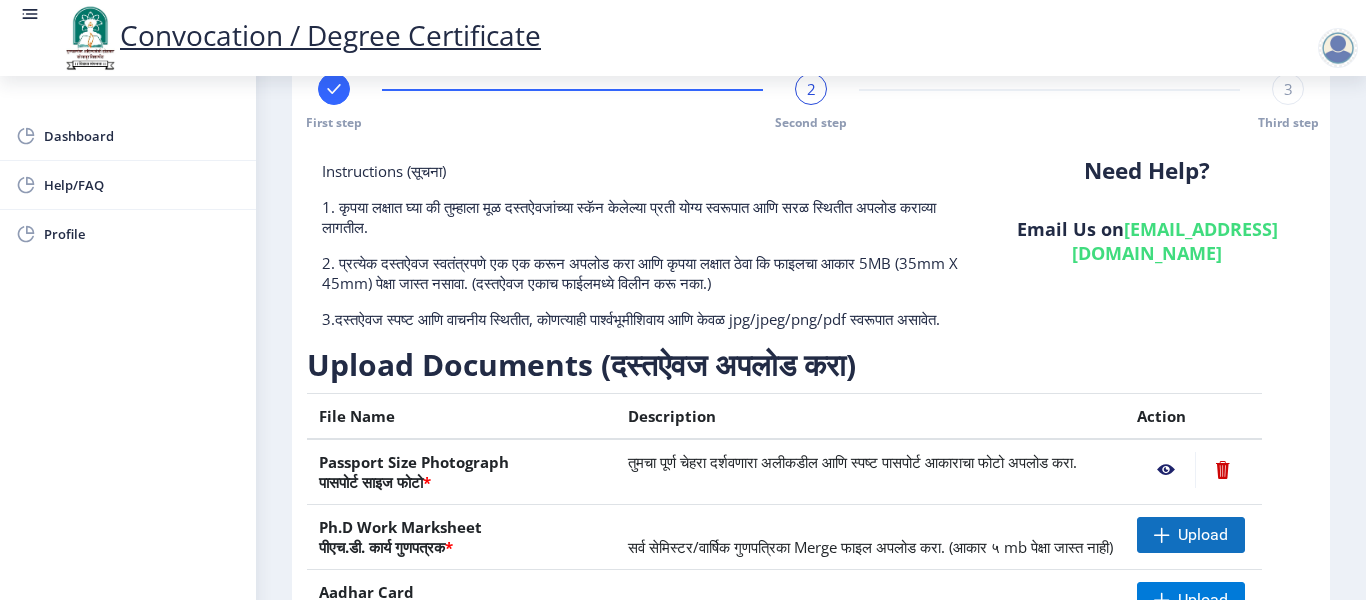 scroll, scrollTop: 100, scrollLeft: 0, axis: vertical 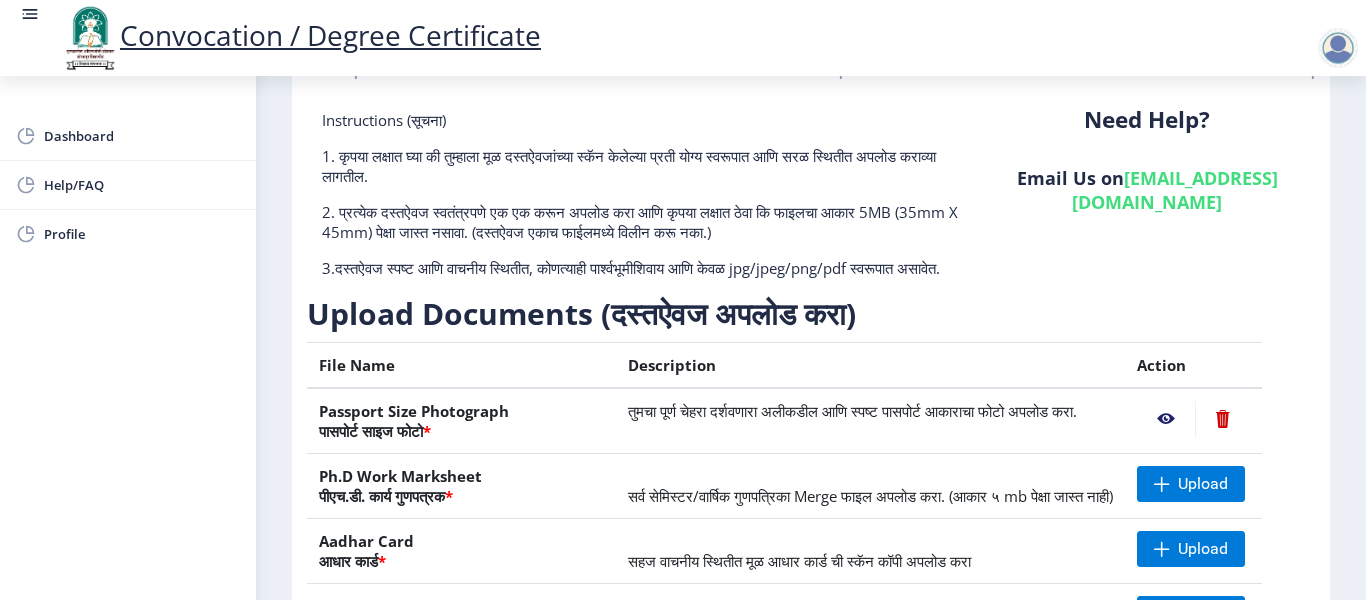 click 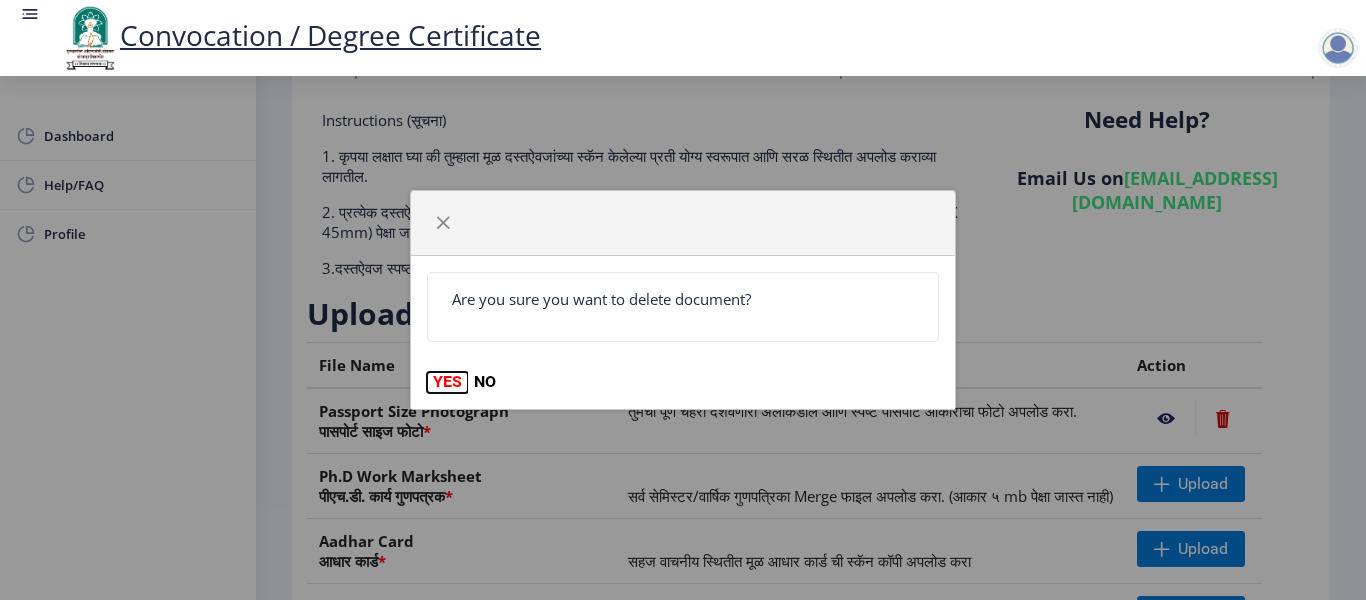 click on "YES" 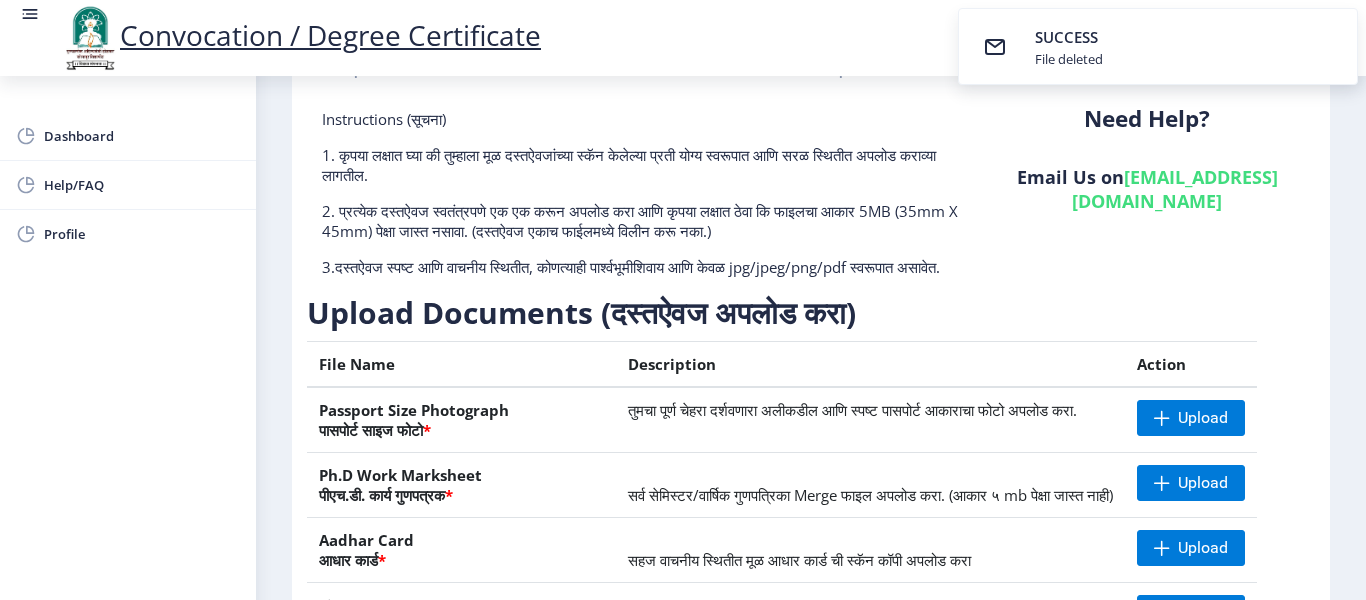 scroll, scrollTop: 100, scrollLeft: 0, axis: vertical 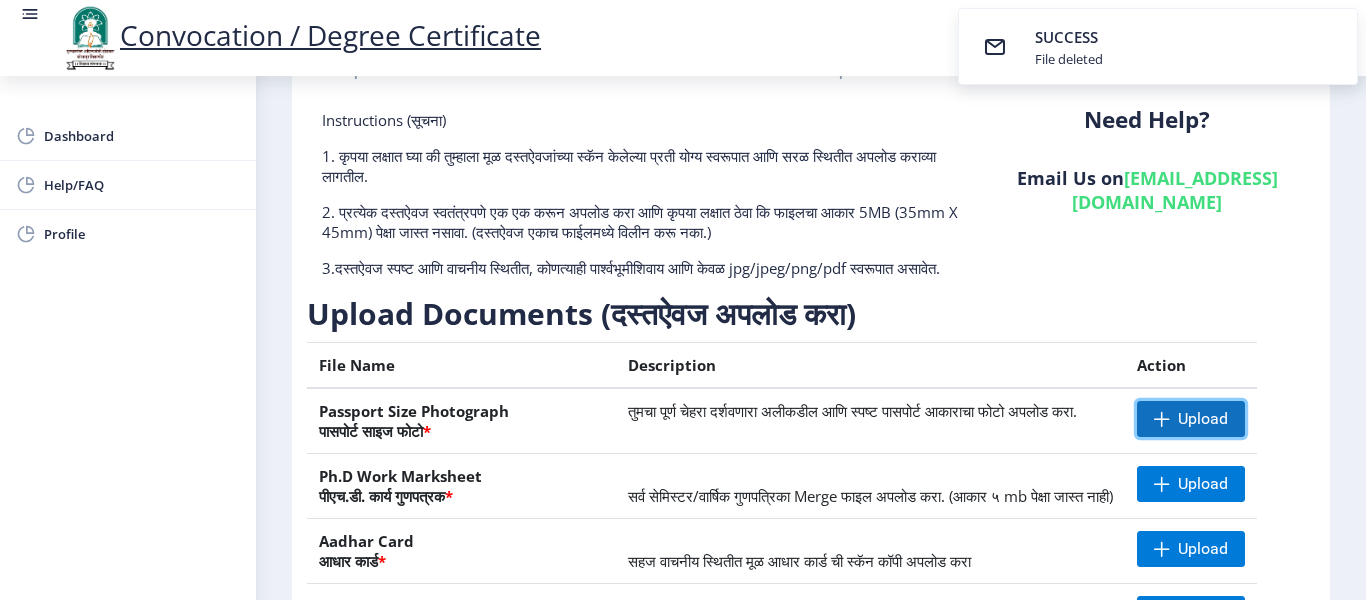 click on "Upload" 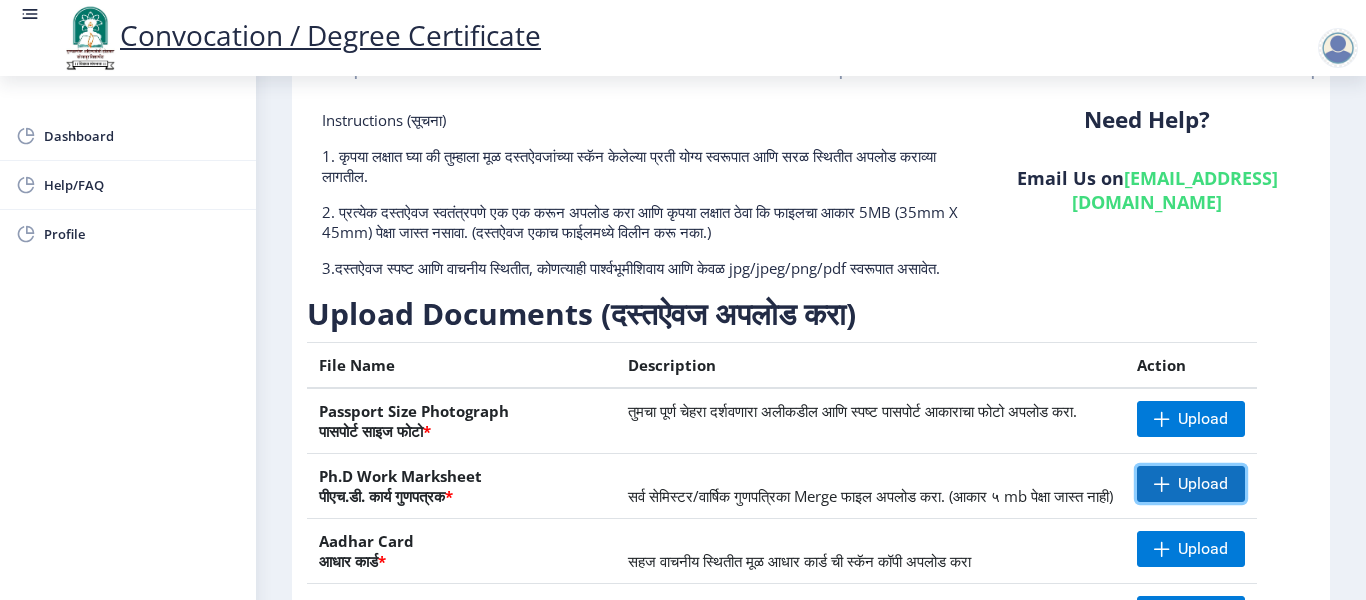 click on "Upload" 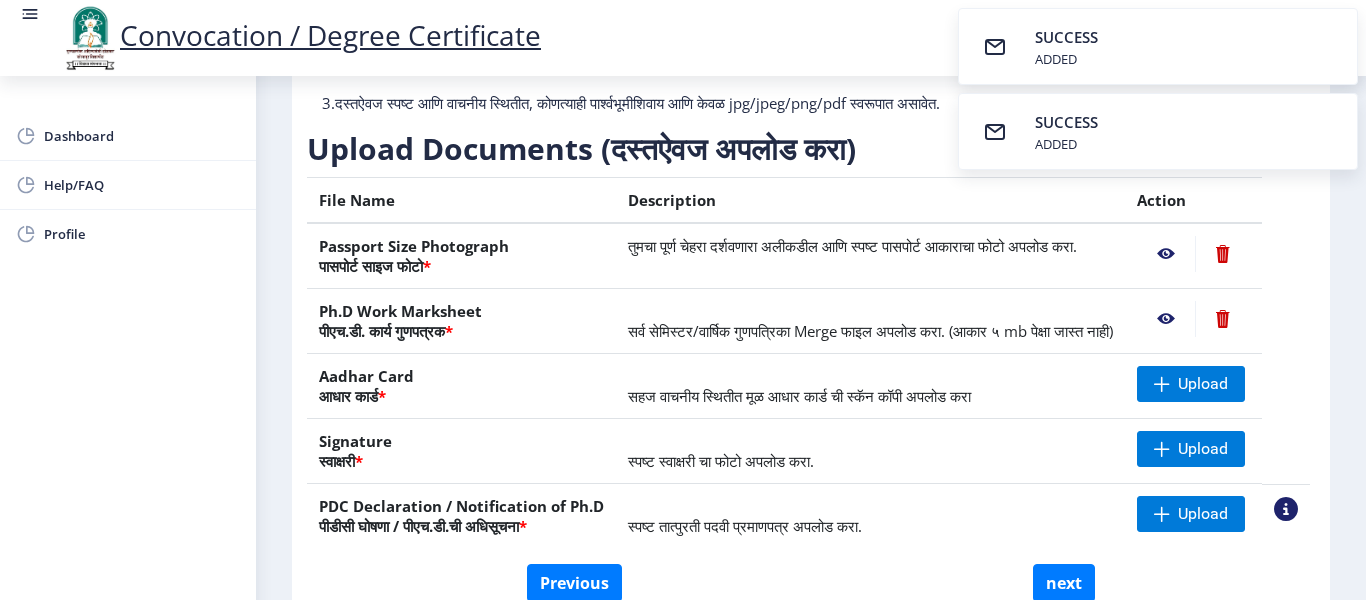 scroll, scrollTop: 300, scrollLeft: 0, axis: vertical 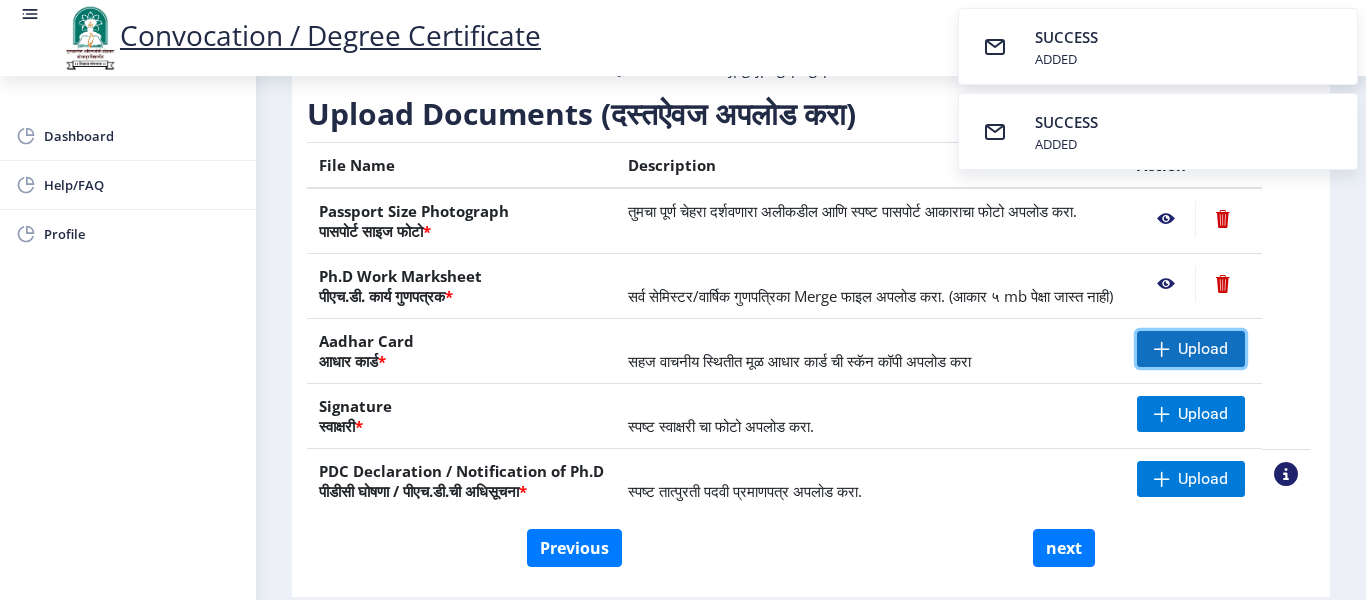 click on "Upload" 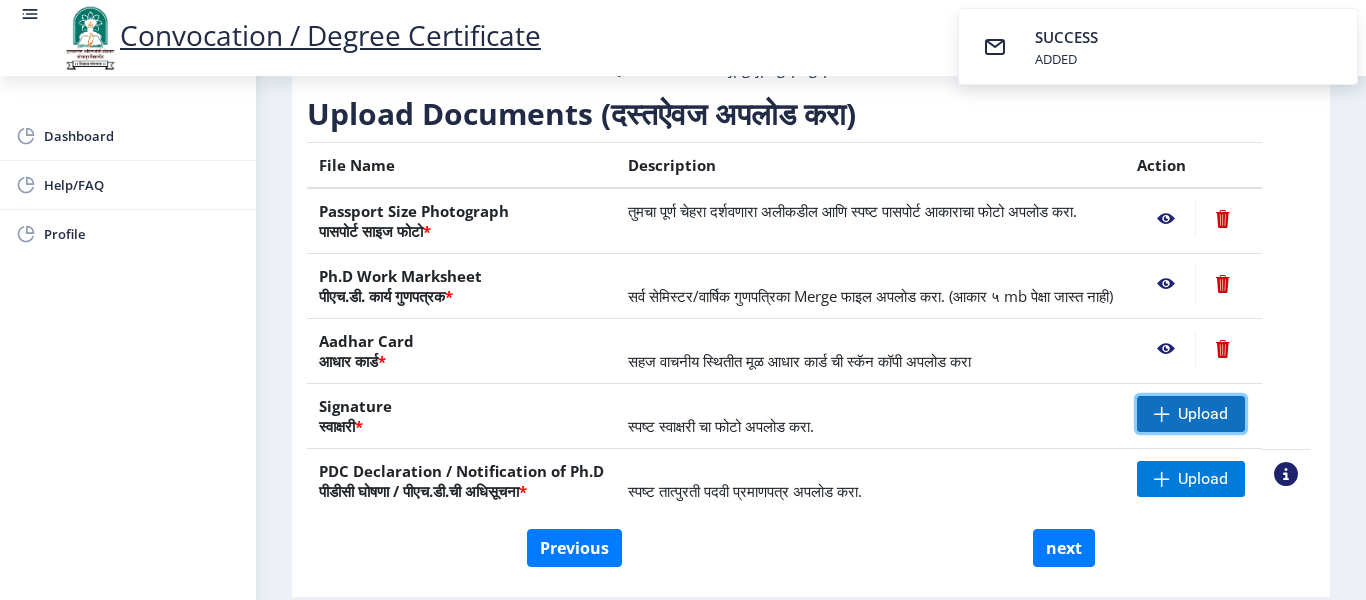 click on "Upload" 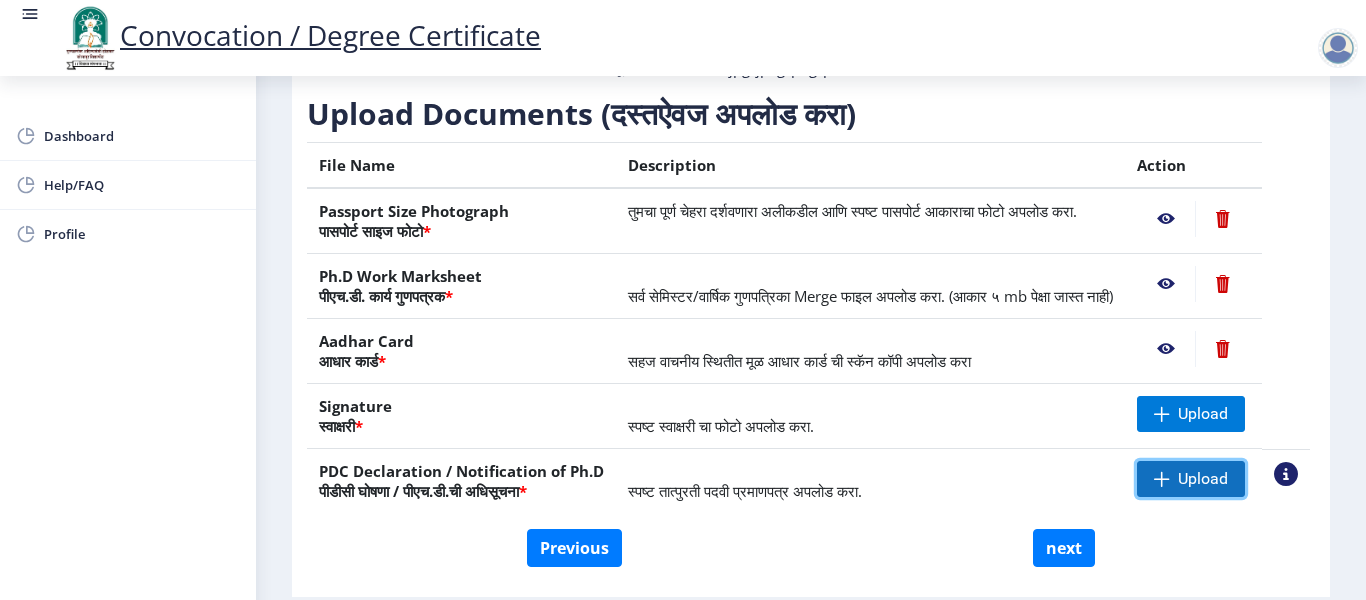 click on "Upload" 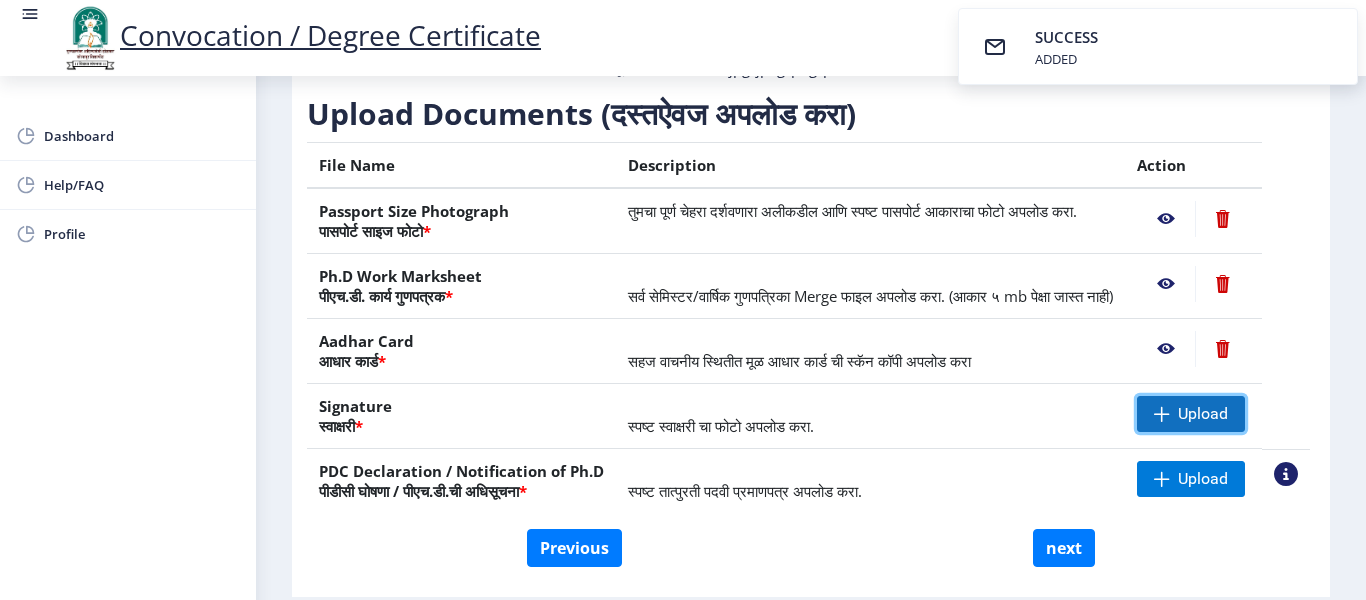 click on "Upload" 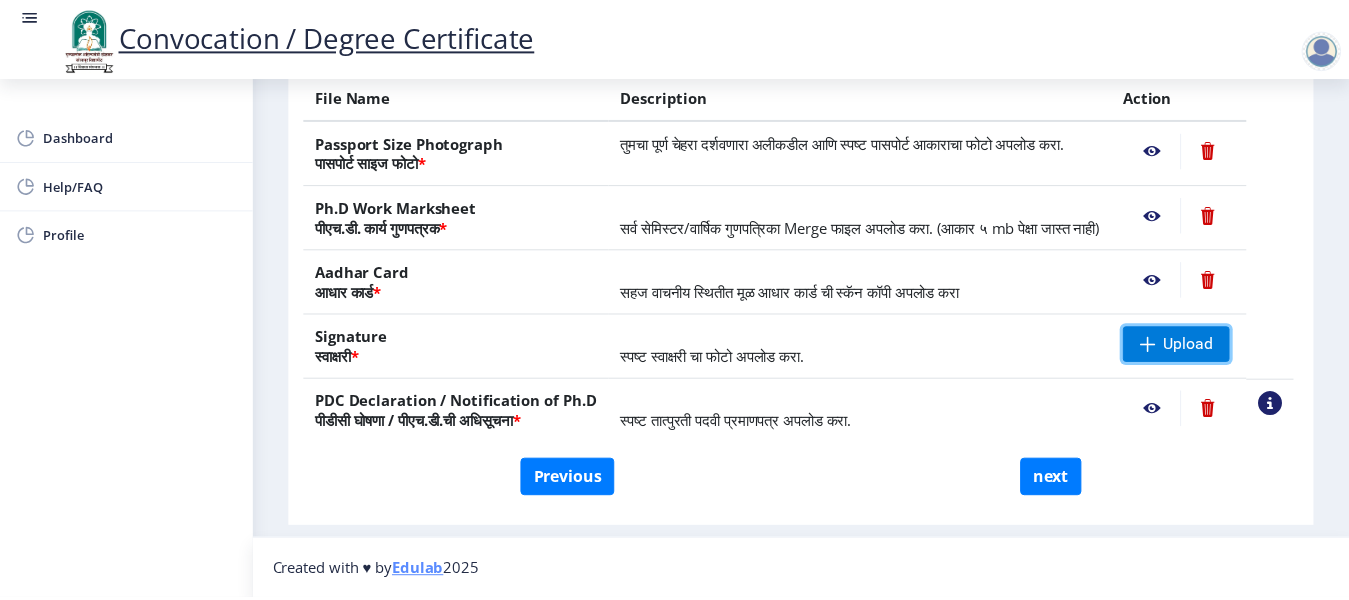 scroll, scrollTop: 430, scrollLeft: 0, axis: vertical 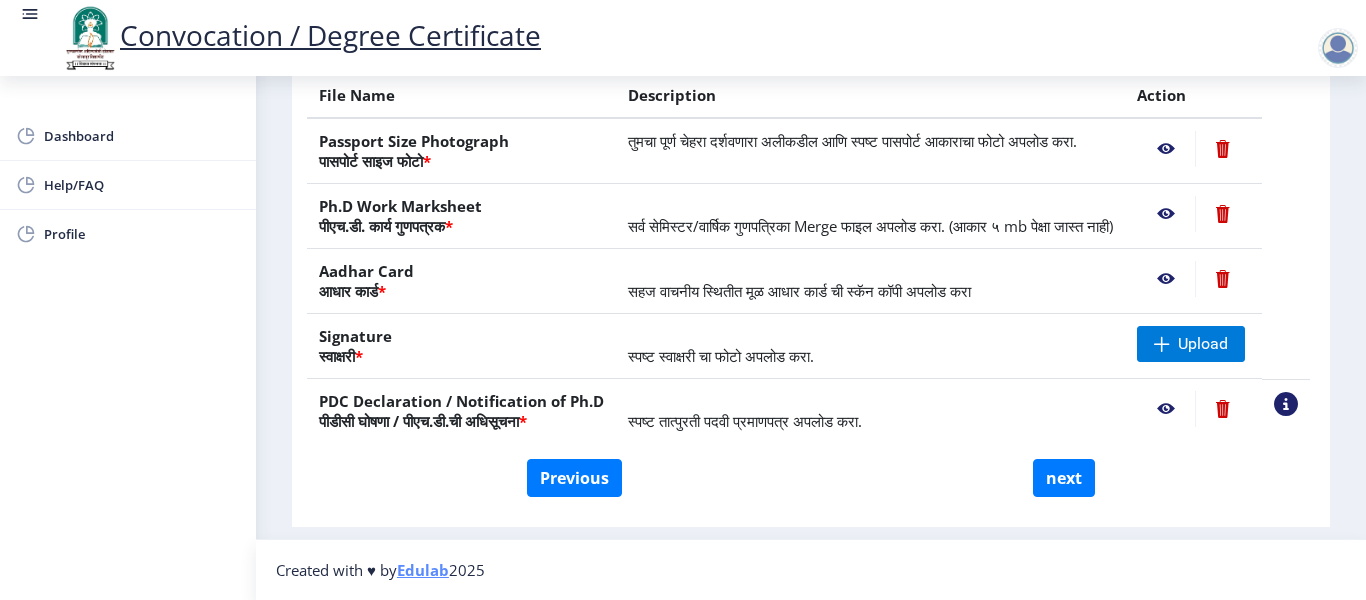 click 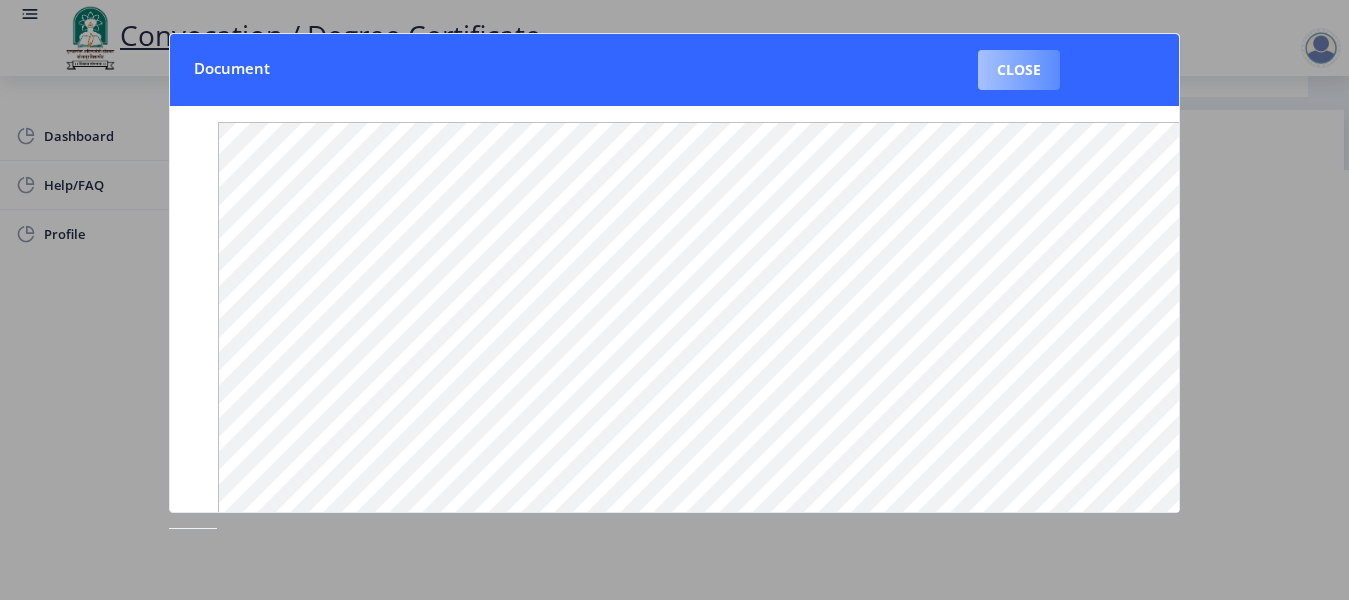 click on "Close" at bounding box center (1019, 70) 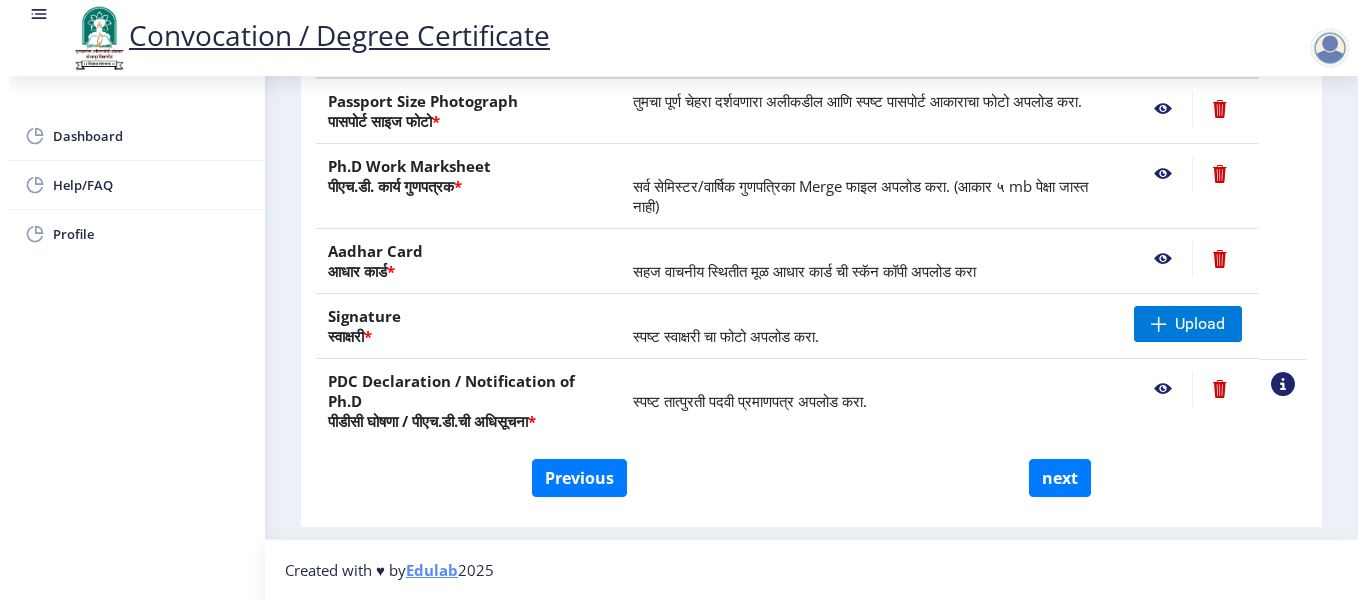 scroll, scrollTop: 214, scrollLeft: 0, axis: vertical 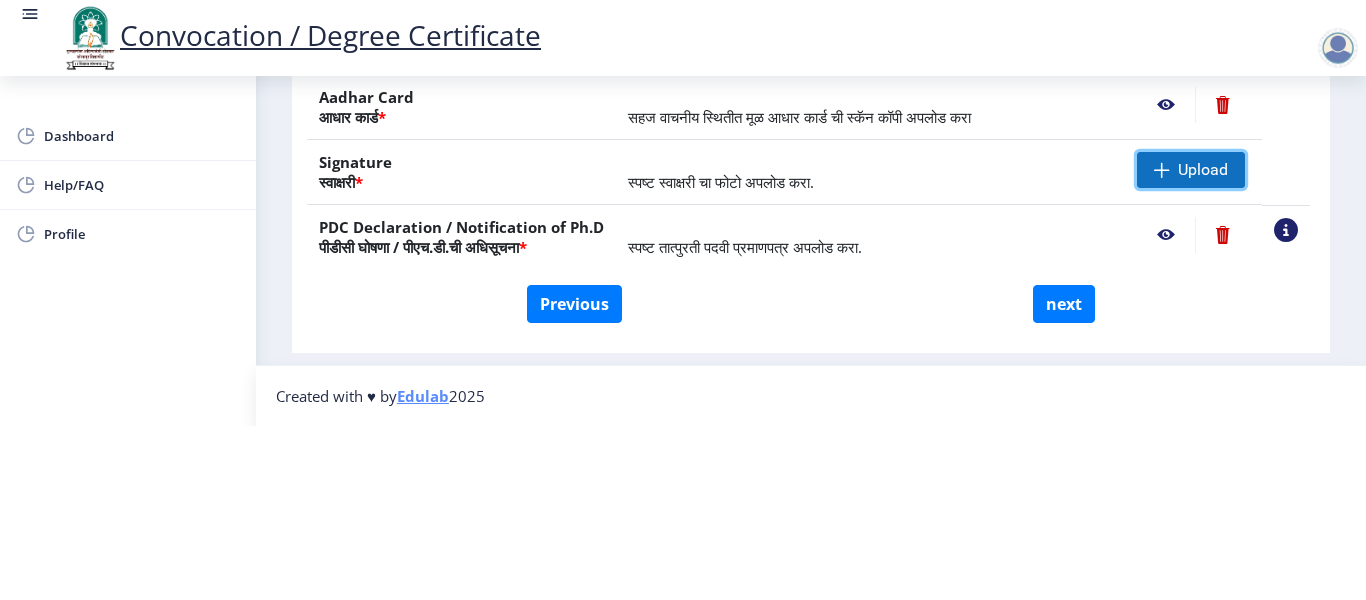 click 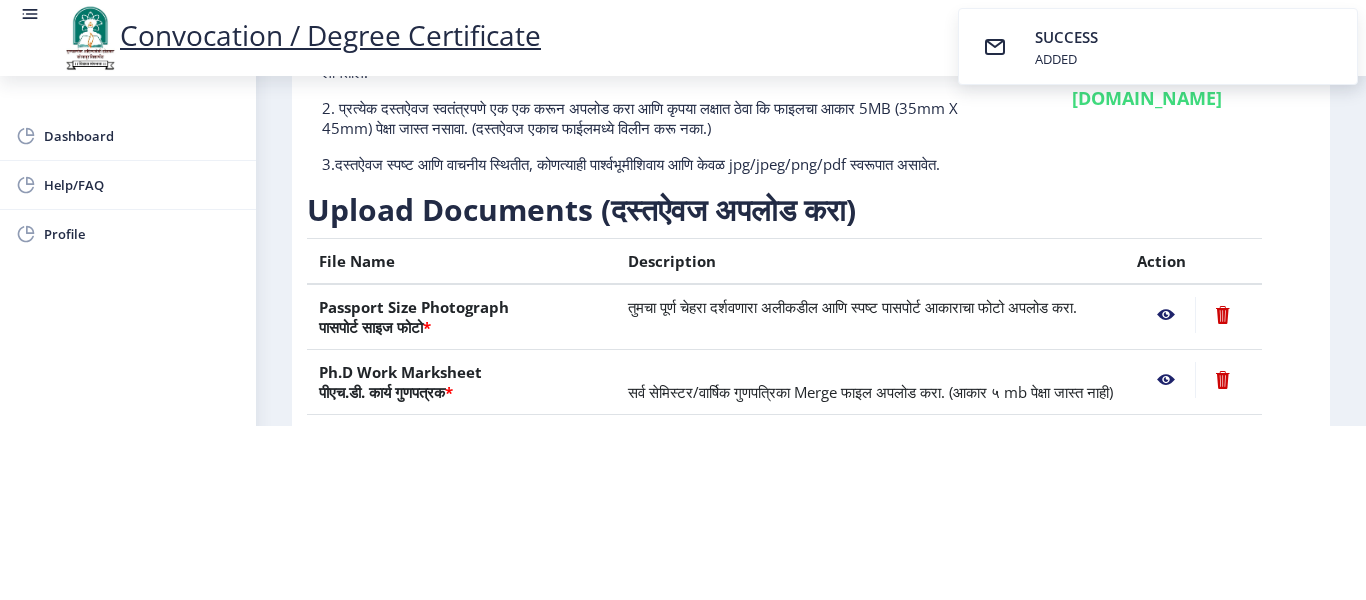 scroll, scrollTop: 130, scrollLeft: 0, axis: vertical 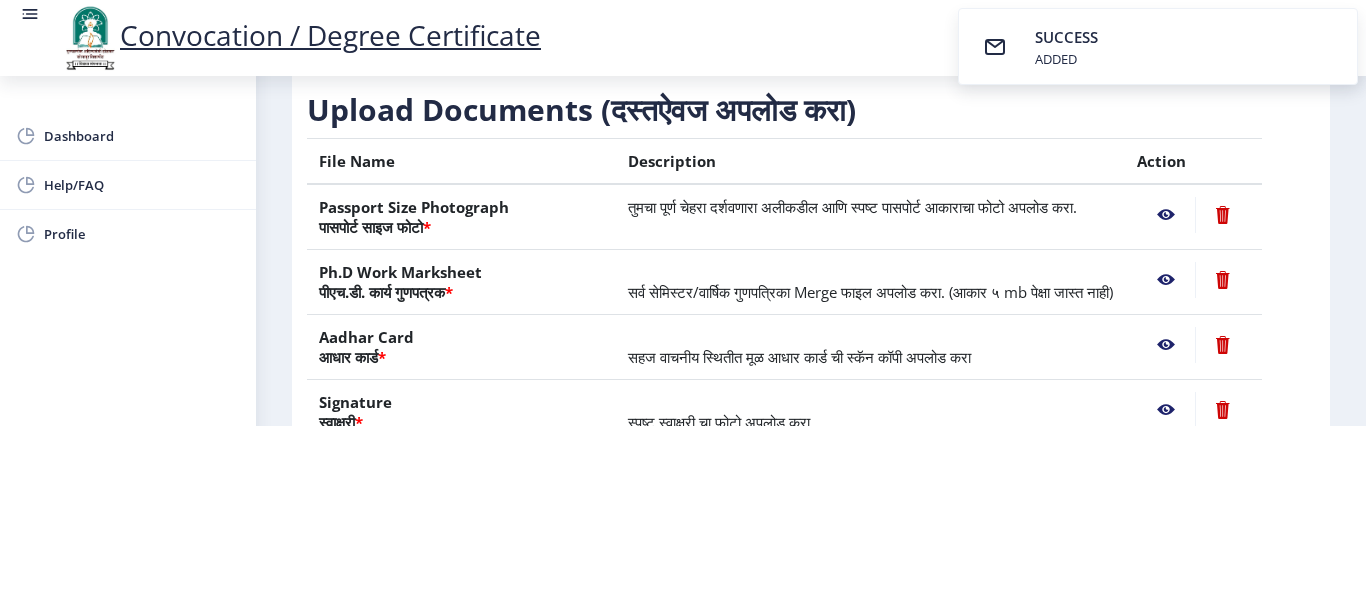 click 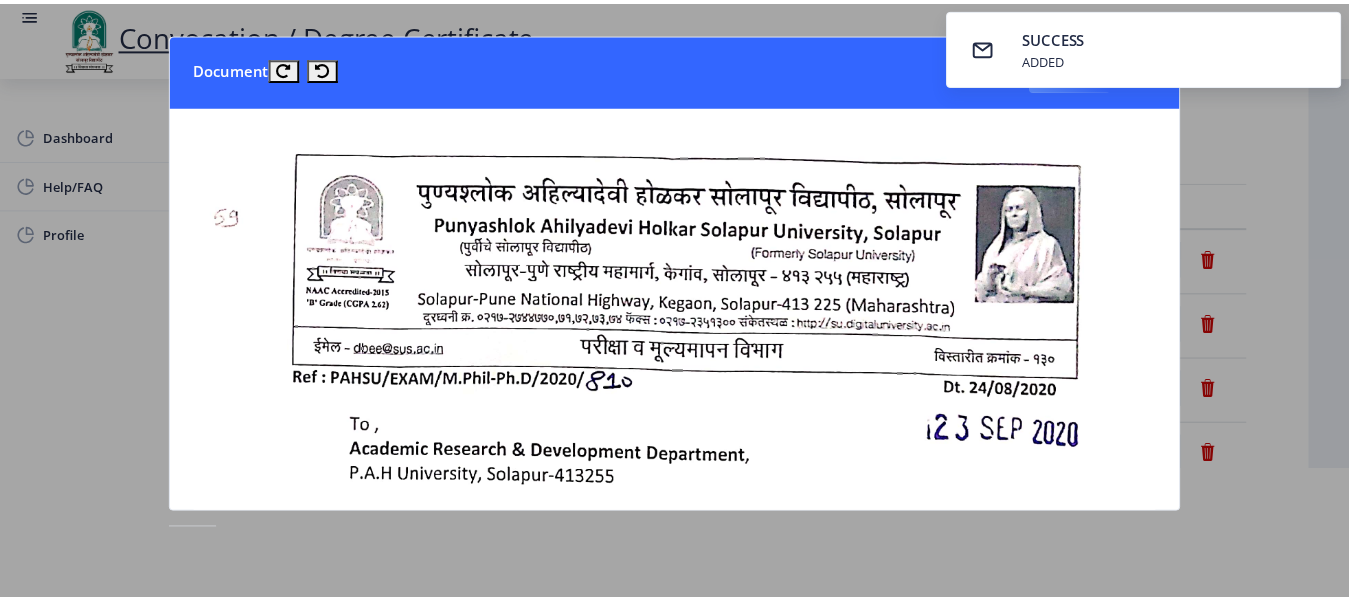 scroll, scrollTop: 0, scrollLeft: 0, axis: both 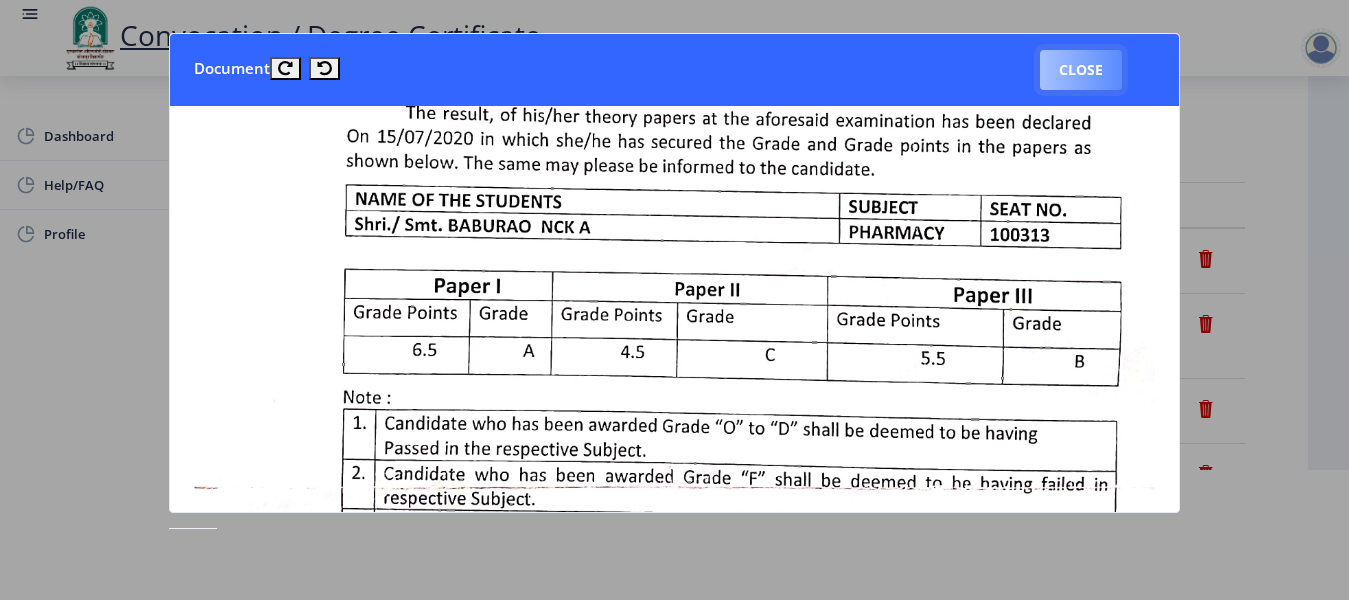 click on "Close" at bounding box center [1081, 70] 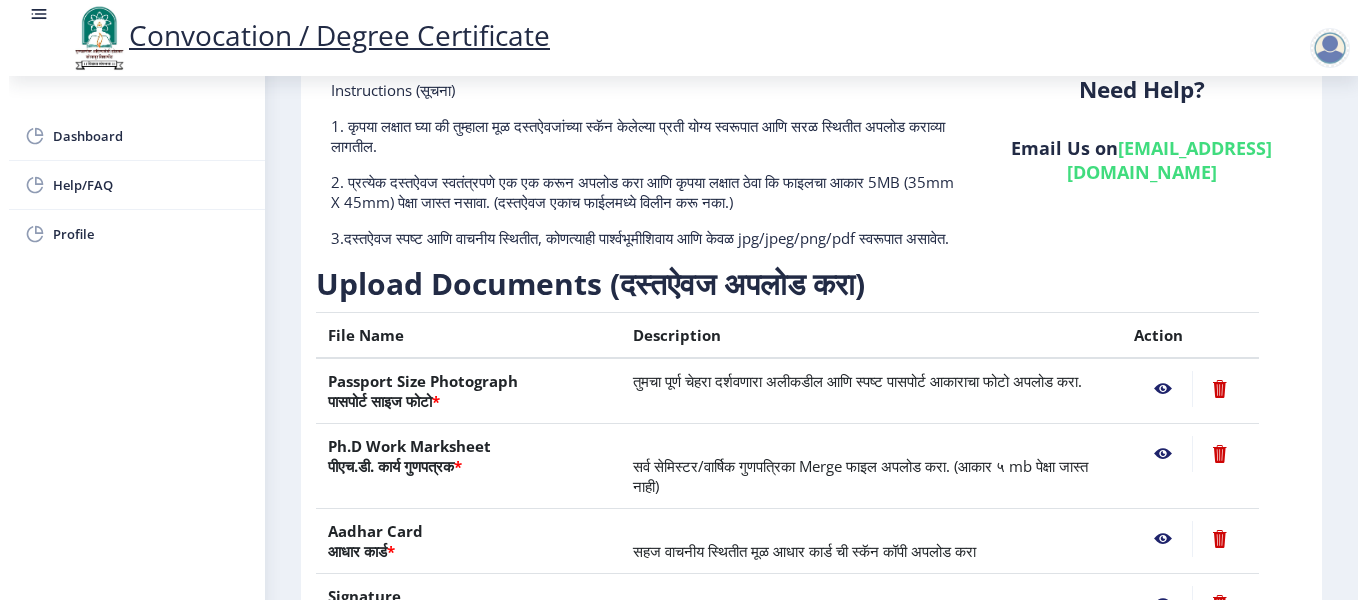 scroll, scrollTop: 130, scrollLeft: 0, axis: vertical 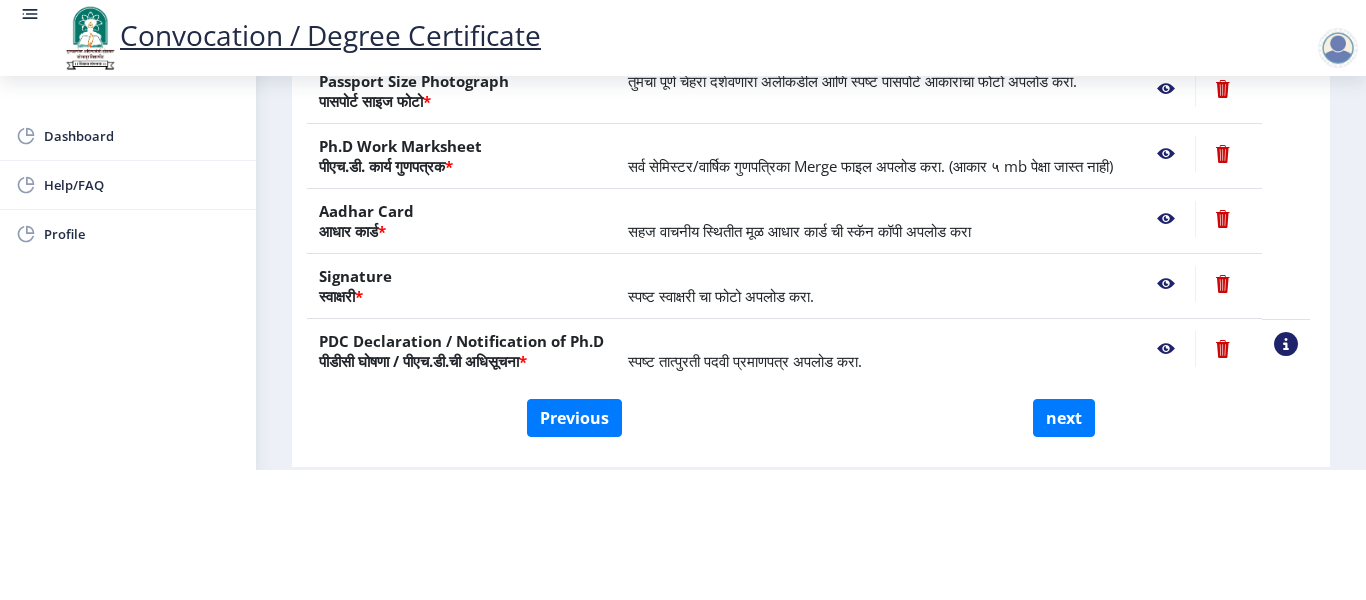 click 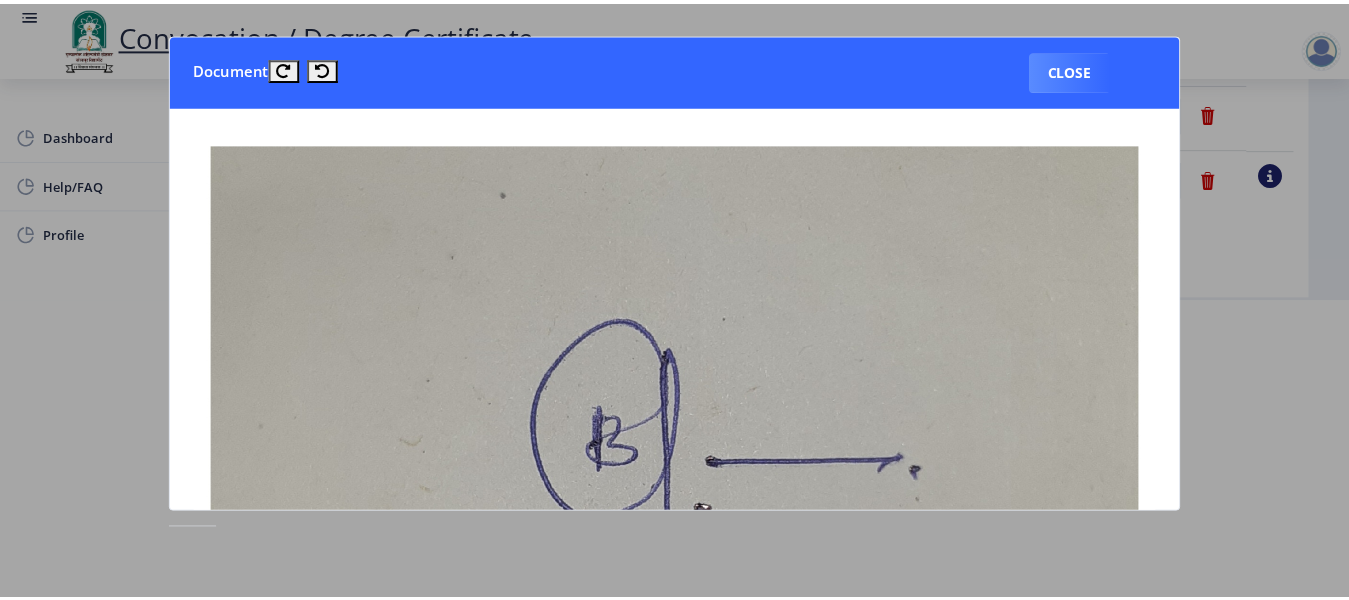 scroll, scrollTop: 0, scrollLeft: 0, axis: both 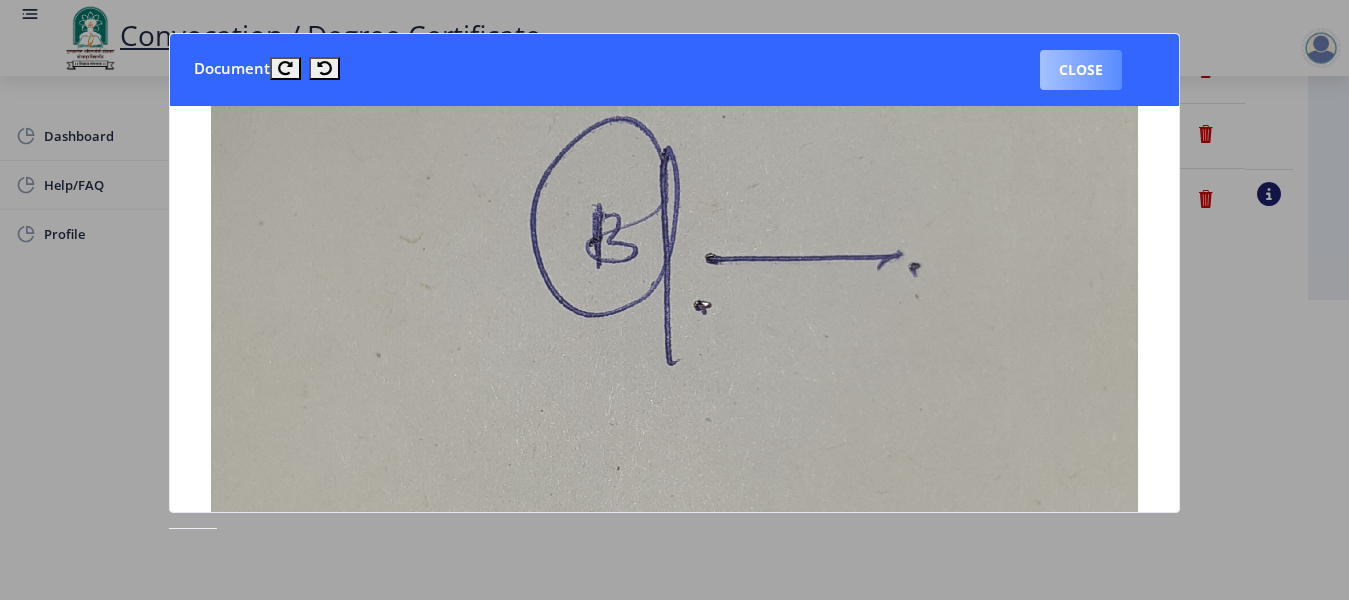 click on "Close" at bounding box center (1081, 70) 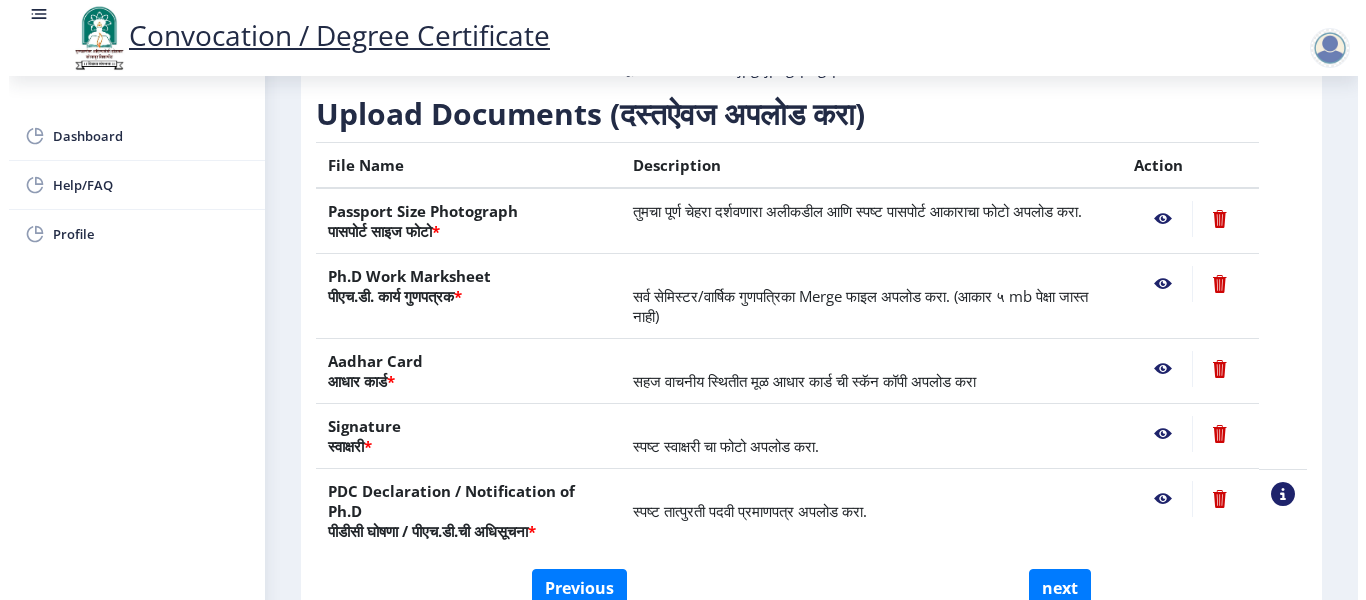 scroll, scrollTop: 214, scrollLeft: 0, axis: vertical 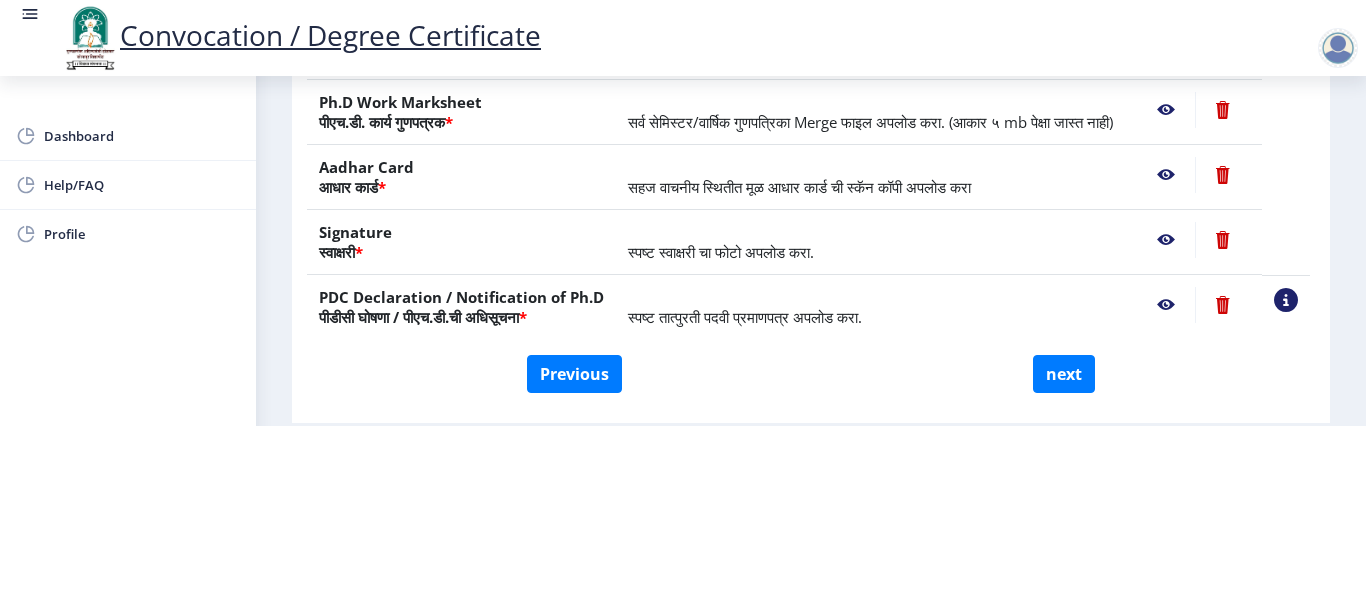 click 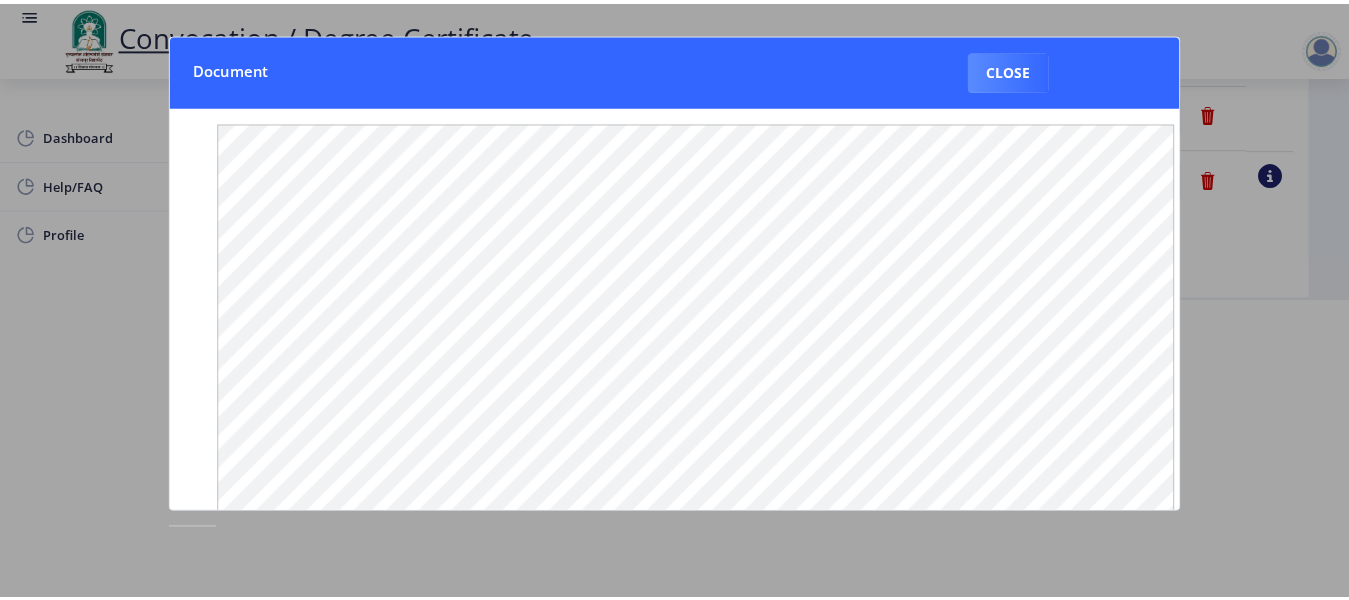 scroll, scrollTop: 0, scrollLeft: 0, axis: both 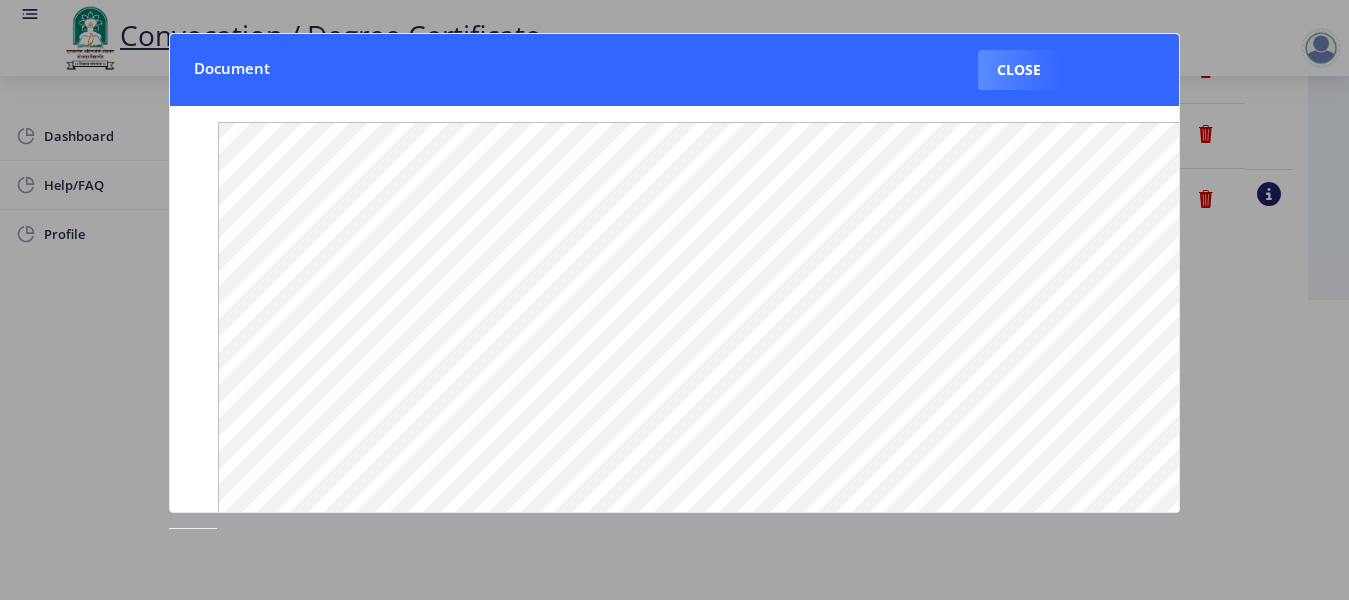 click on "Close" at bounding box center [1019, 70] 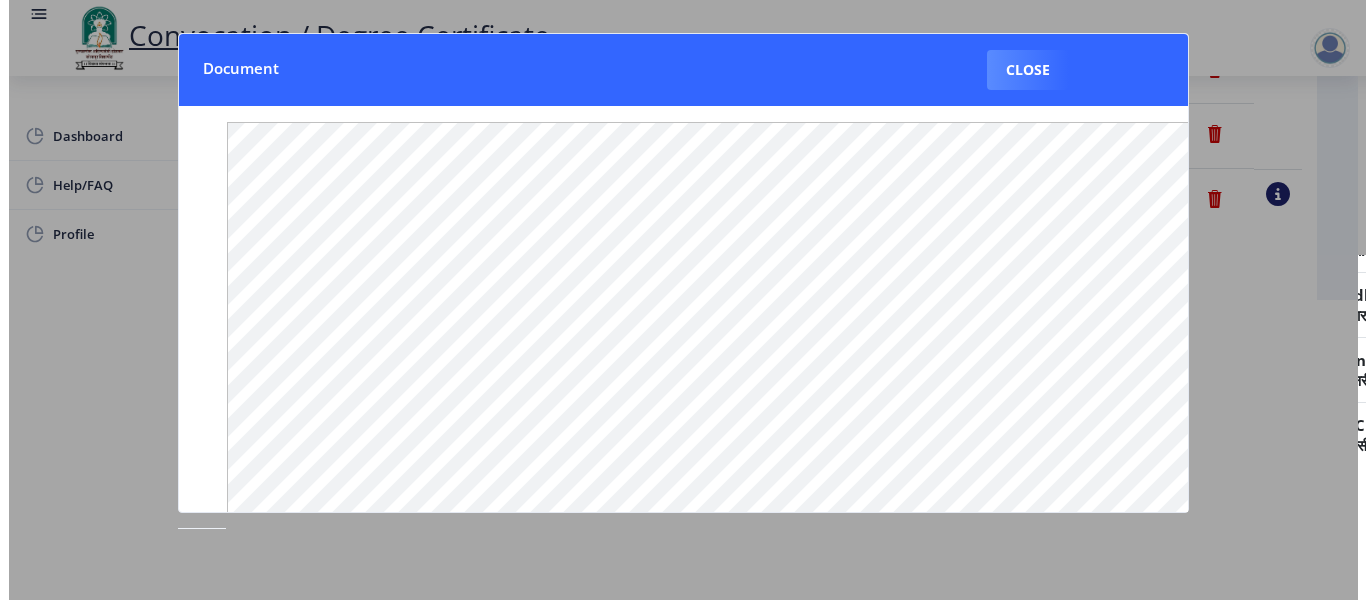 scroll, scrollTop: 214, scrollLeft: 0, axis: vertical 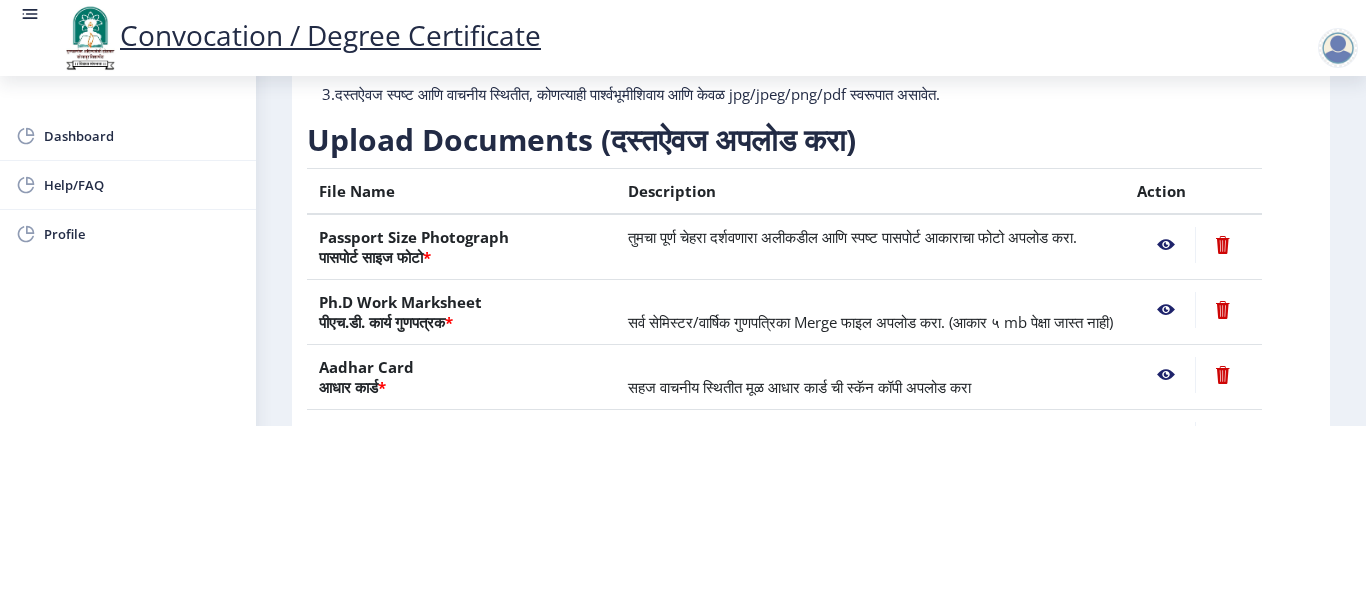 click 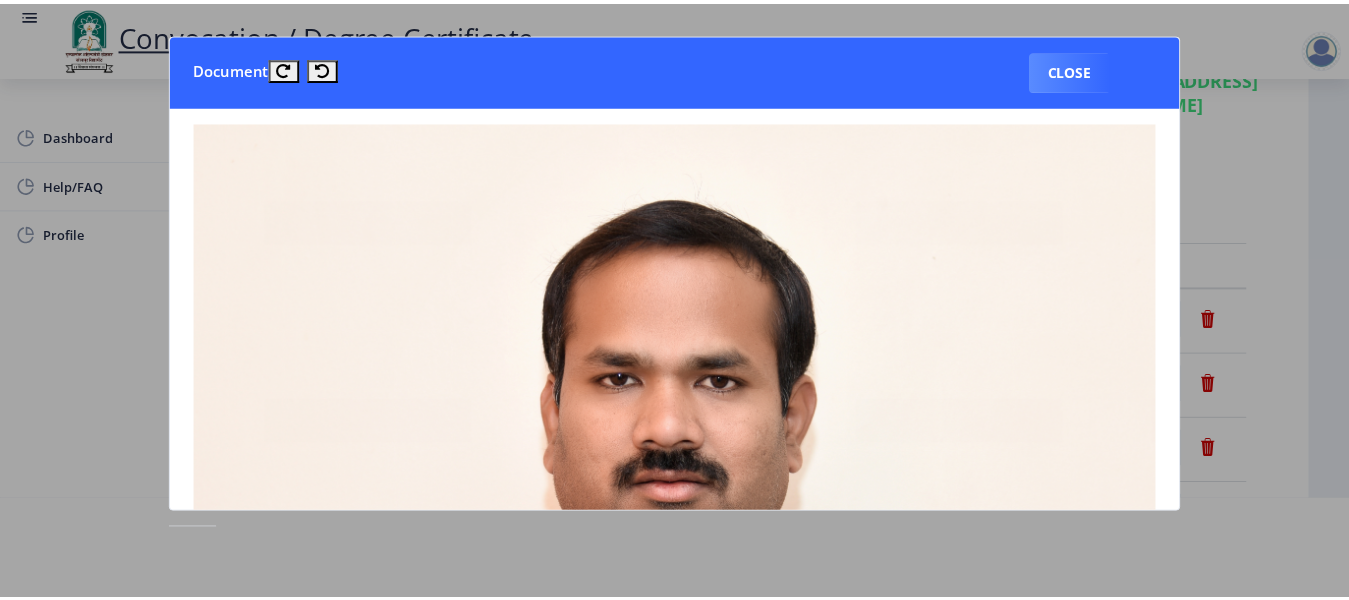 scroll, scrollTop: 0, scrollLeft: 0, axis: both 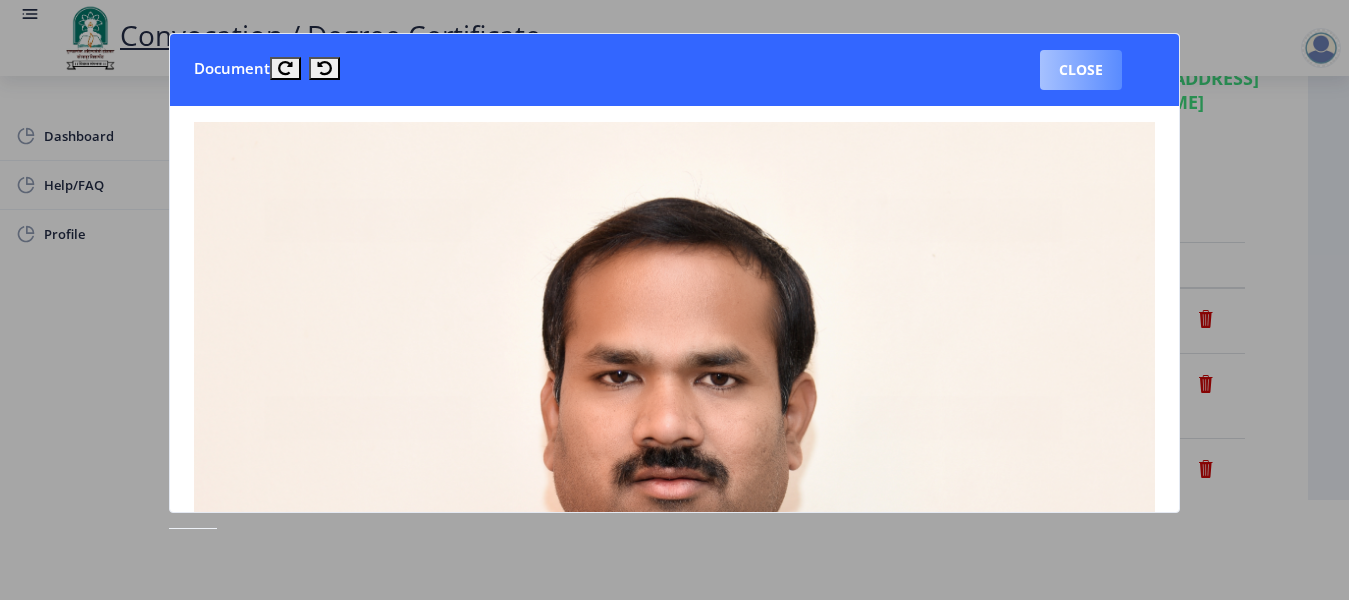 click on "Close" at bounding box center [1081, 70] 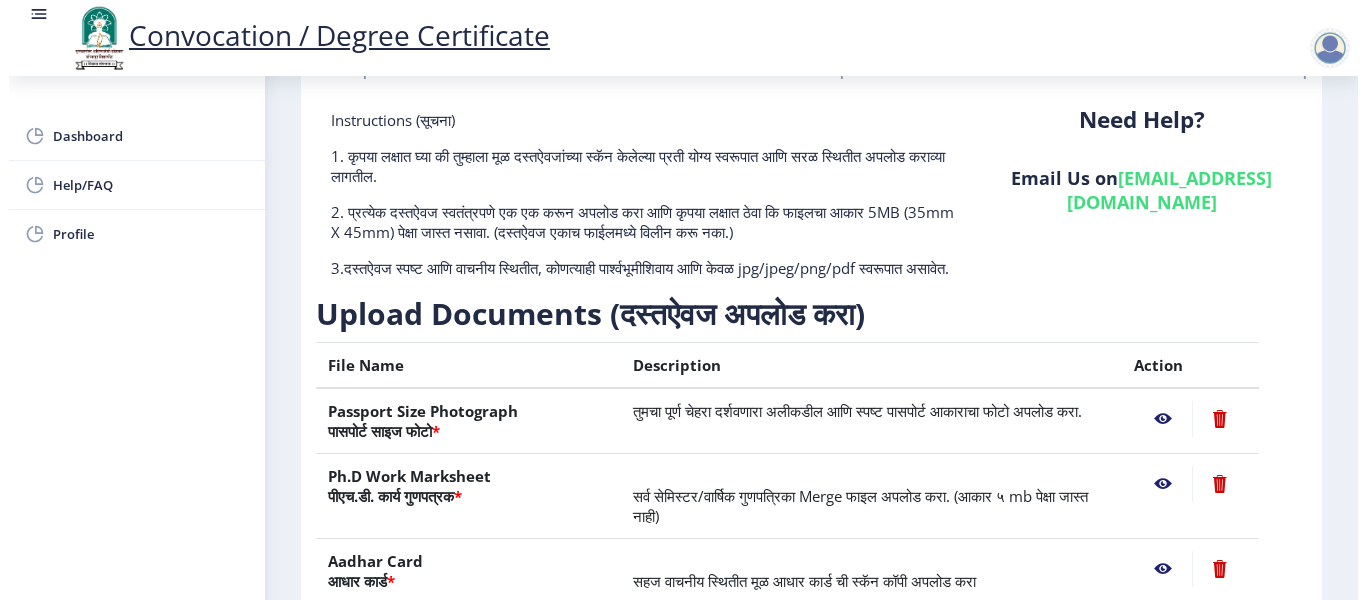scroll, scrollTop: 100, scrollLeft: 0, axis: vertical 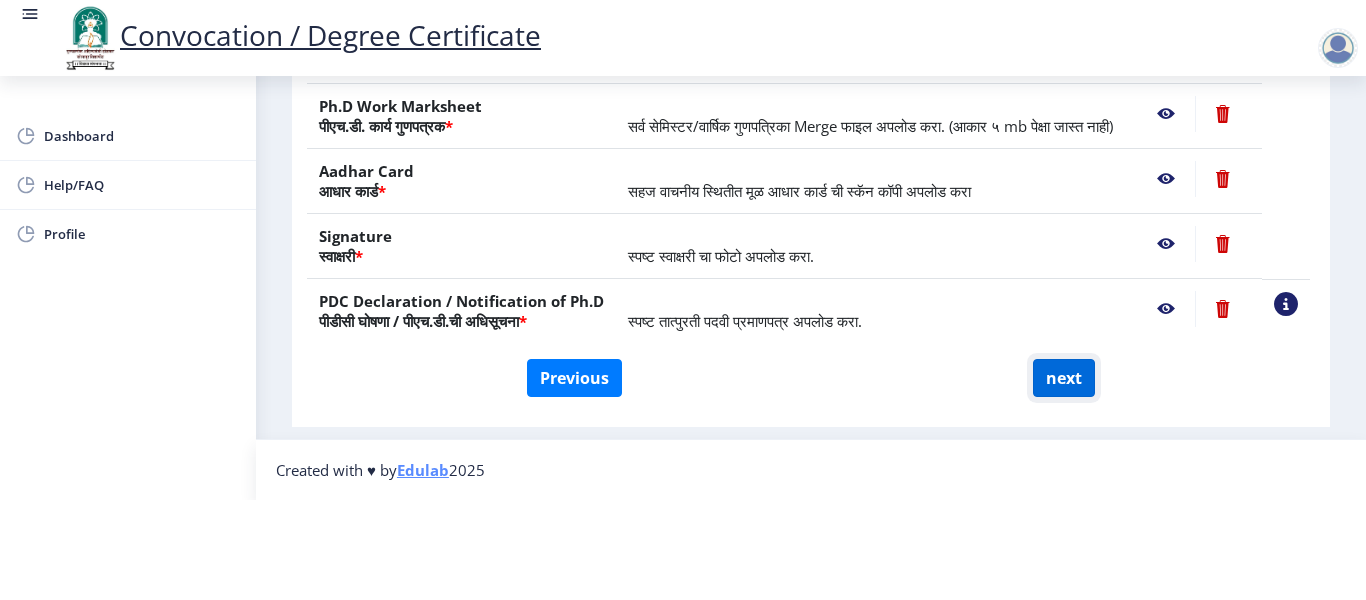 click on "next" 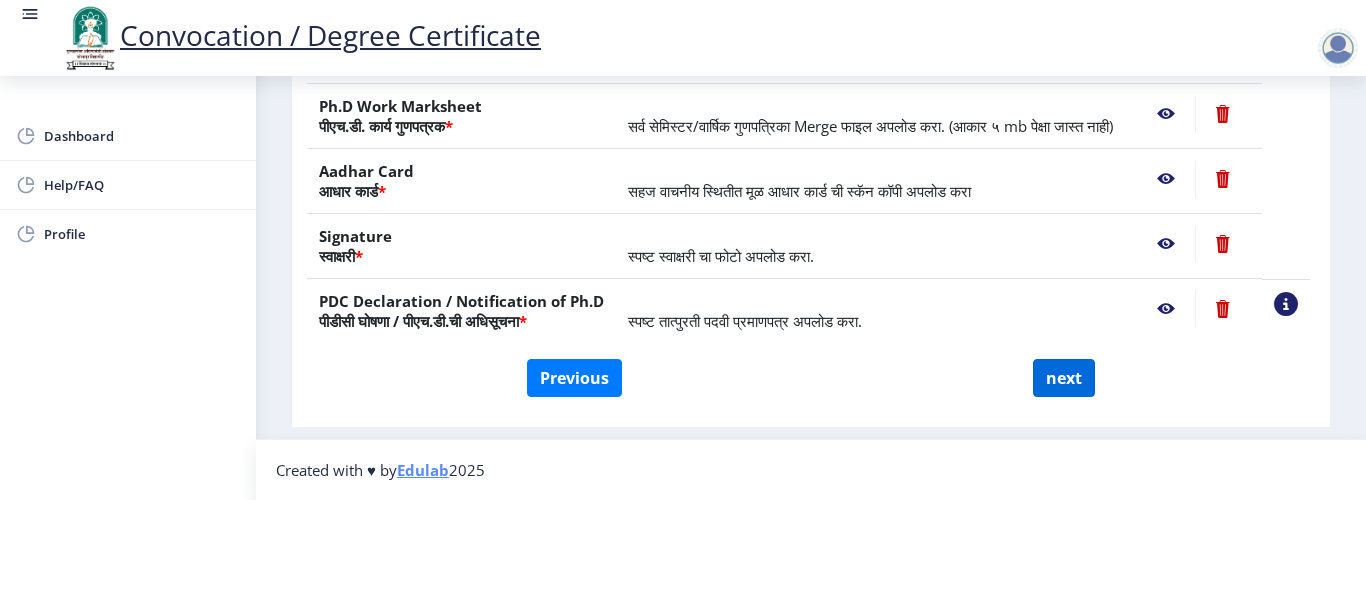 scroll, scrollTop: 0, scrollLeft: 0, axis: both 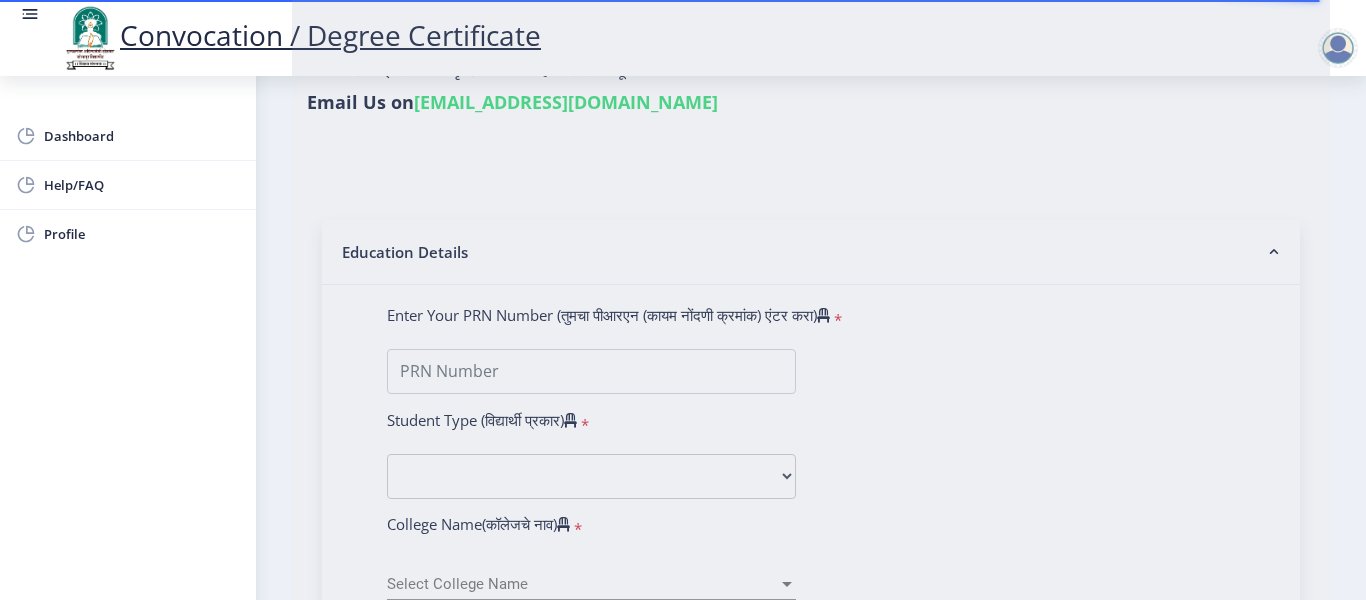 select 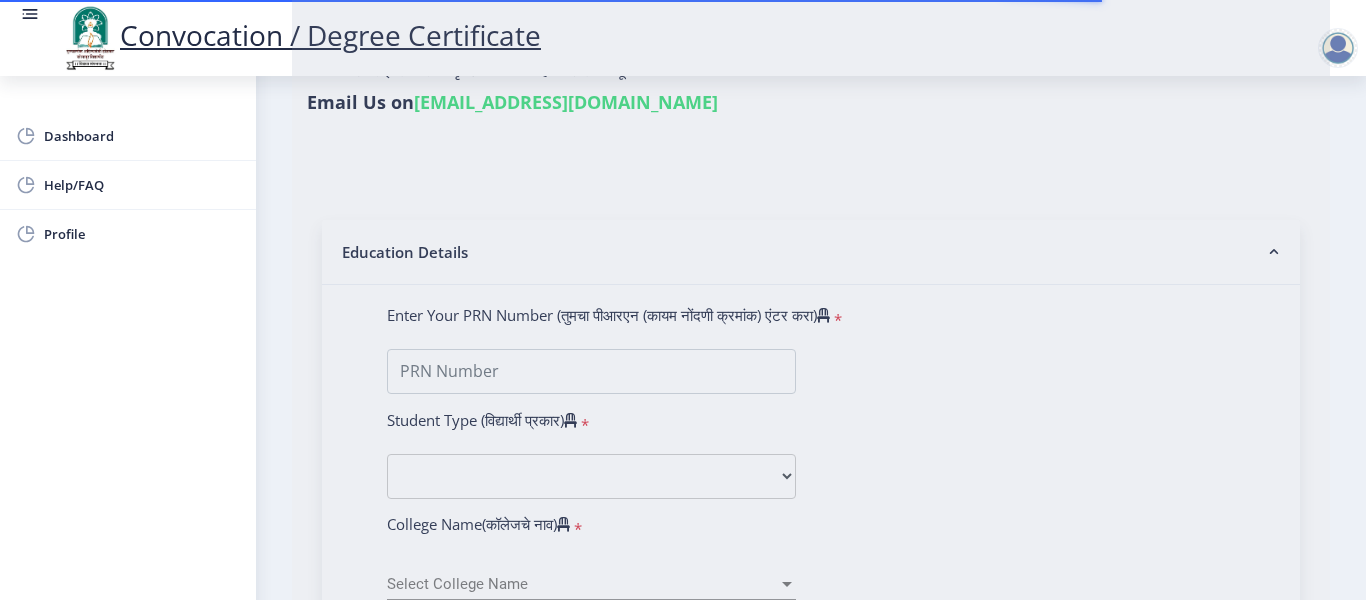 scroll, scrollTop: 200, scrollLeft: 0, axis: vertical 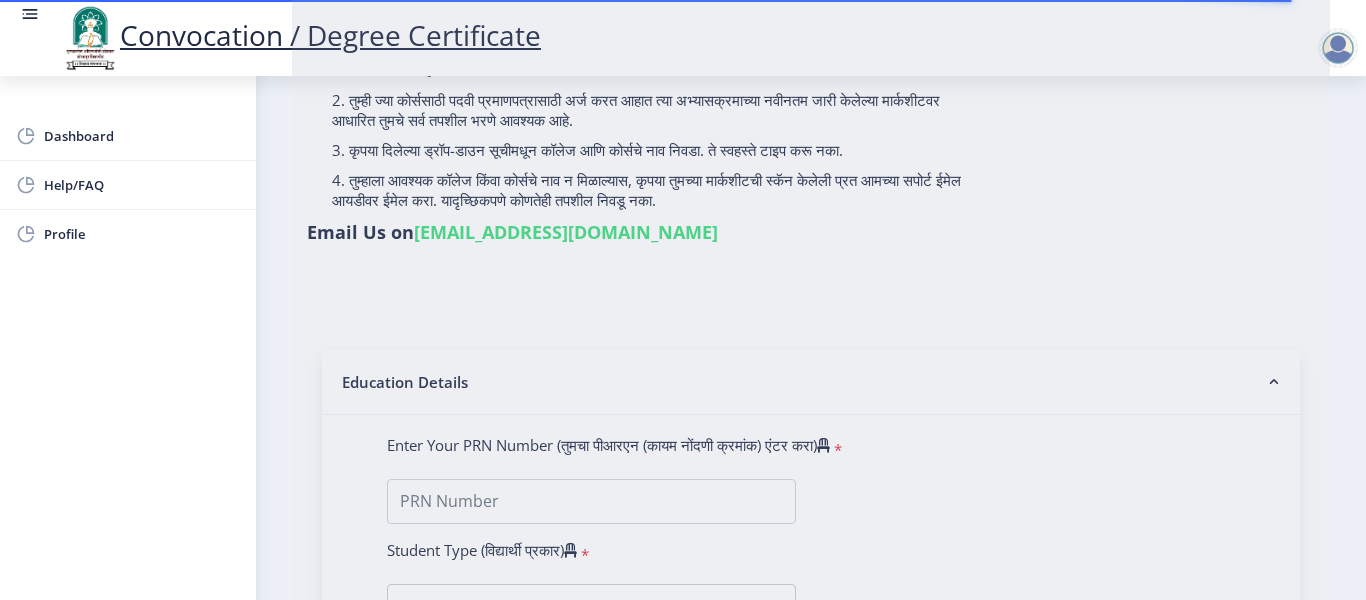select 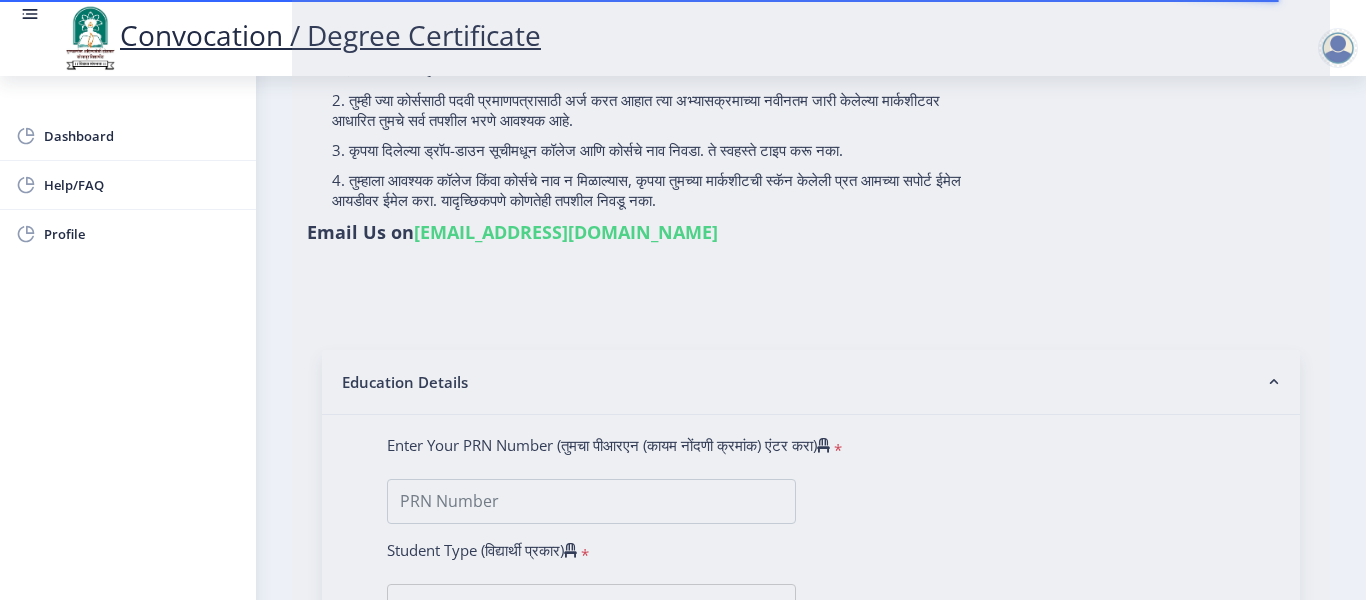scroll, scrollTop: 300, scrollLeft: 0, axis: vertical 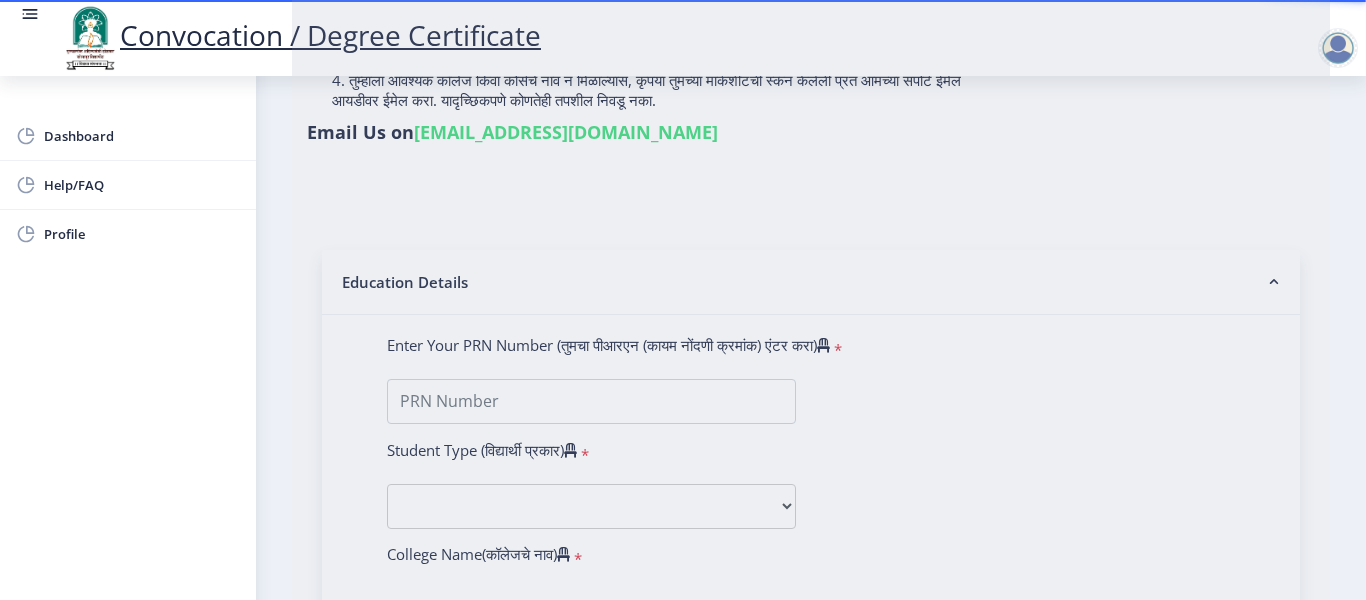 type on "P2031" 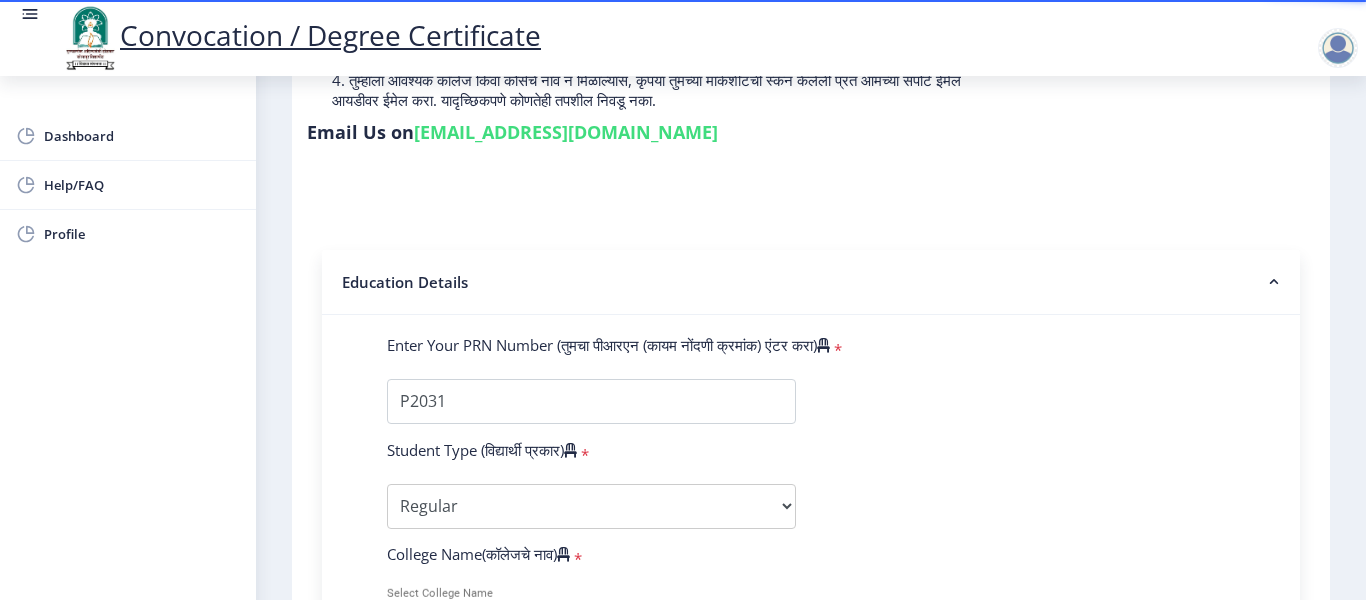scroll, scrollTop: 500, scrollLeft: 0, axis: vertical 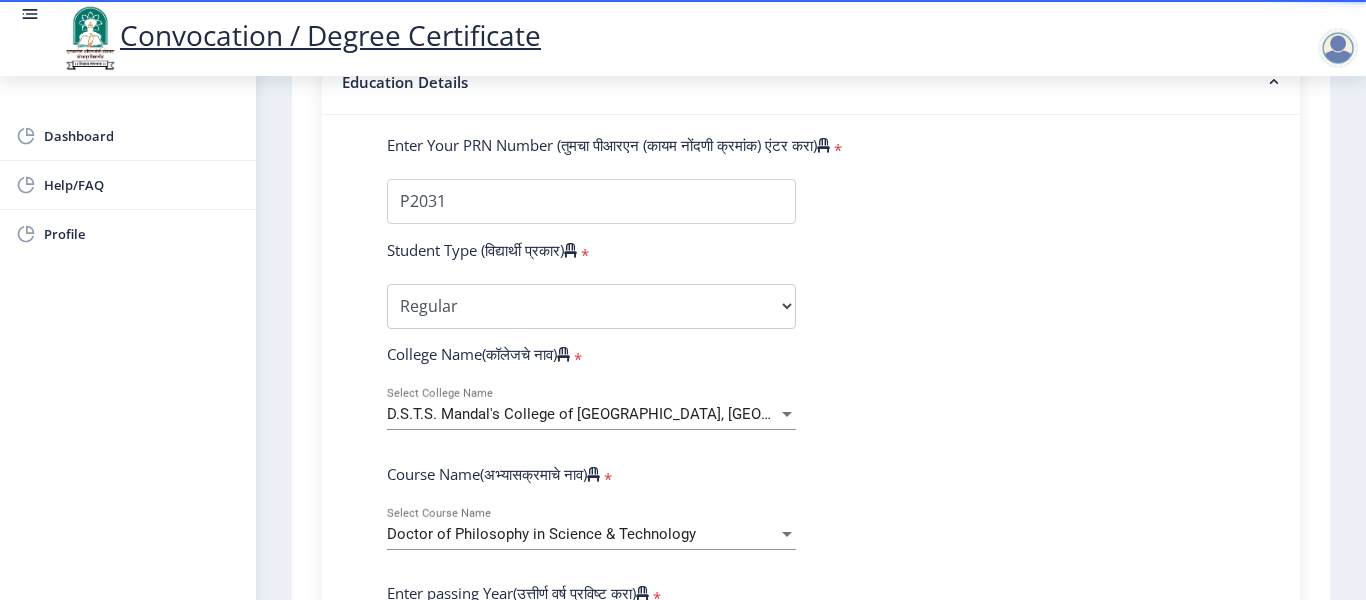 select 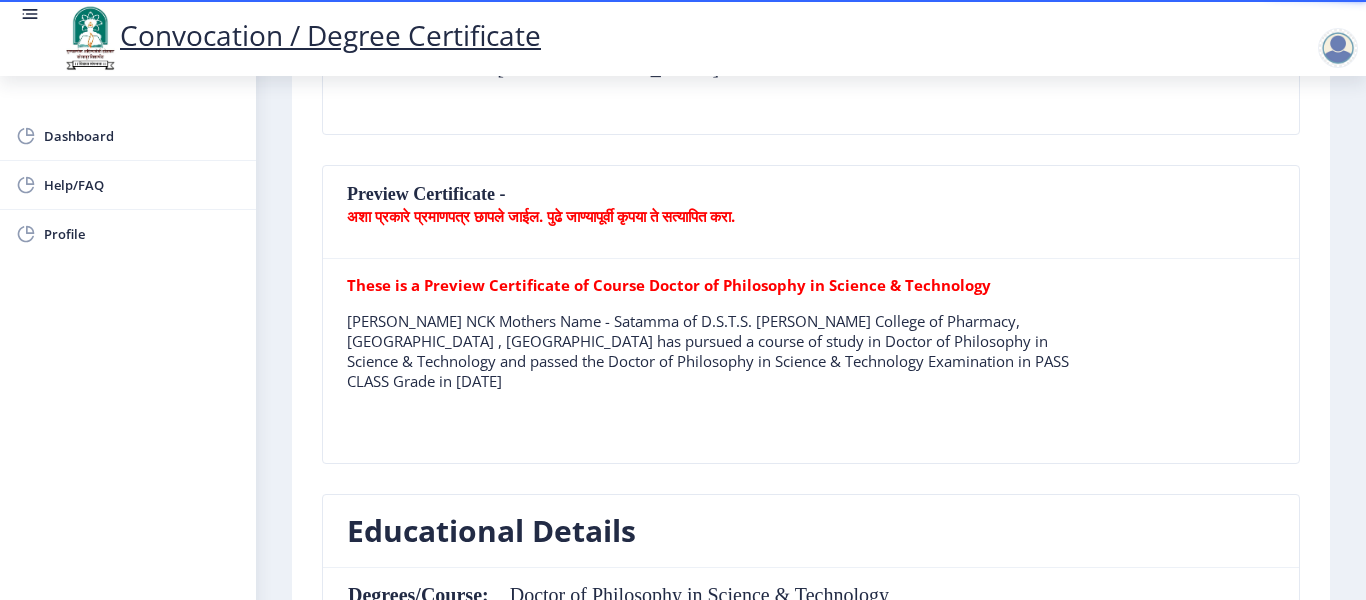 scroll, scrollTop: 900, scrollLeft: 0, axis: vertical 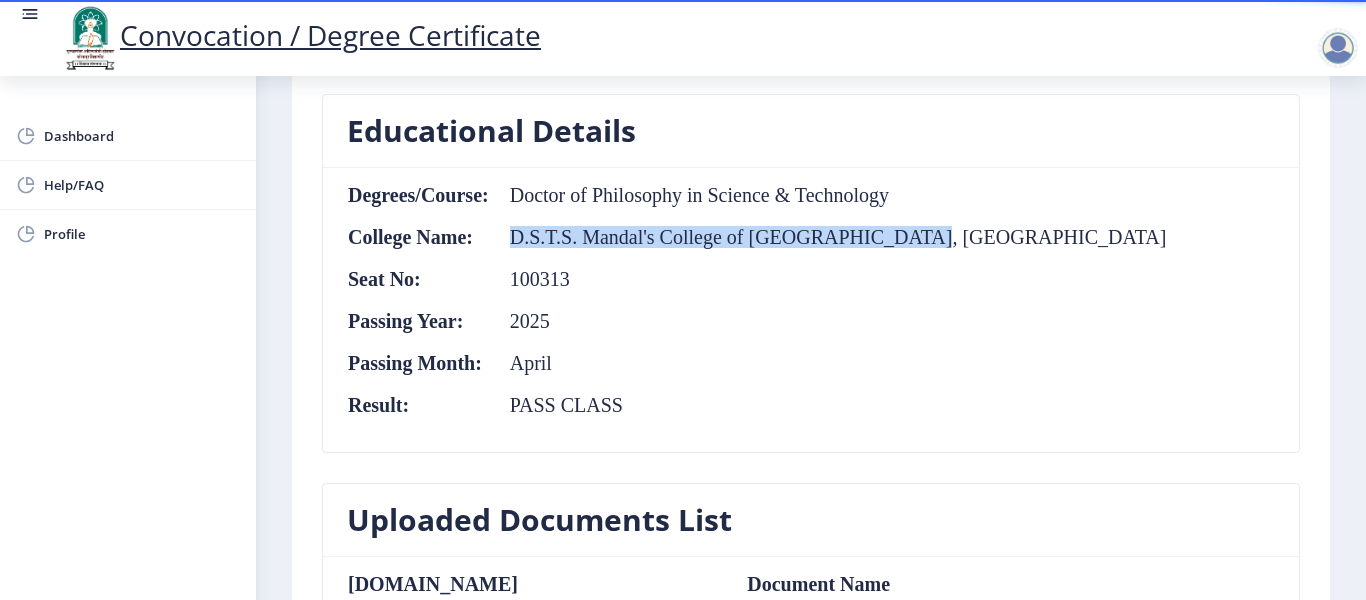 drag, startPoint x: 508, startPoint y: 222, endPoint x: 900, endPoint y: 223, distance: 392.00128 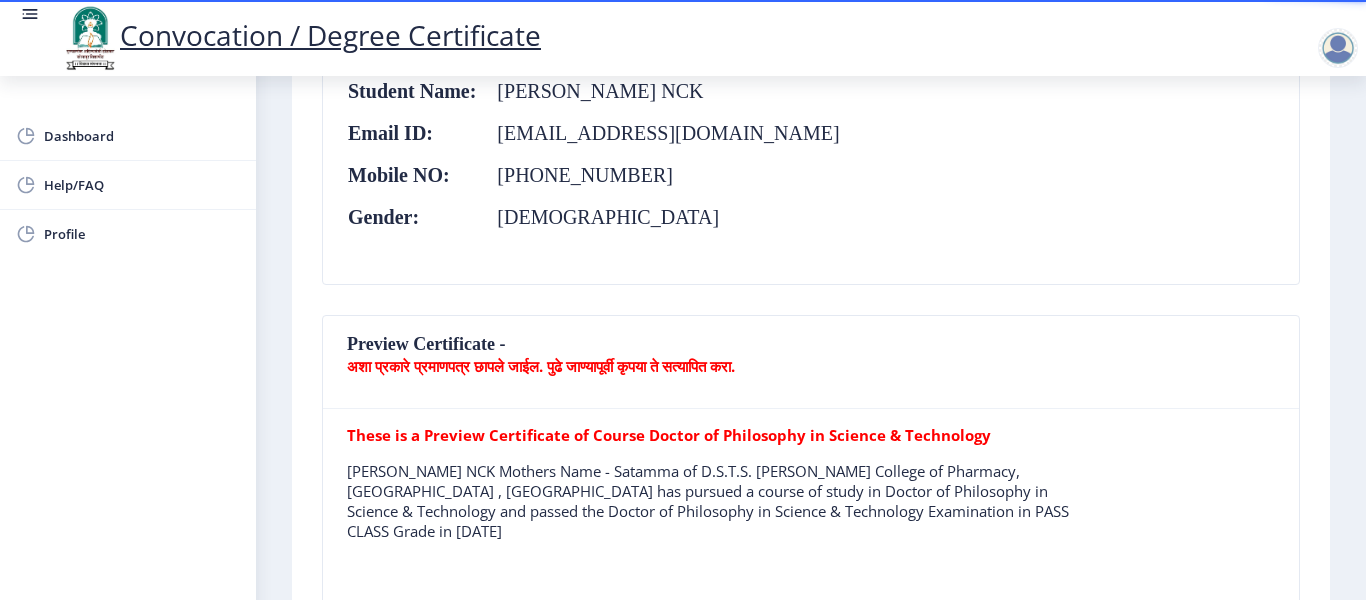 scroll, scrollTop: 0, scrollLeft: 0, axis: both 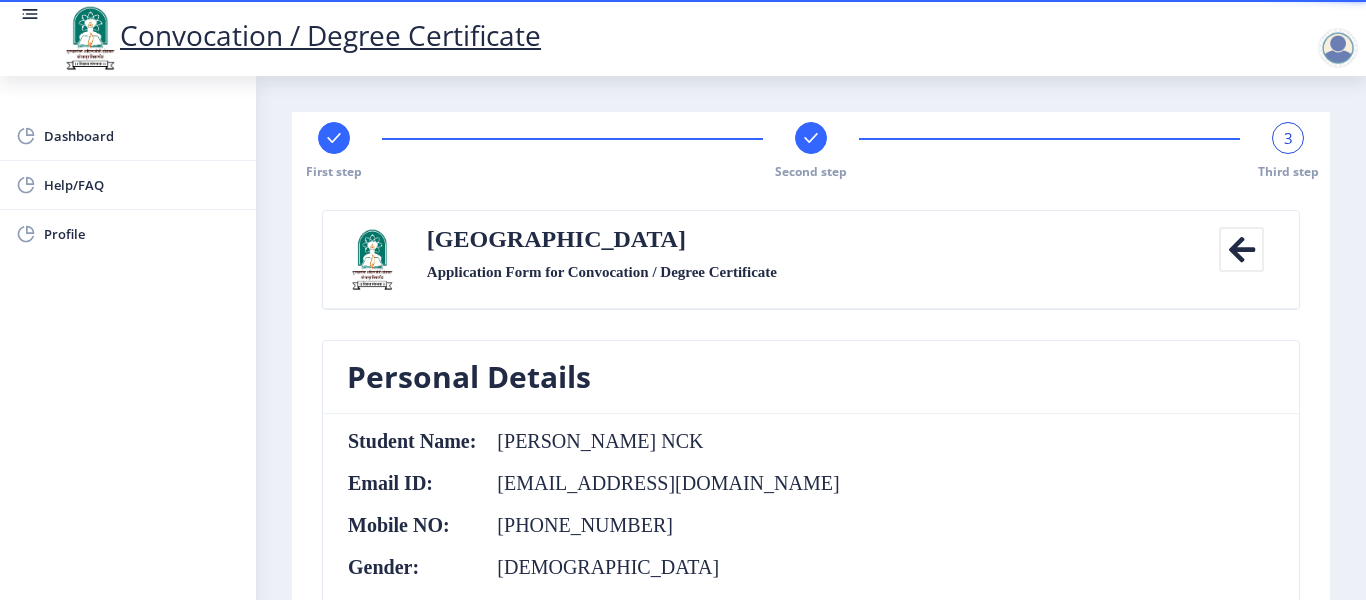 click 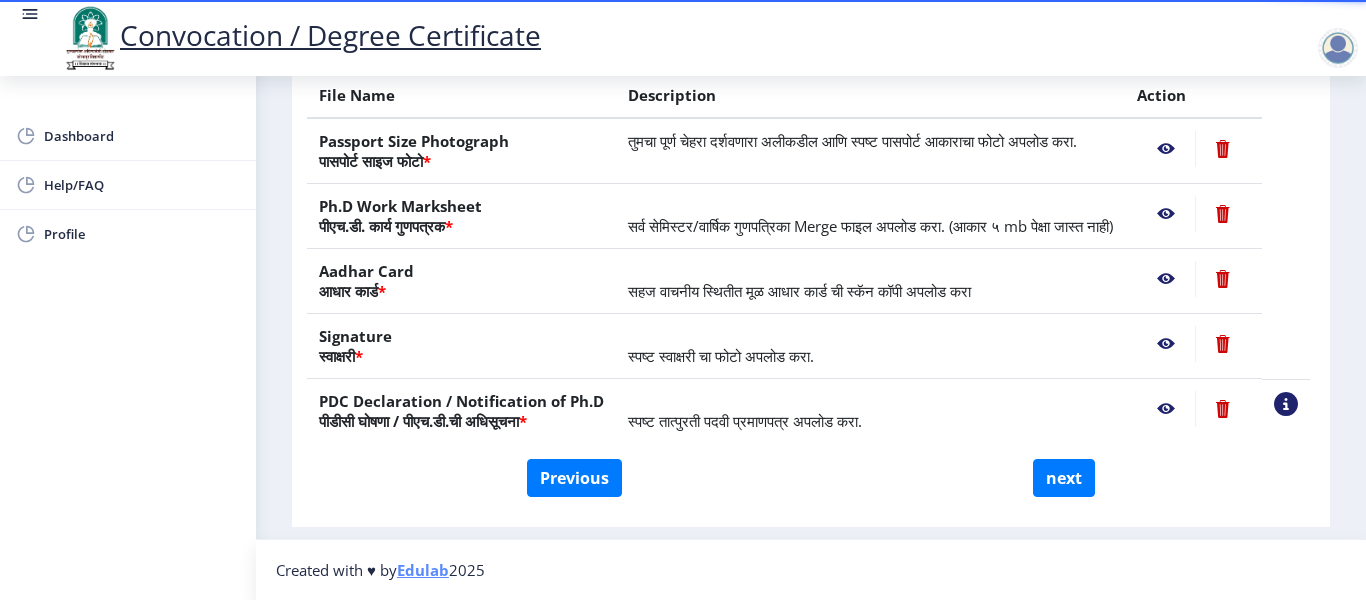 scroll, scrollTop: 0, scrollLeft: 0, axis: both 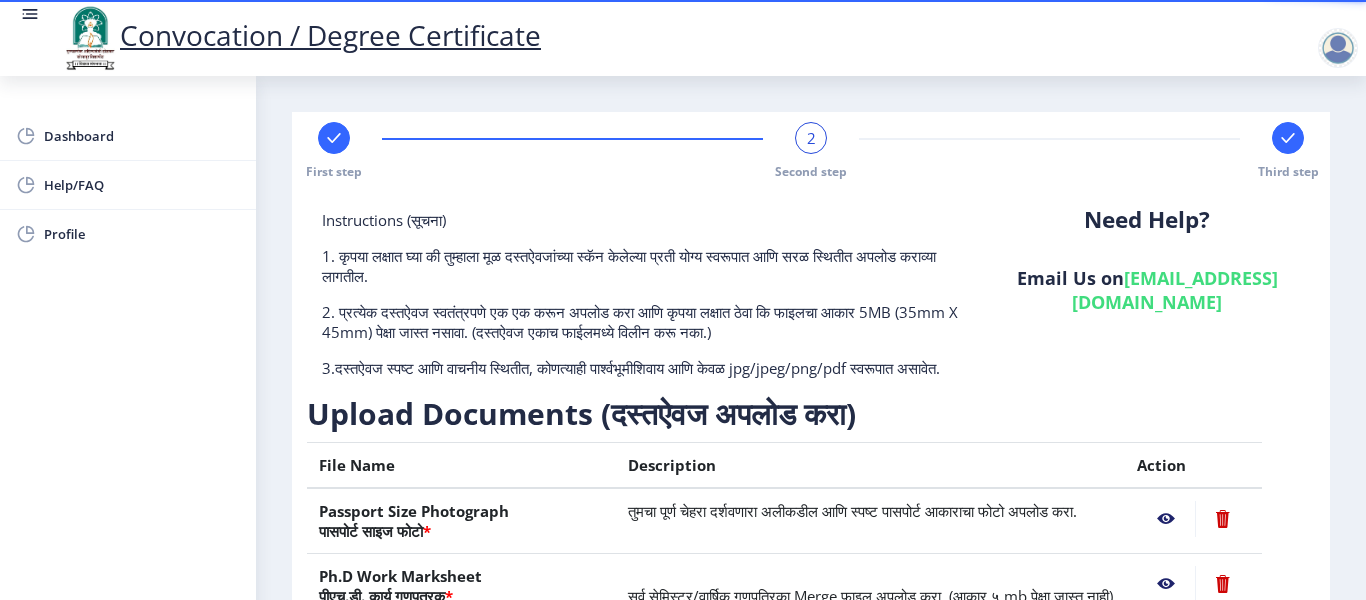 click 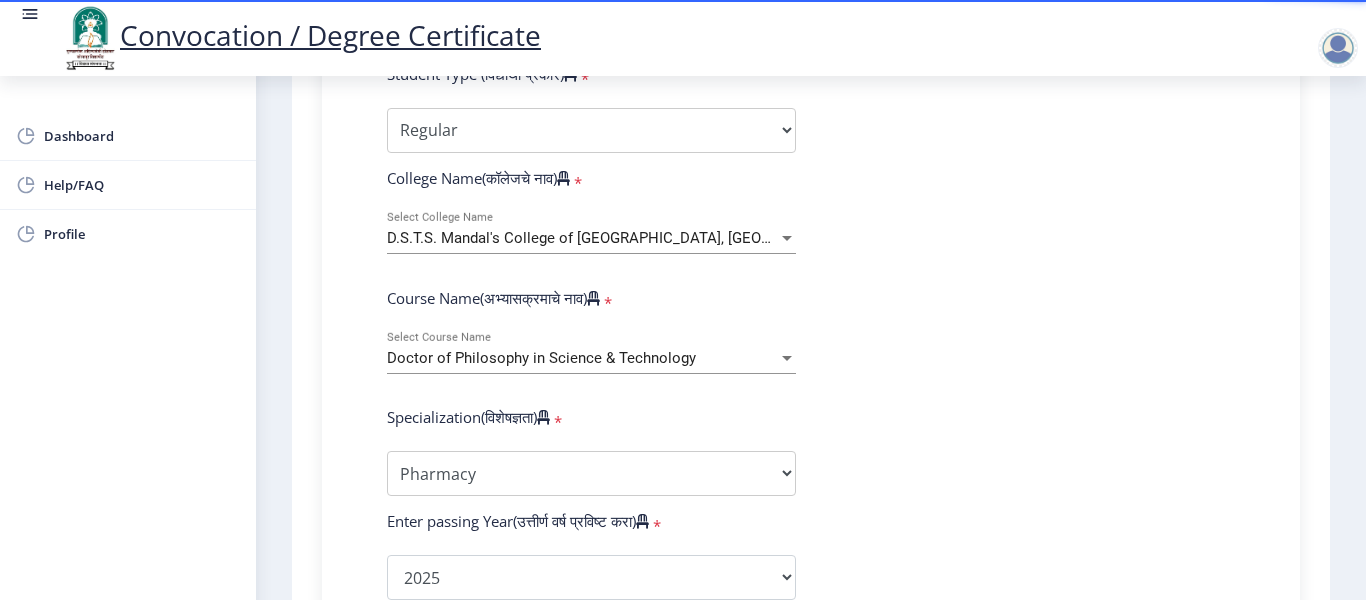 scroll, scrollTop: 600, scrollLeft: 0, axis: vertical 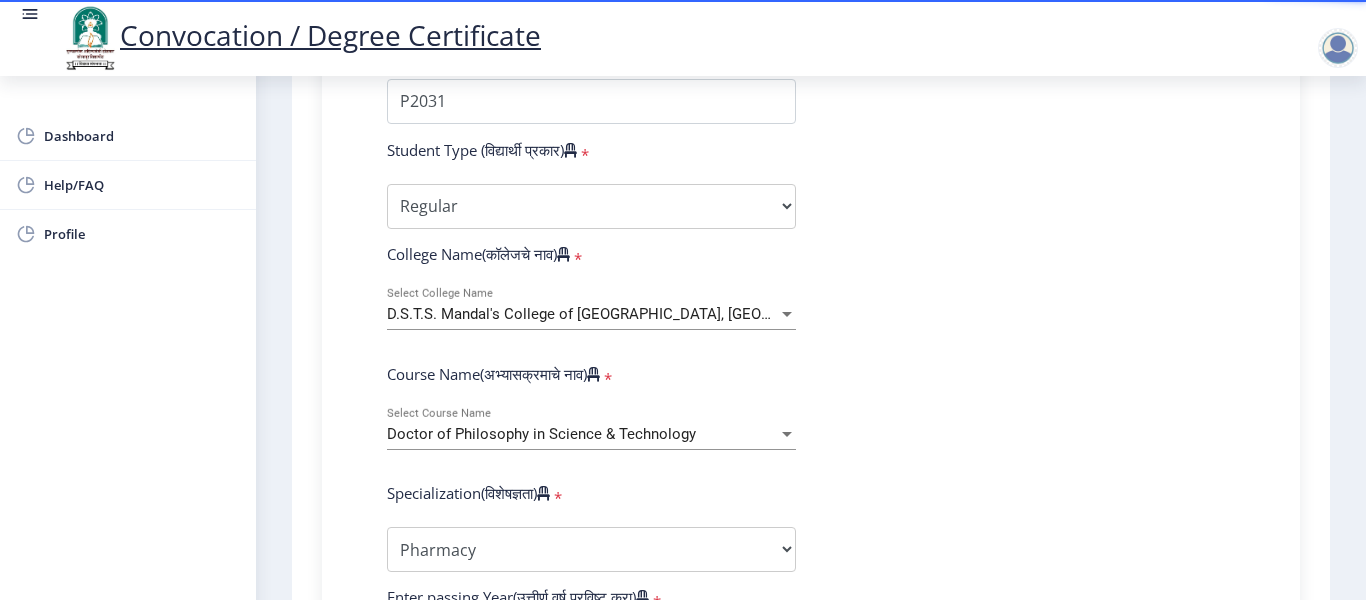 click on "D.S.T.S. Mandal's College of [GEOGRAPHIC_DATA], [GEOGRAPHIC_DATA]" at bounding box center (629, 314) 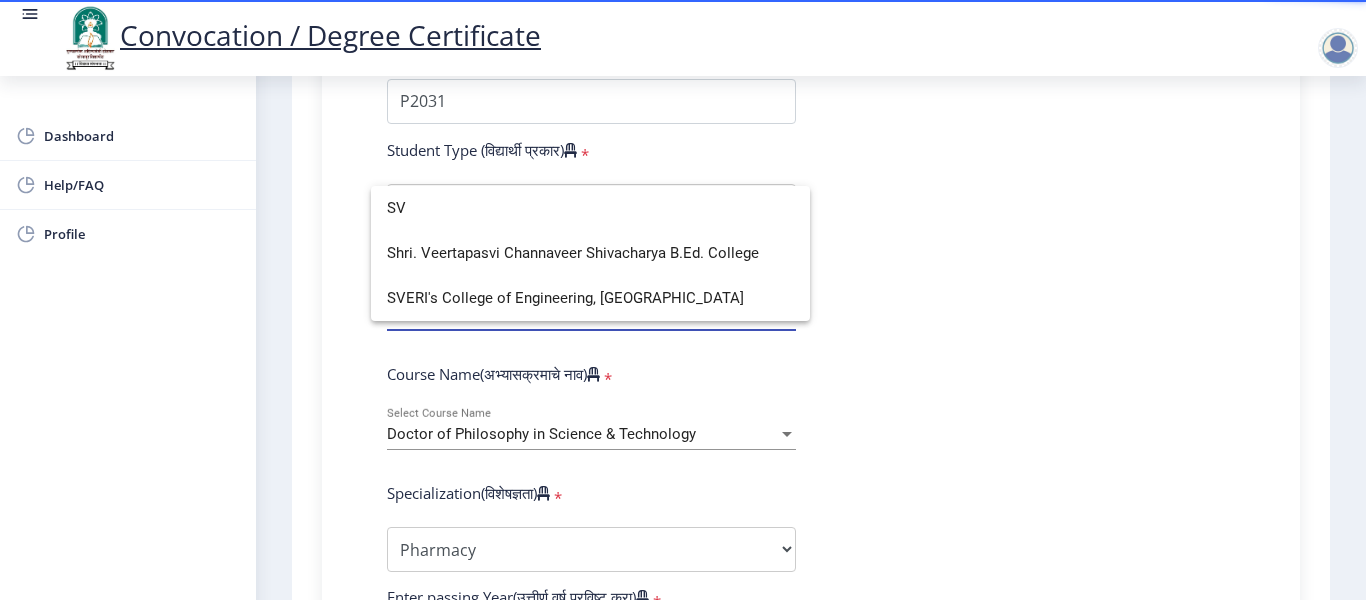 scroll, scrollTop: 0, scrollLeft: 0, axis: both 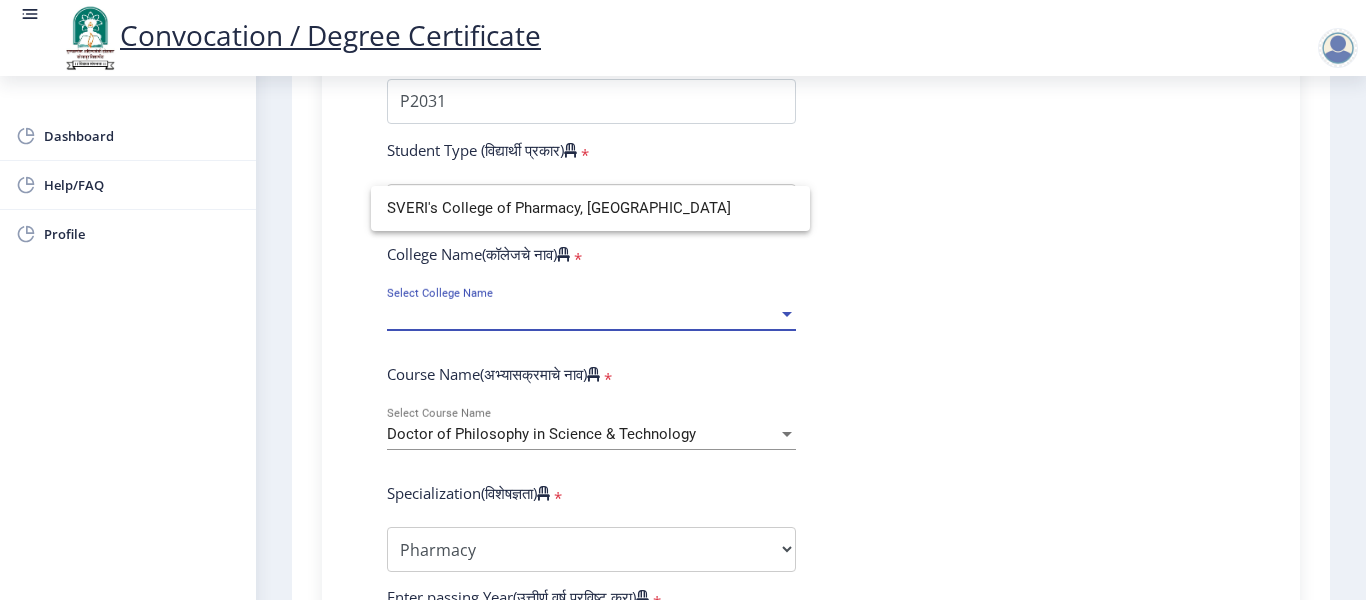 type on "SVERI's College of Pharmacy, [GEOGRAPHIC_DATA]" 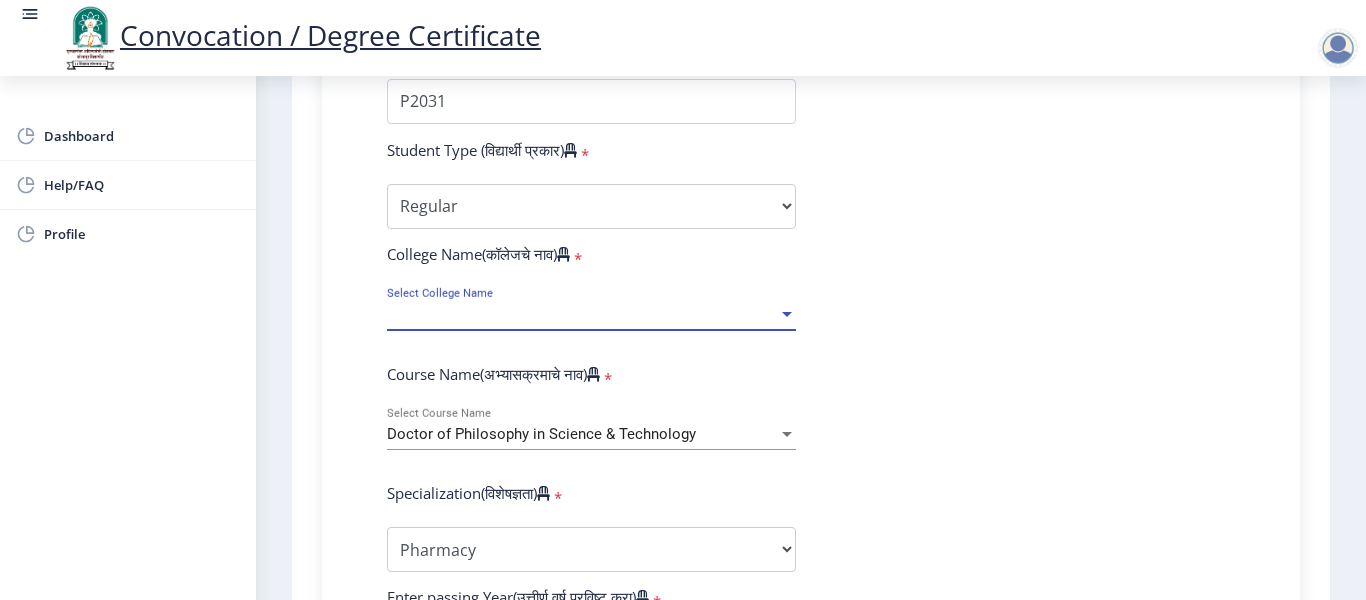 click on "Select College Name" at bounding box center [582, 314] 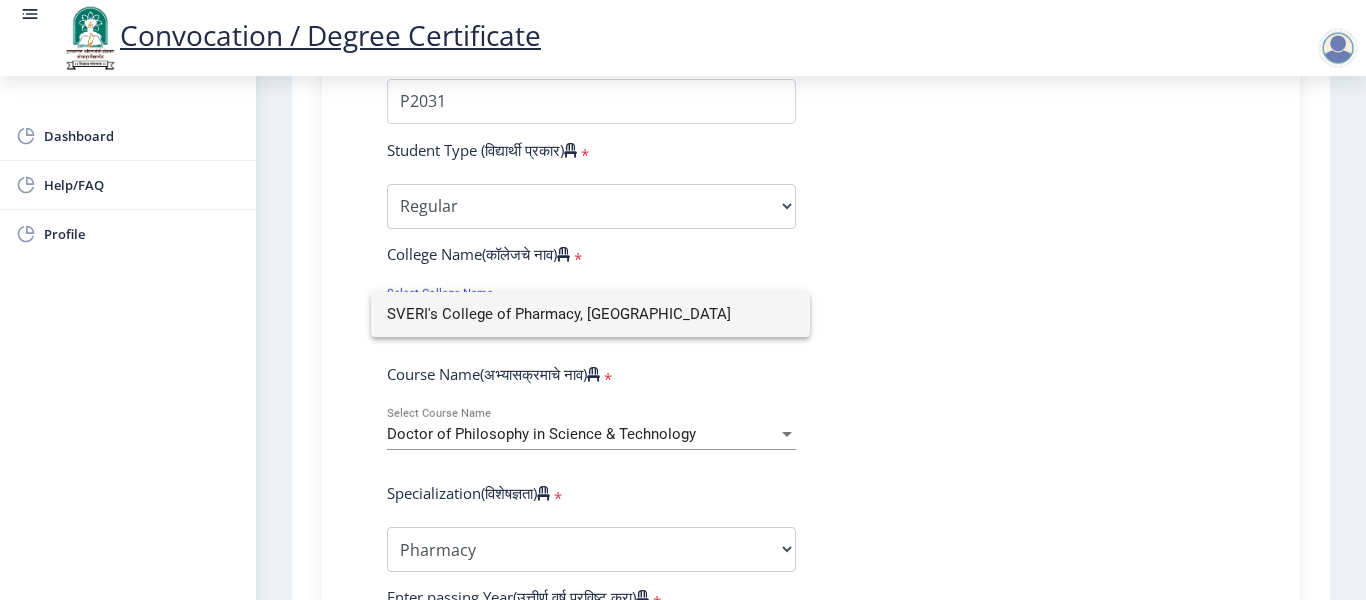 click 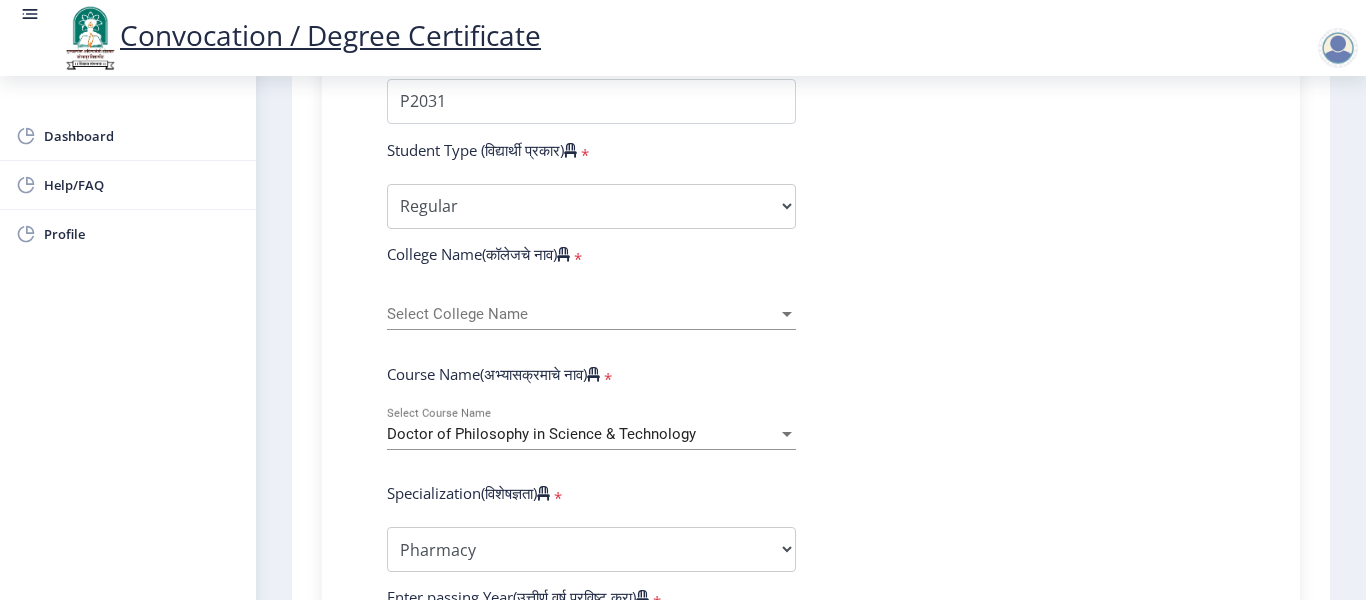 scroll, scrollTop: 0, scrollLeft: 0, axis: both 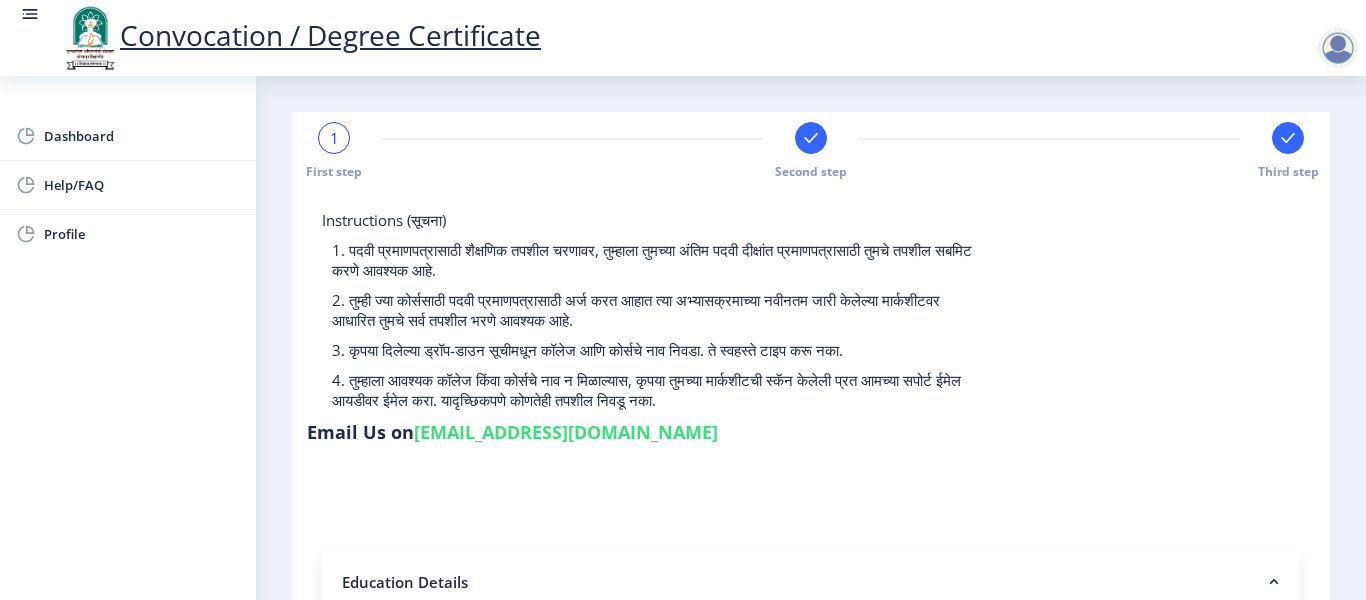 click 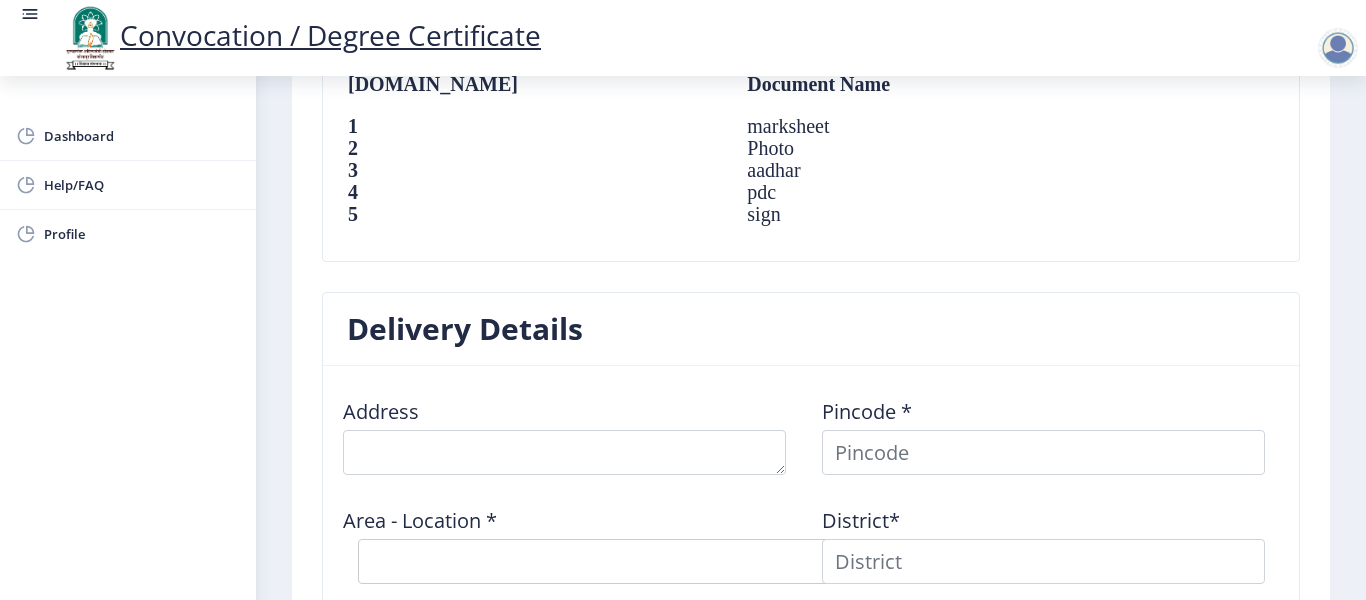 scroll, scrollTop: 1600, scrollLeft: 0, axis: vertical 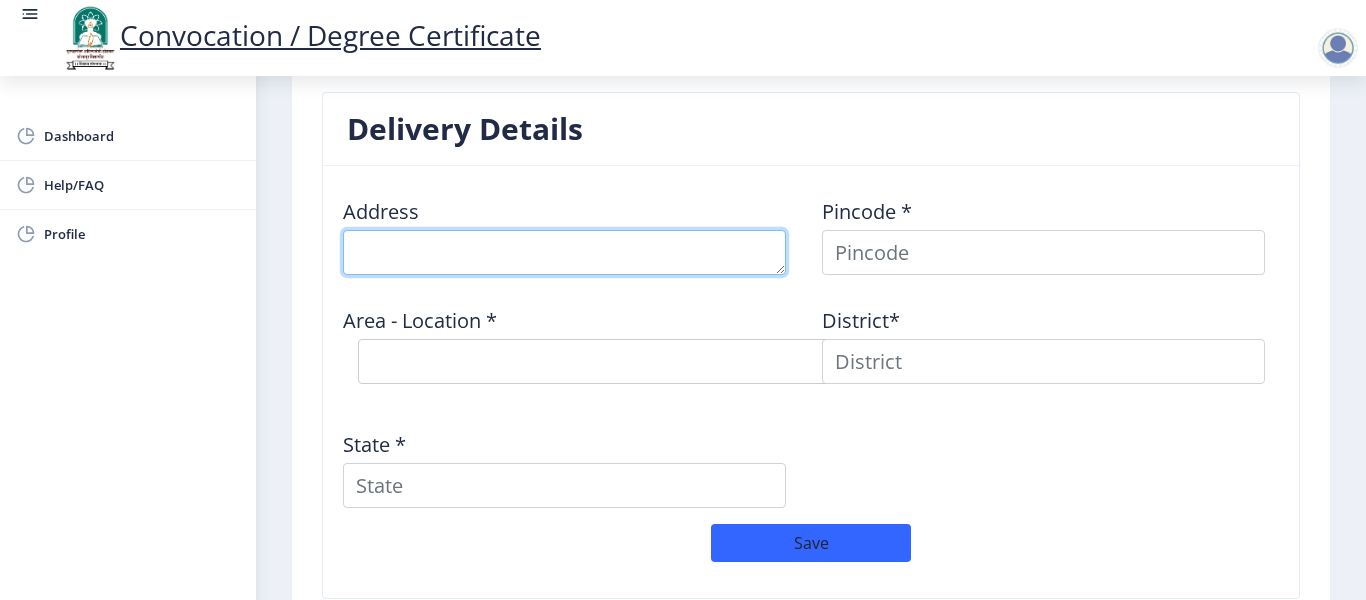 click at bounding box center [564, 252] 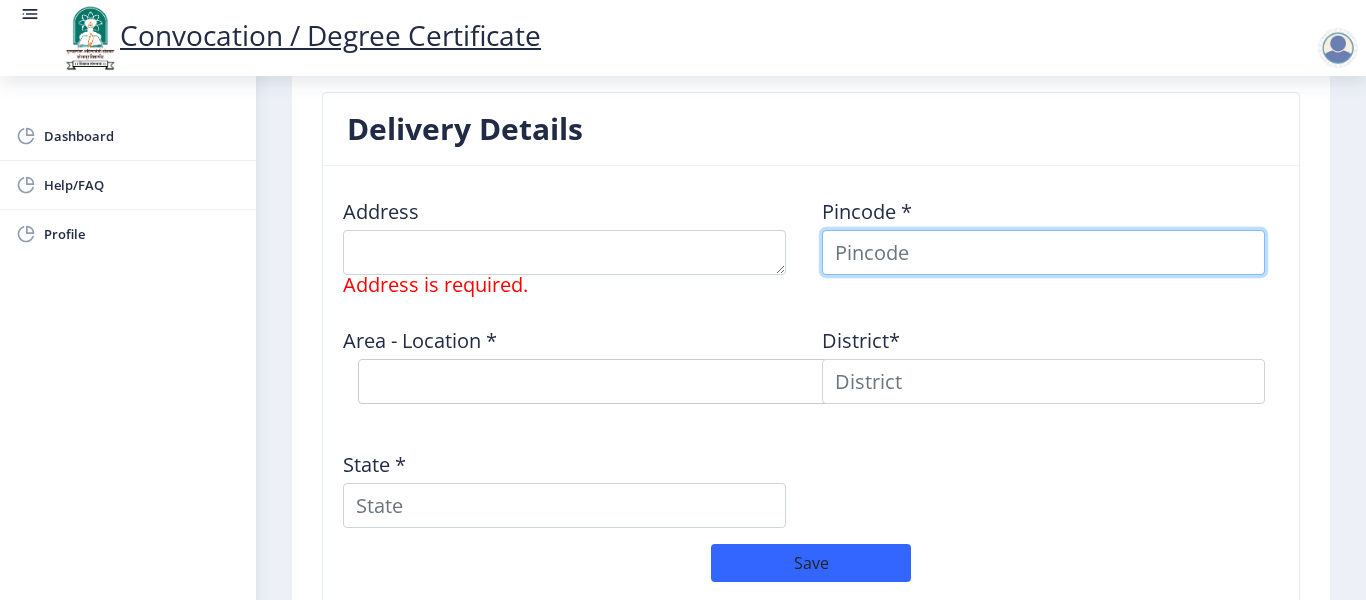 click at bounding box center [1043, 252] 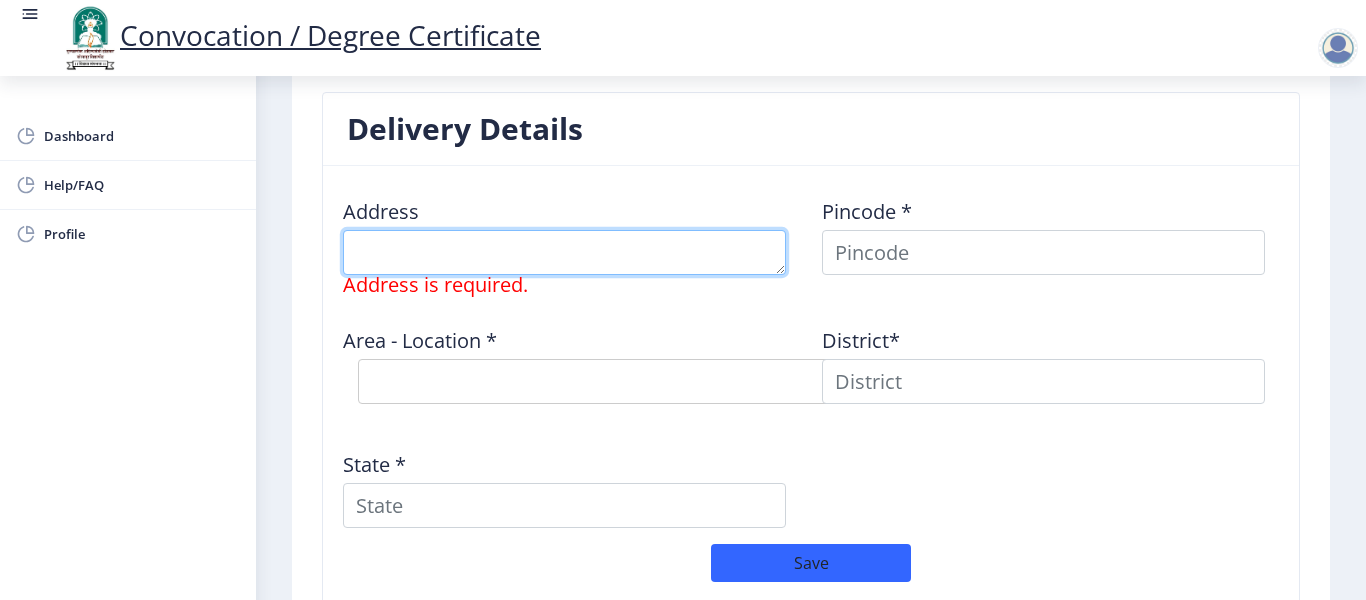 click at bounding box center [564, 252] 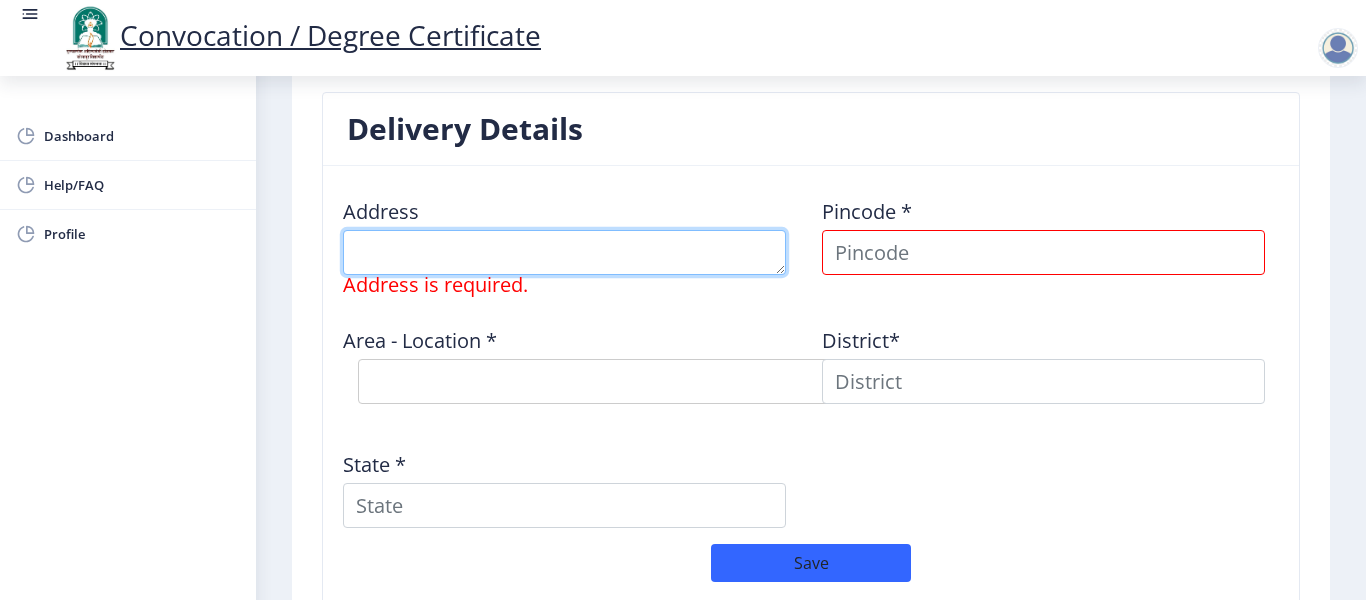 type on "DSTS Mandal's College of pharmacy solapur
[PERSON_NAME] [GEOGRAPHIC_DATA]-413004" 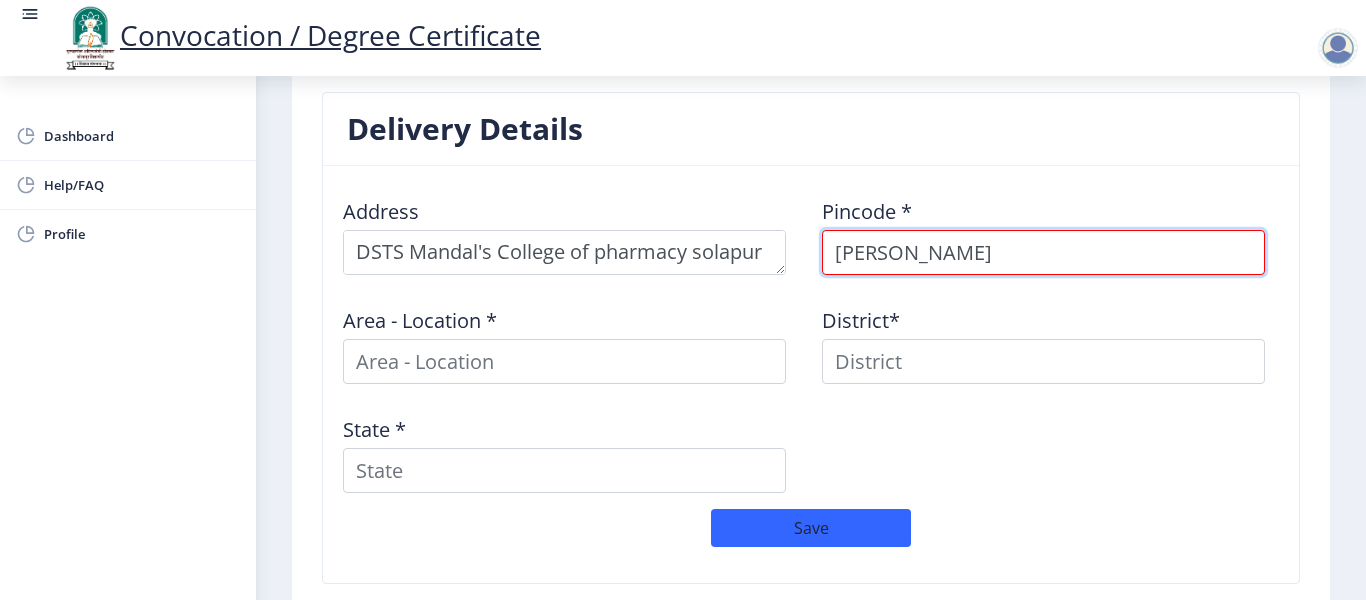 drag, startPoint x: 927, startPoint y: 234, endPoint x: 823, endPoint y: 235, distance: 104.00481 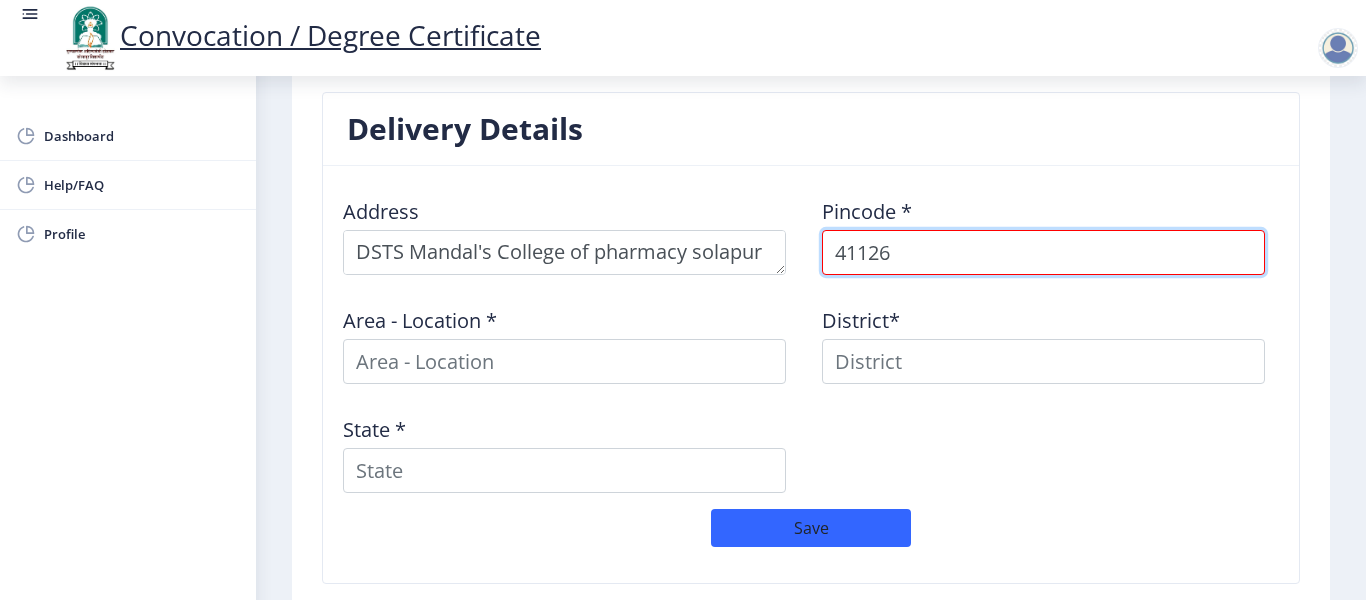 type on "41126" 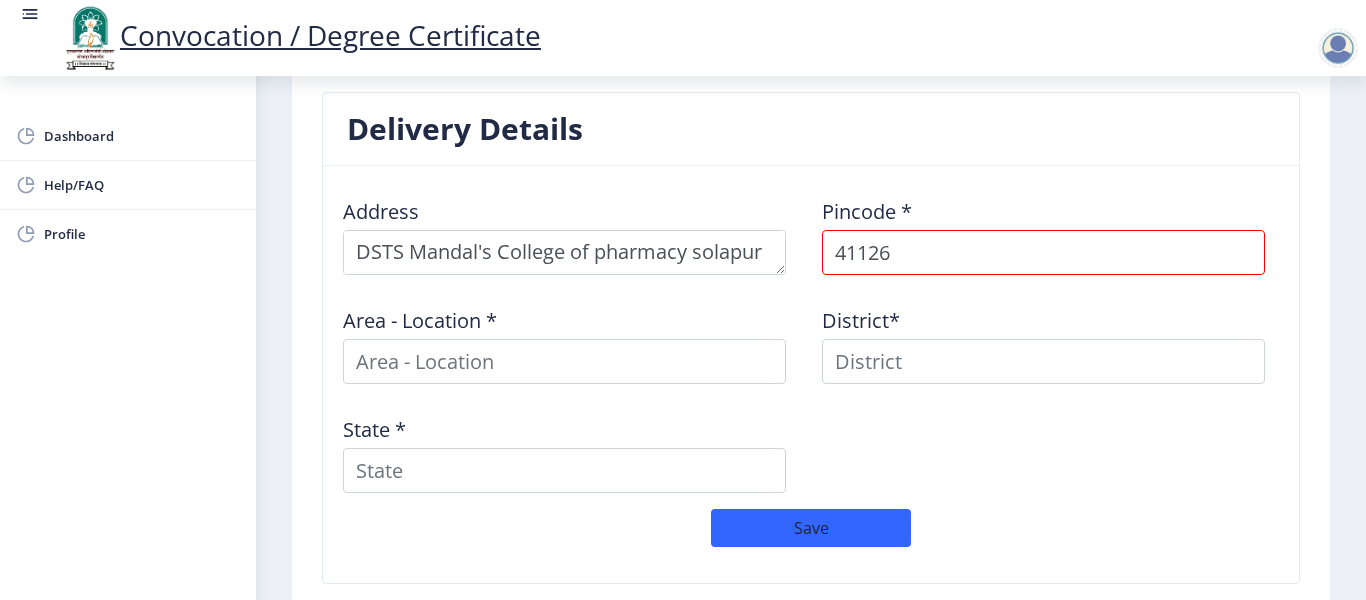click on "Pincode *  41126" 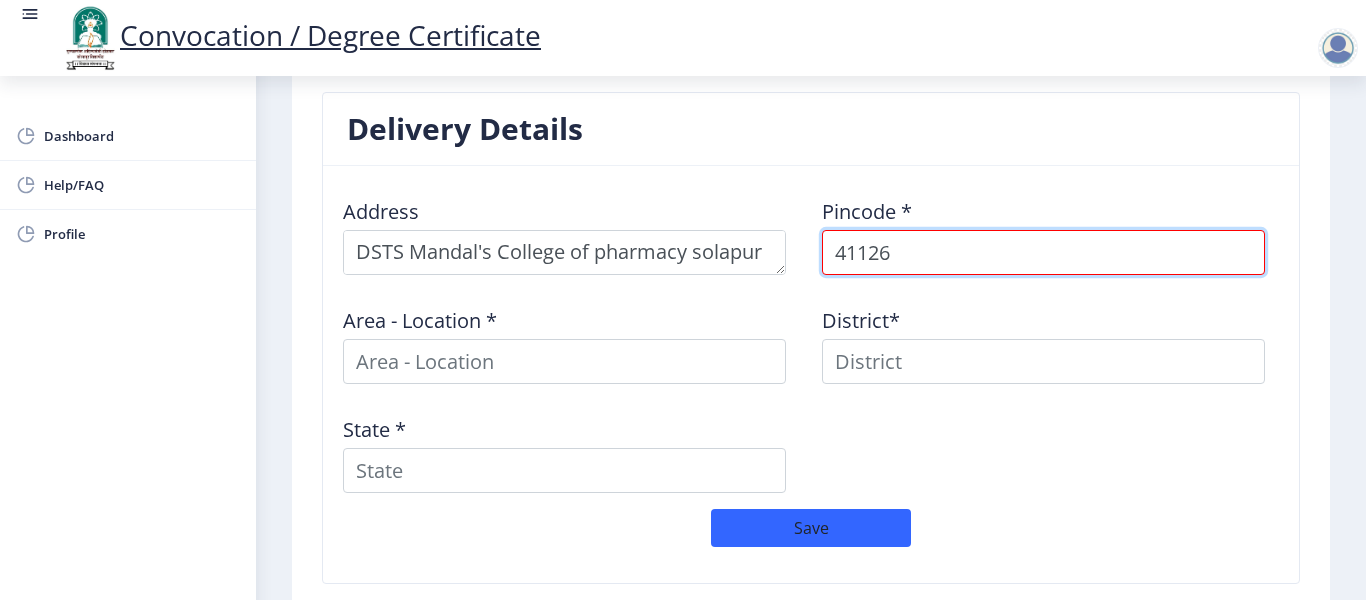 drag, startPoint x: 896, startPoint y: 235, endPoint x: 816, endPoint y: 240, distance: 80.1561 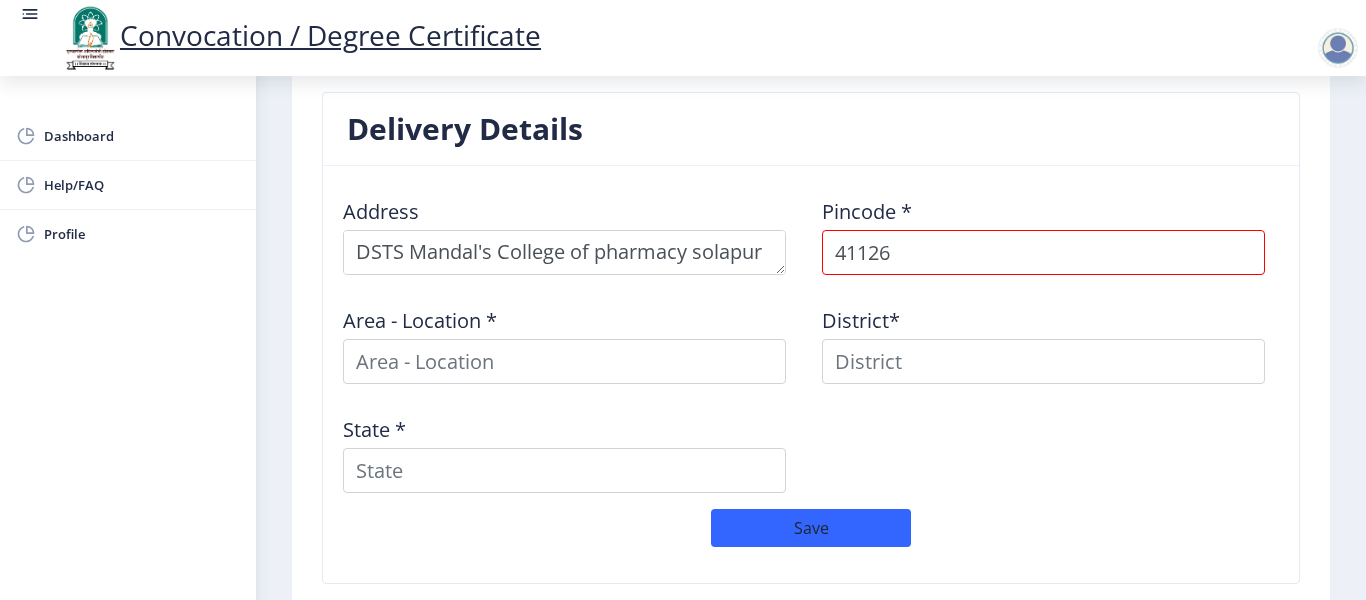 click on "Address    Pincode *  41126 Area - Location * District*  State *   Save" 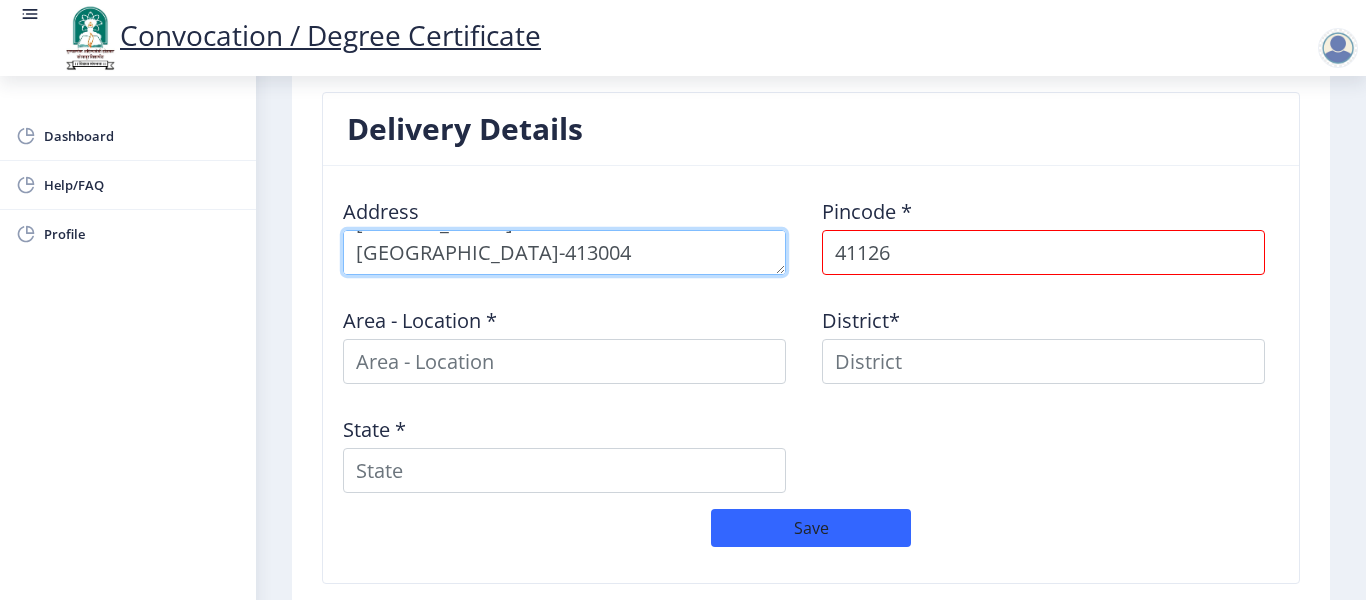 drag, startPoint x: 709, startPoint y: 234, endPoint x: 556, endPoint y: 217, distance: 153.94154 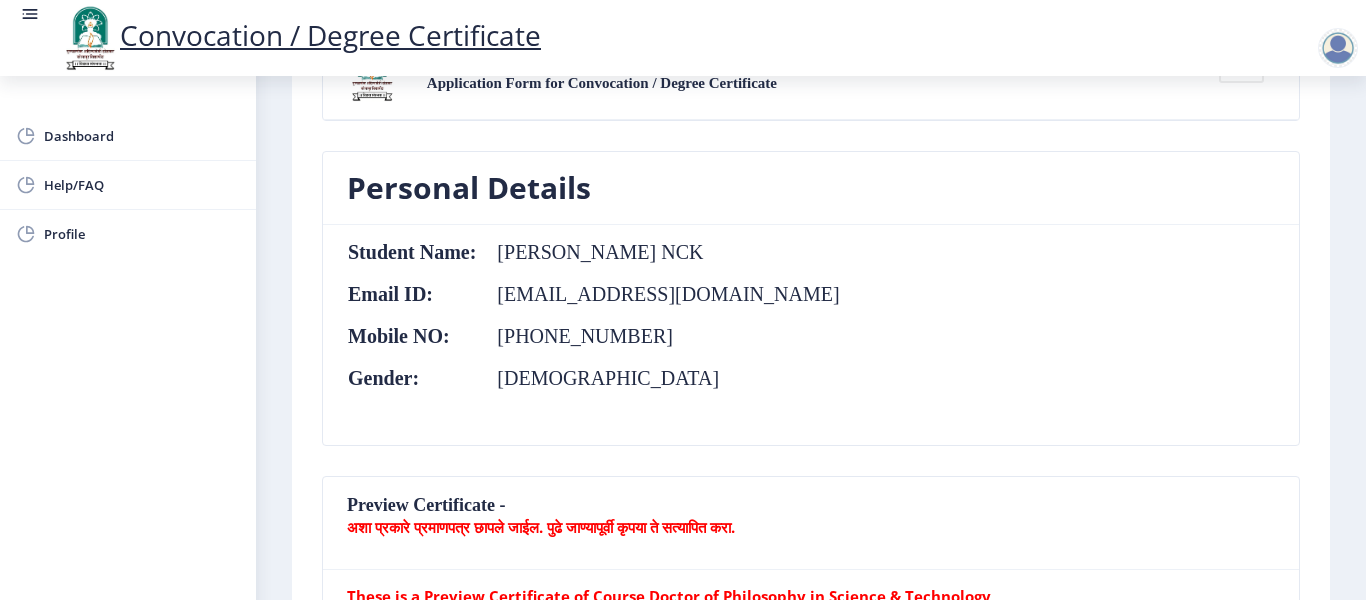 scroll, scrollTop: 0, scrollLeft: 0, axis: both 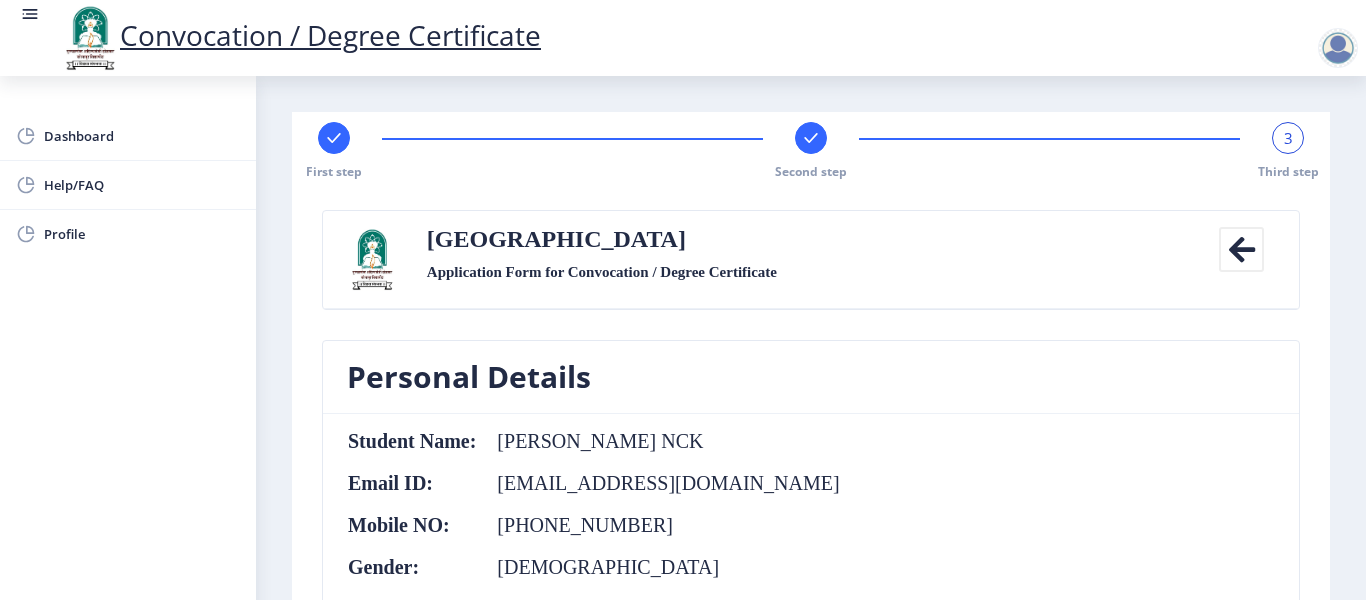 click on "Solapur University Application Form for Convocation / Degree Certificate  Back" 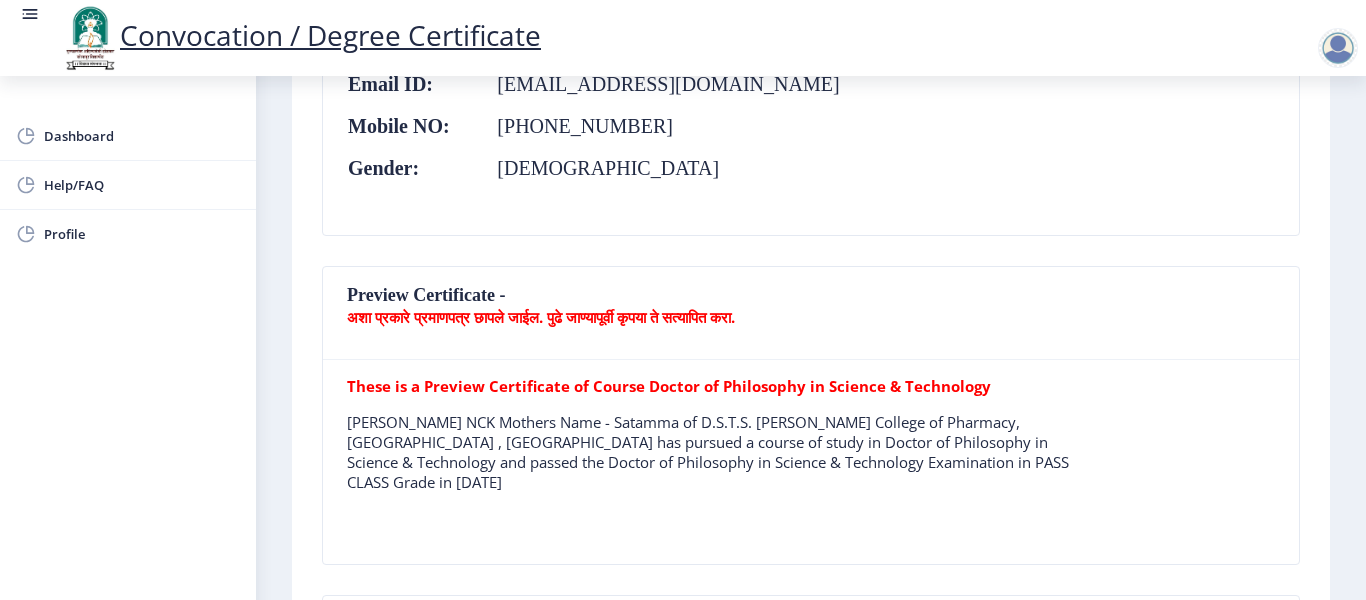 scroll, scrollTop: 400, scrollLeft: 0, axis: vertical 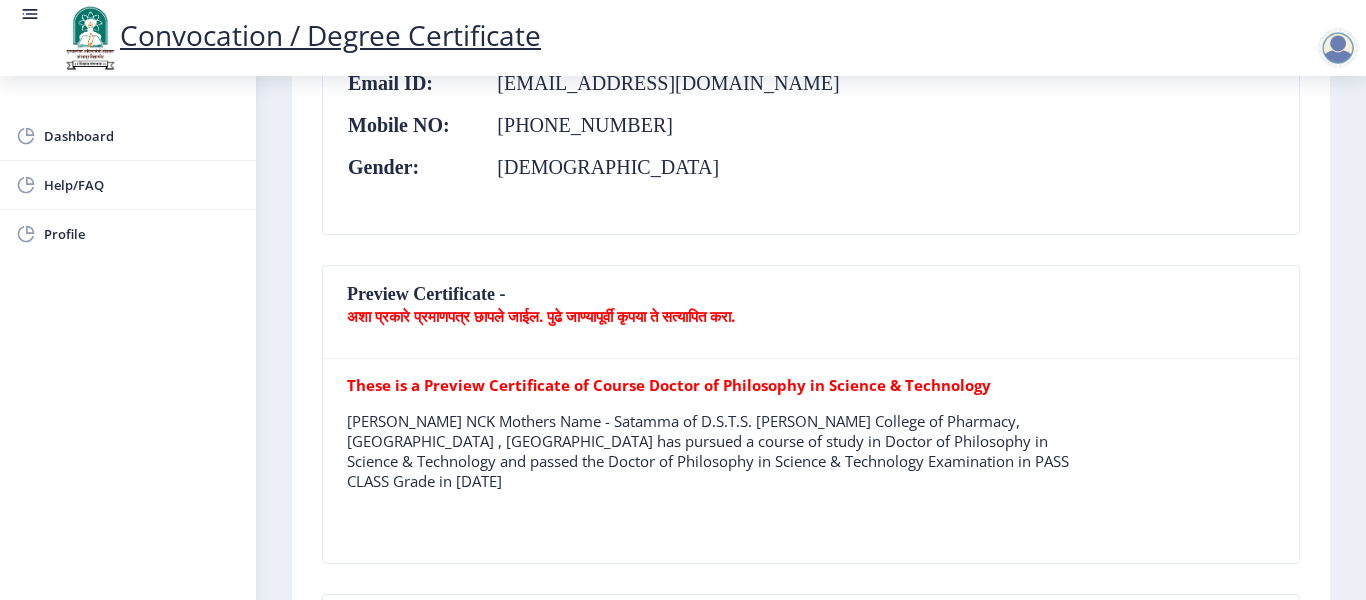 drag, startPoint x: 543, startPoint y: 163, endPoint x: 437, endPoint y: 159, distance: 106.07545 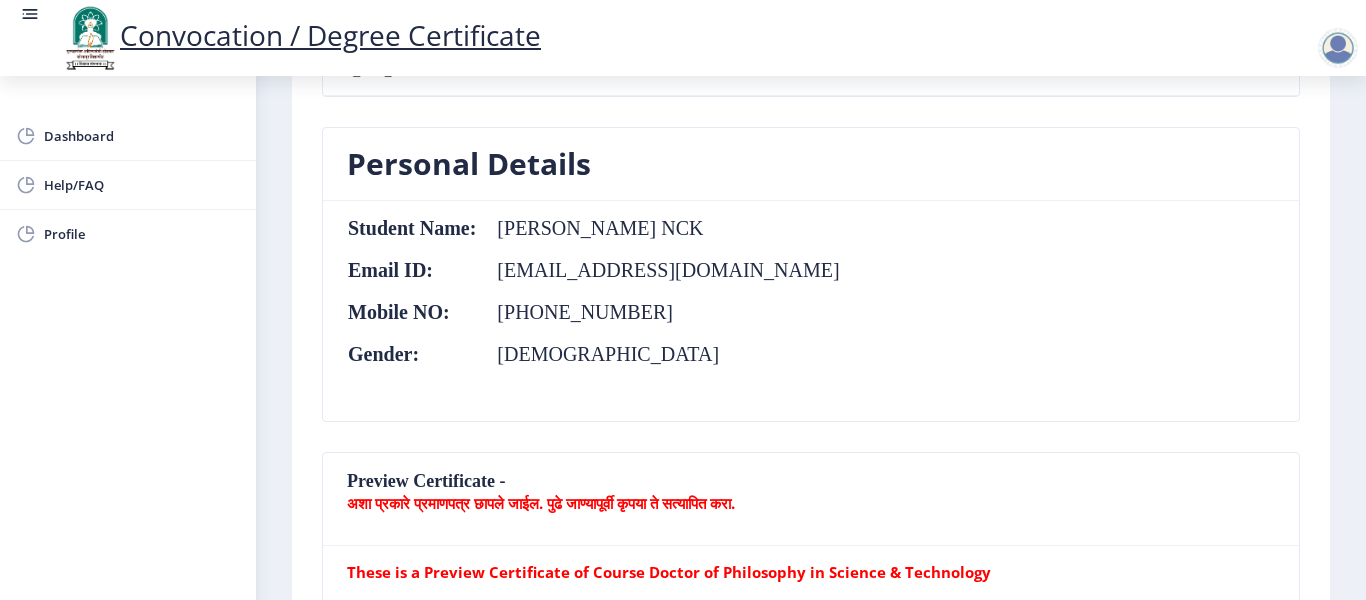 scroll, scrollTop: 0, scrollLeft: 0, axis: both 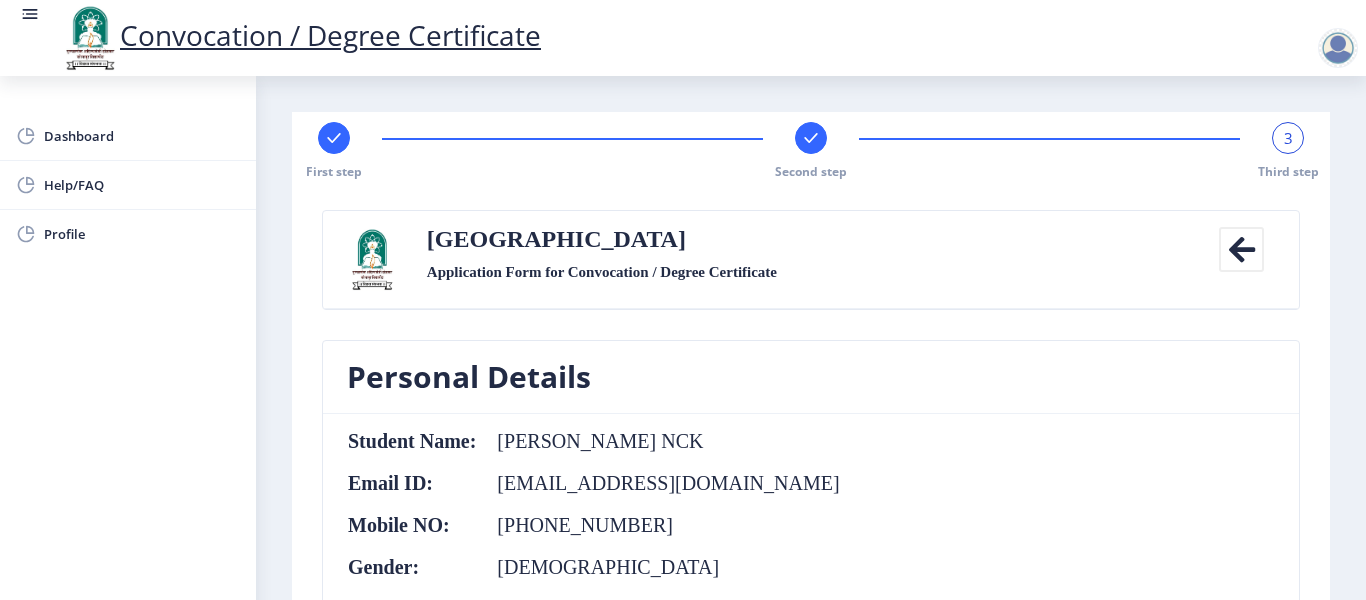 click 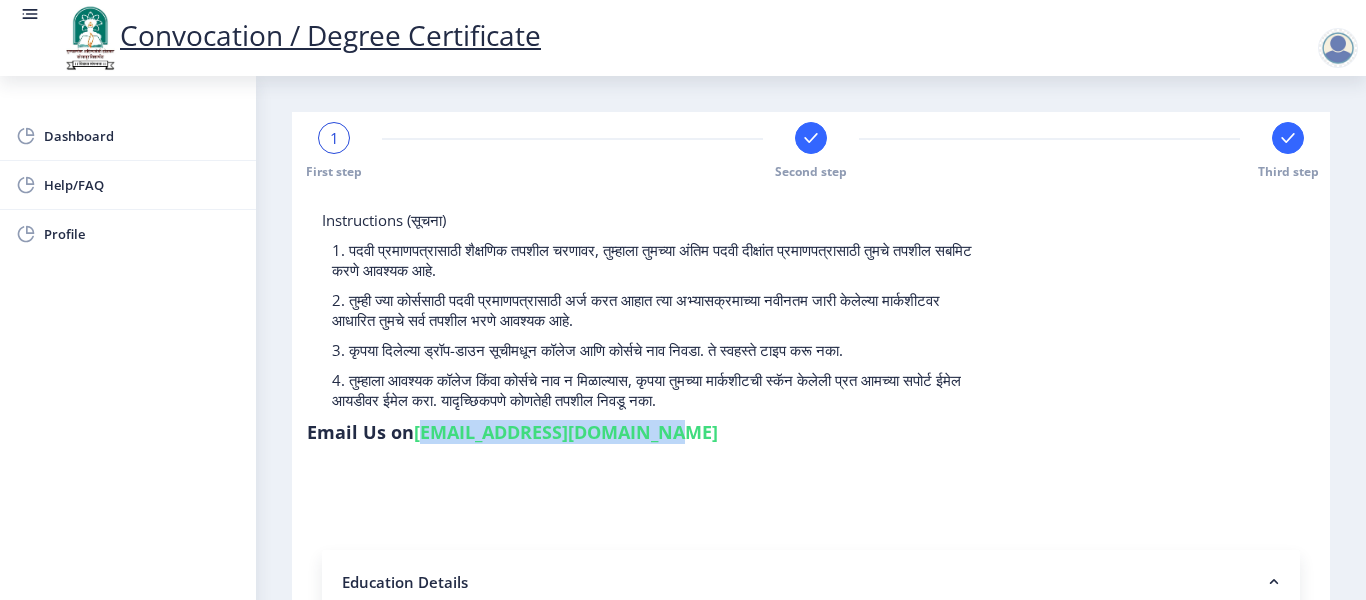 drag, startPoint x: 420, startPoint y: 434, endPoint x: 654, endPoint y: 427, distance: 234.10468 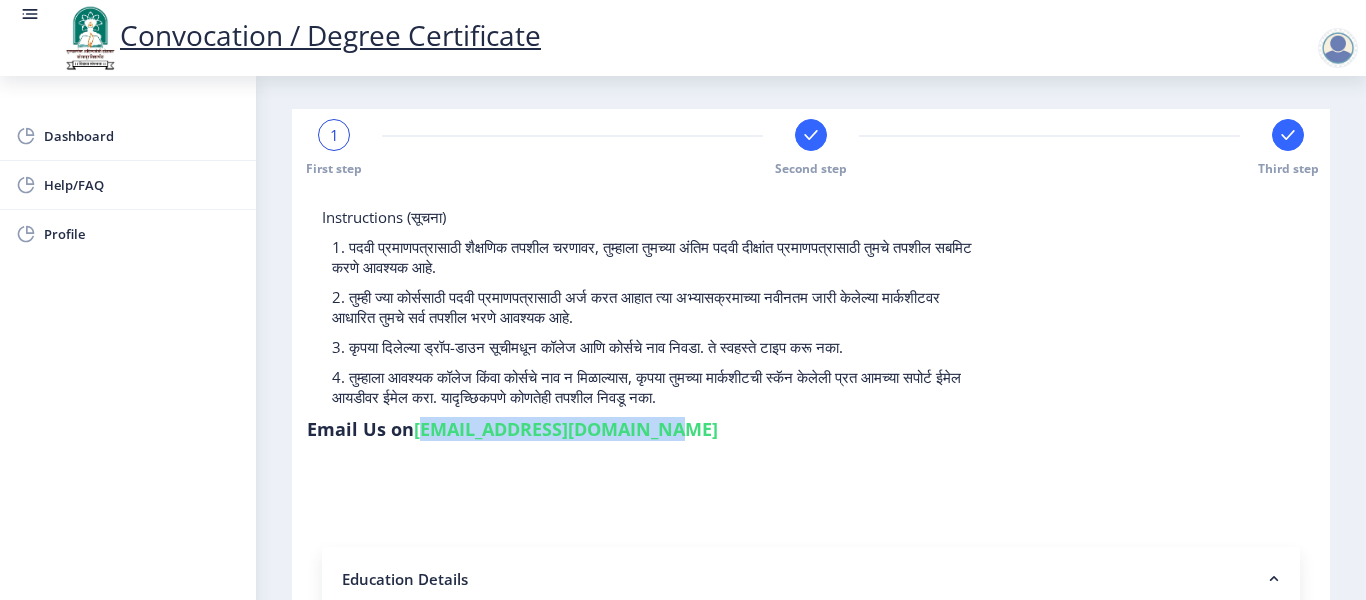 scroll, scrollTop: 0, scrollLeft: 0, axis: both 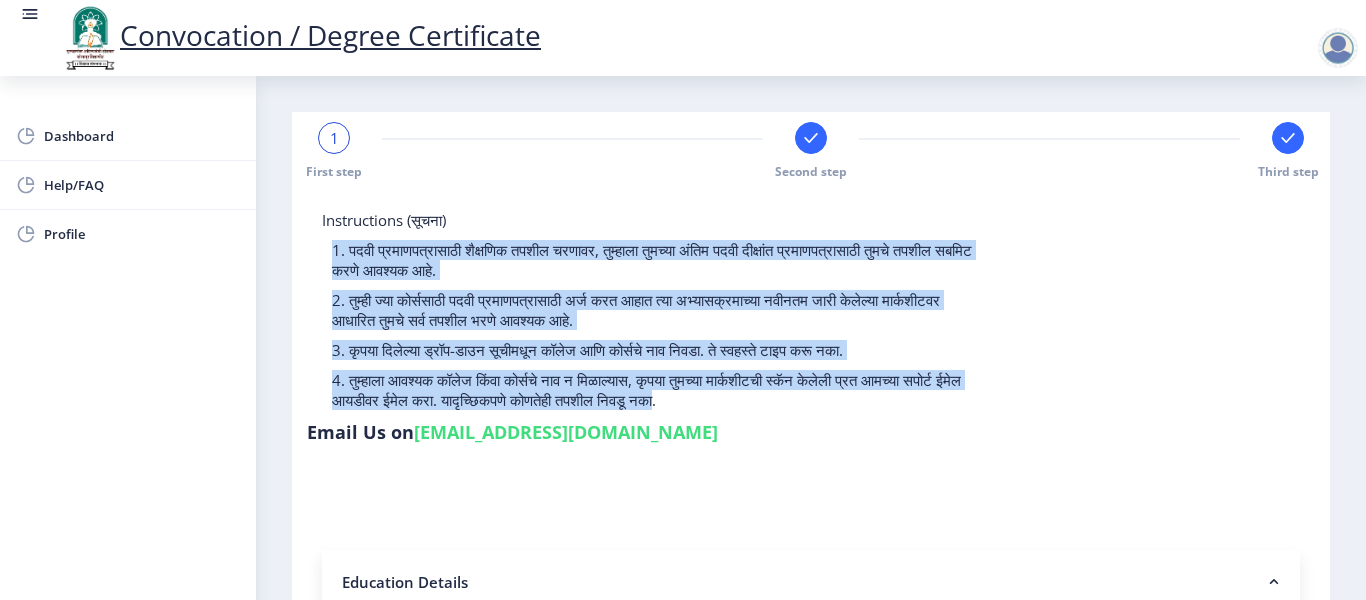 drag, startPoint x: 328, startPoint y: 250, endPoint x: 817, endPoint y: 405, distance: 512.9776 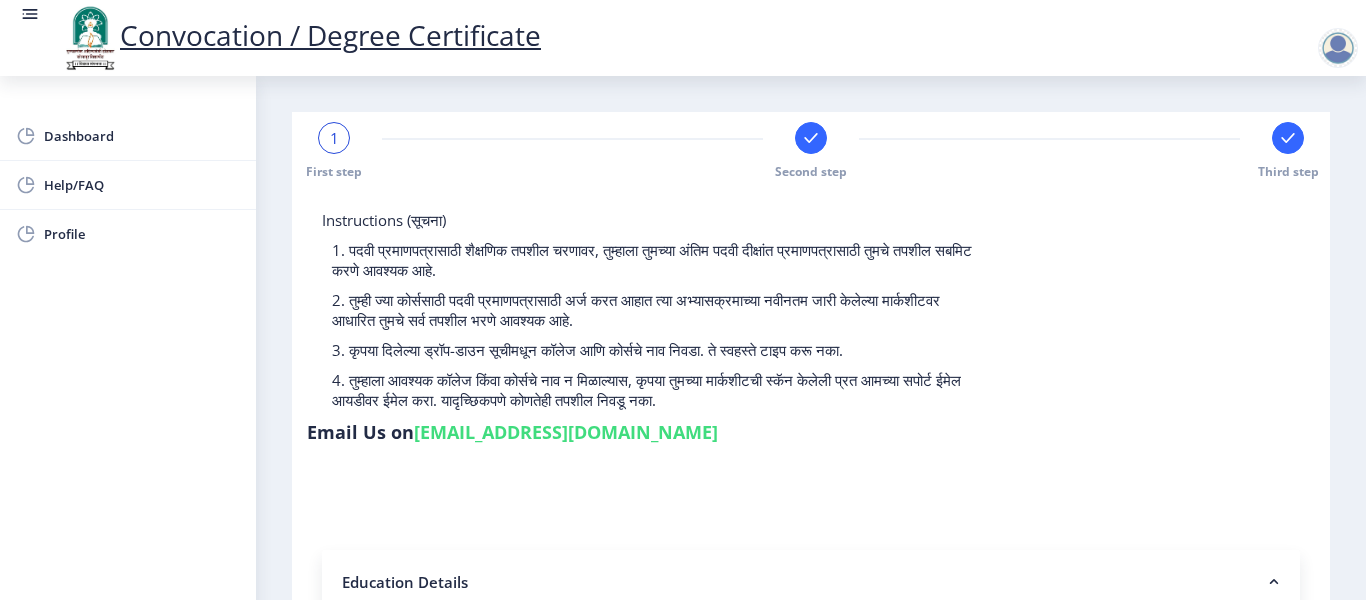 click on "Instructions (सूचना) 1. पदवी प्रमाणपत्रासाठी शैक्षणिक तपशील चरणावर, तुम्हाला तुमच्या अंतिम पदवी दीक्षांत प्रमाणपत्रासाठी तुमचे तपशील सबमिट करणे आवश्यक आहे.   2. तुम्ही ज्या कोर्ससाठी पदवी प्रमाणपत्रासाठी अर्ज करत आहात त्या अभ्यासक्रमाच्या नवीनतम जारी केलेल्या मार्कशीटवर आधारित तुमचे सर्व तपशील भरणे आवश्यक आहे.  Email Us on   [EMAIL_ADDRESS][DOMAIN_NAME]" 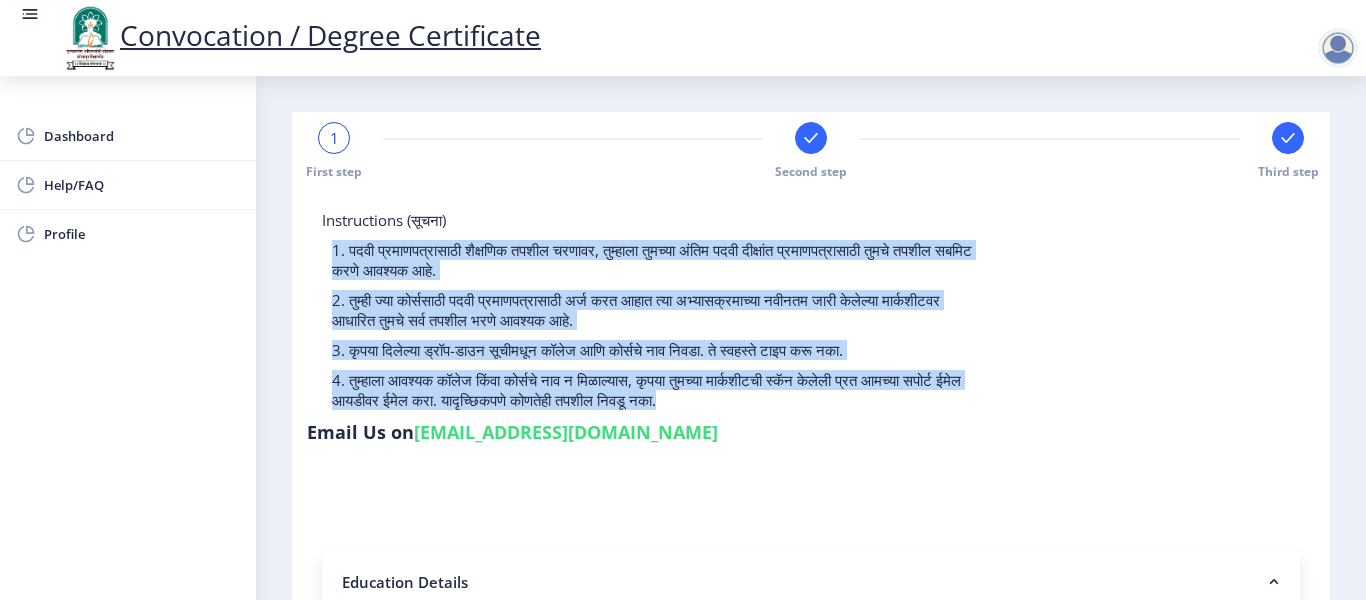 drag, startPoint x: 341, startPoint y: 250, endPoint x: 842, endPoint y: 404, distance: 524.1345 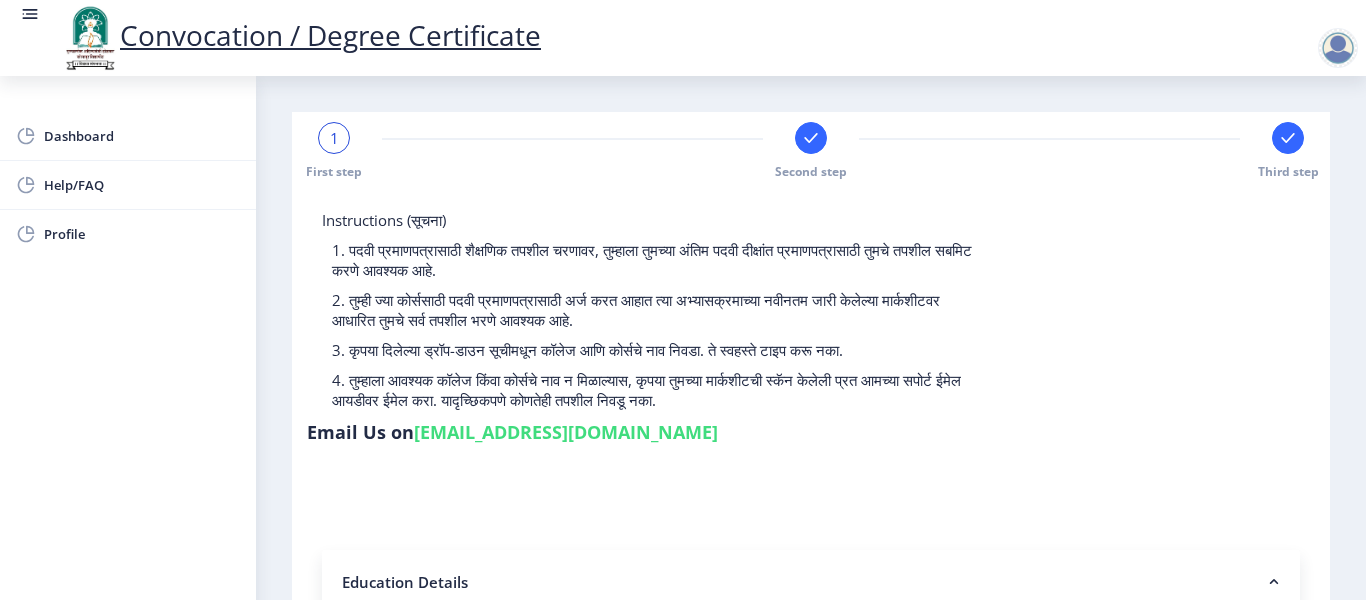 click on "1 First step Second step Third step Instructions (सूचना) 1. पदवी प्रमाणपत्रासाठी शैक्षणिक तपशील चरणावर, तुम्हाला तुमच्या अंतिम पदवी दीक्षांत प्रमाणपत्रासाठी तुमचे तपशील सबमिट करणे आवश्यक आहे.   2. तुम्ही ज्या कोर्ससाठी पदवी प्रमाणपत्रासाठी अर्ज करत आहात त्या अभ्यासक्रमाच्या नवीनतम जारी केलेल्या मार्कशीटवर आधारित तुमचे सर्व तपशील भरणे आवश्यक आहे.  Email Us on   [EMAIL_ADDRESS][DOMAIN_NAME] Education Details  * Student Type (विद्यार्थी प्रकार)    * Select Student Type Regular External * * * Botany" 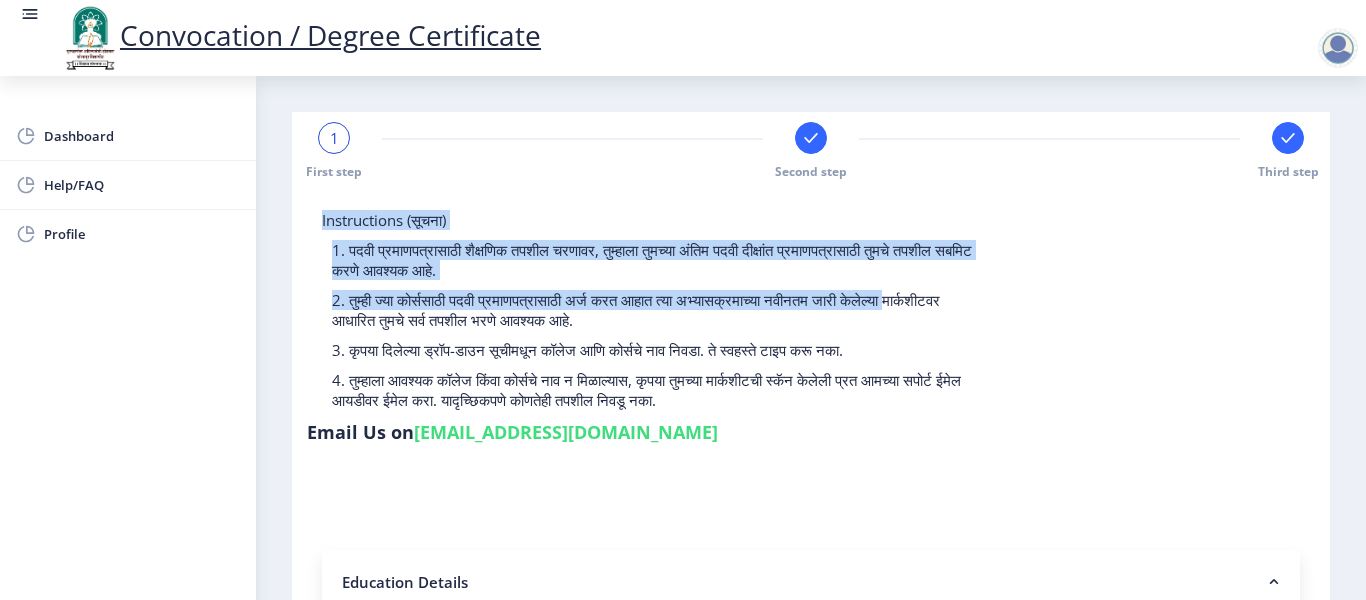 drag, startPoint x: 318, startPoint y: 222, endPoint x: 1042, endPoint y: 309, distance: 729.2085 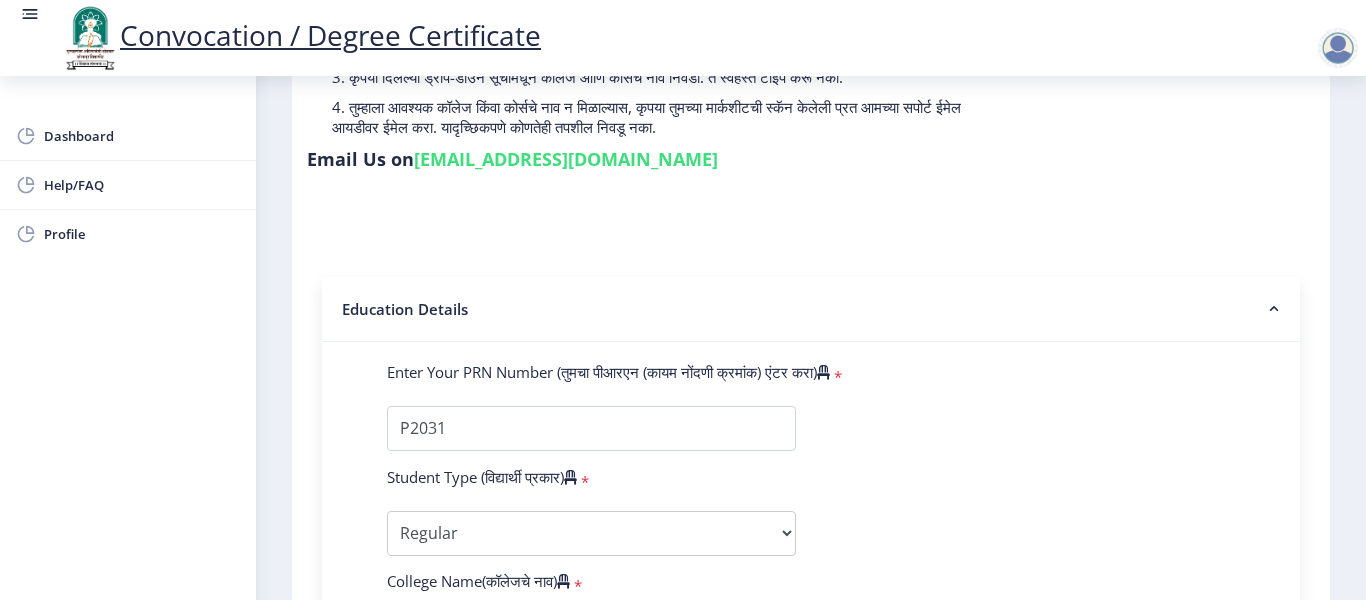 scroll, scrollTop: 260, scrollLeft: 0, axis: vertical 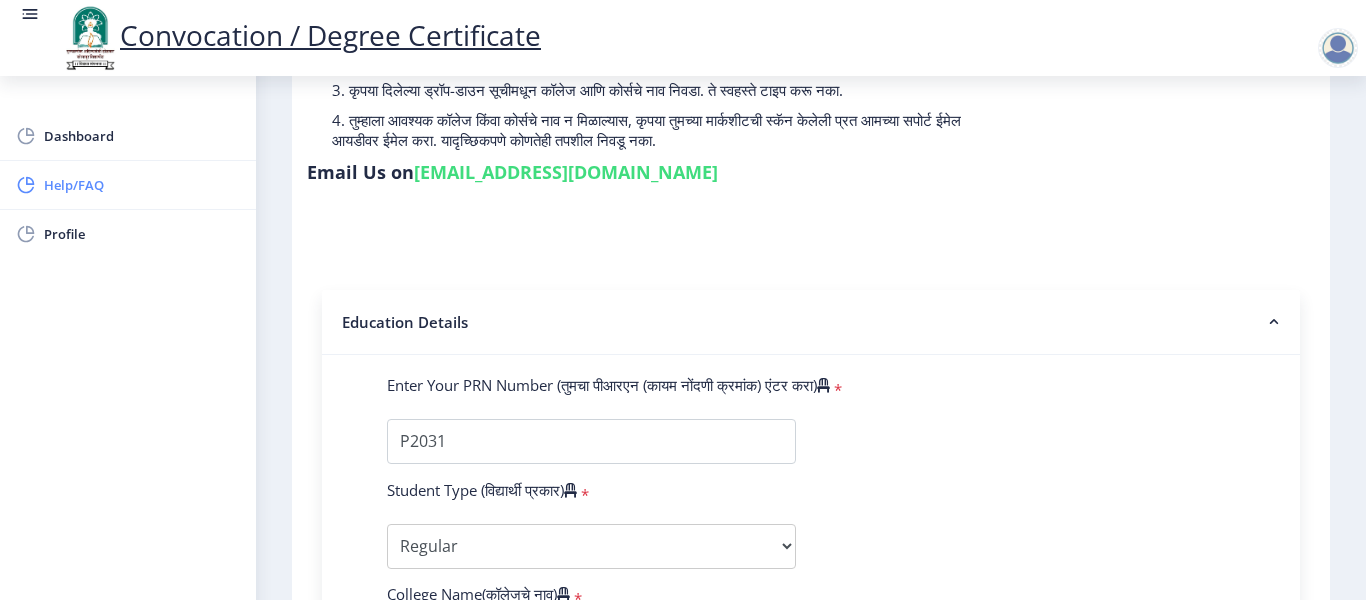 click on "Help/FAQ" 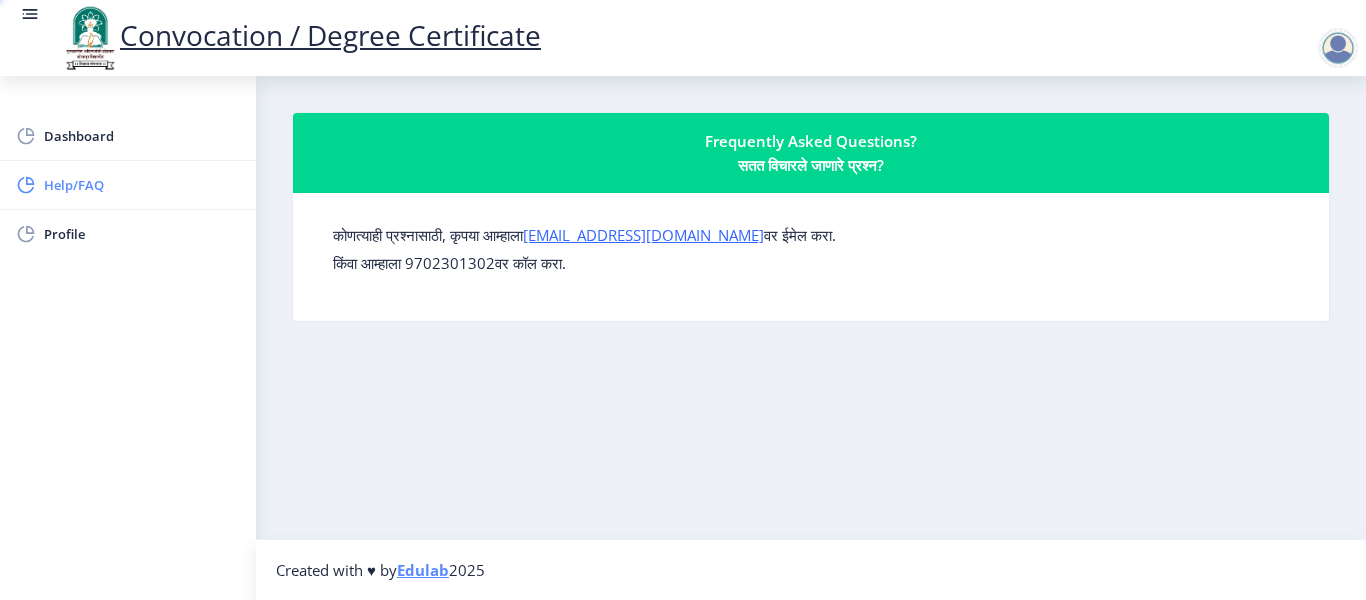 scroll, scrollTop: 0, scrollLeft: 0, axis: both 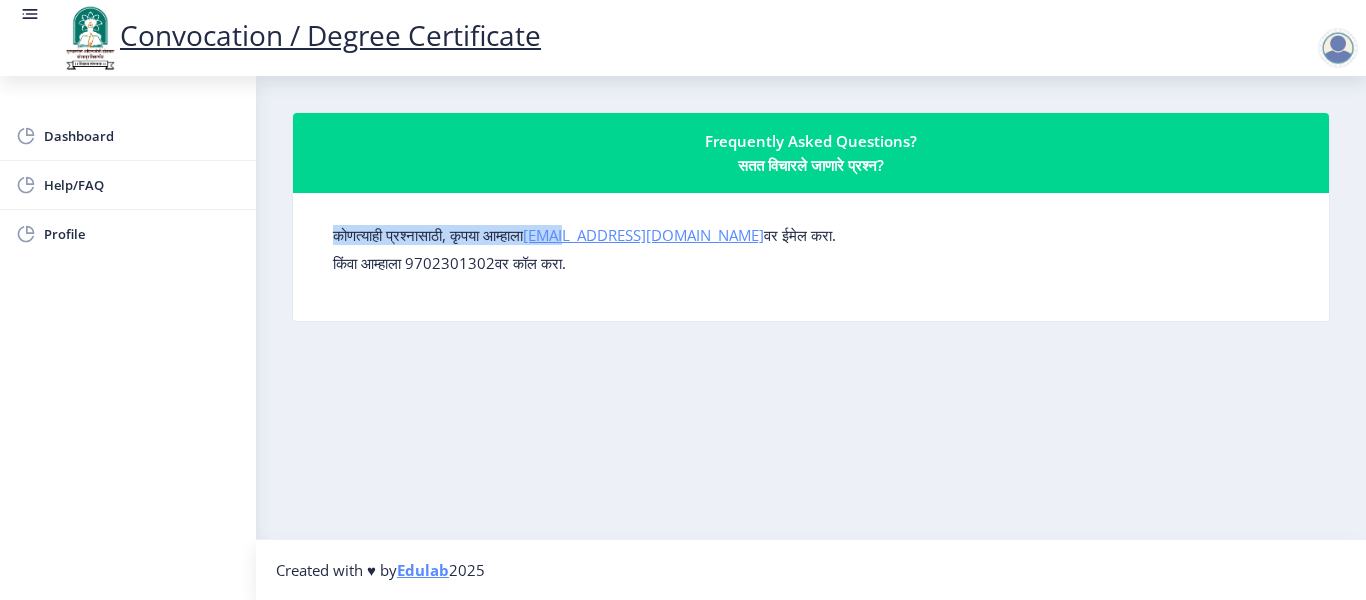 drag, startPoint x: 547, startPoint y: 224, endPoint x: 582, endPoint y: 232, distance: 35.902645 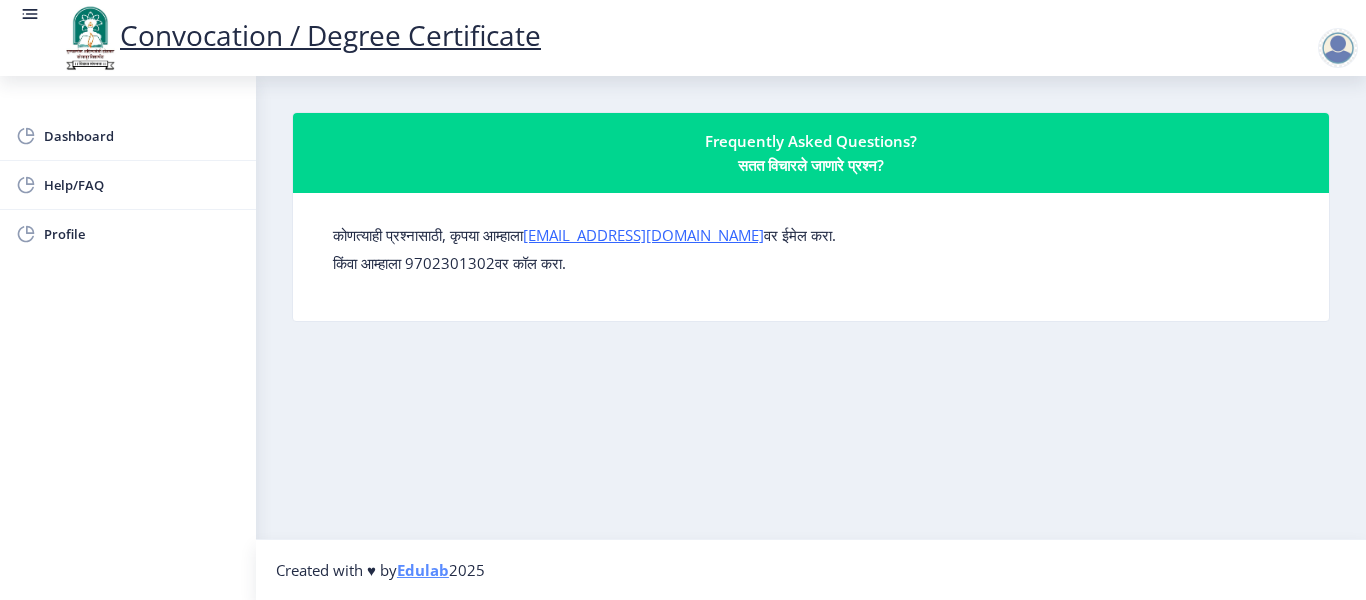 click on "कोणत्याही प्रश्नासाठी, कृपया आम्हाला  [EMAIL_ADDRESS][DOMAIN_NAME]  वर ईमेल करा. किंवा आम्हाला 9702301302वर कॉल करा." 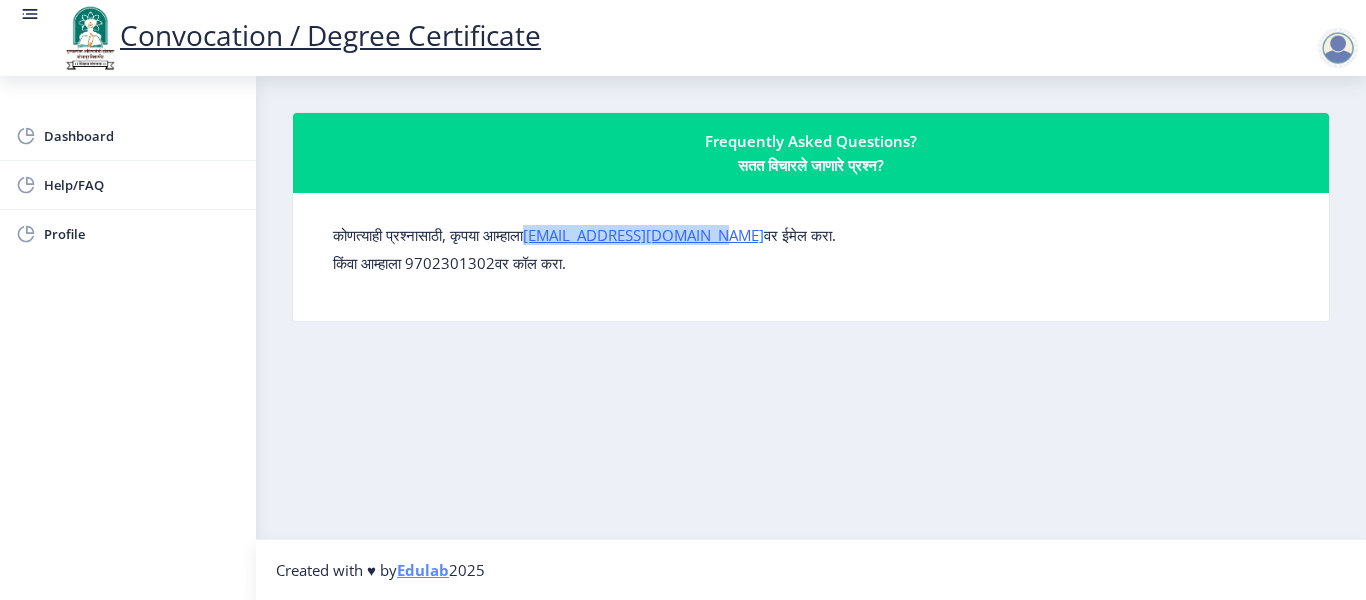 drag, startPoint x: 719, startPoint y: 244, endPoint x: 545, endPoint y: 237, distance: 174.14075 